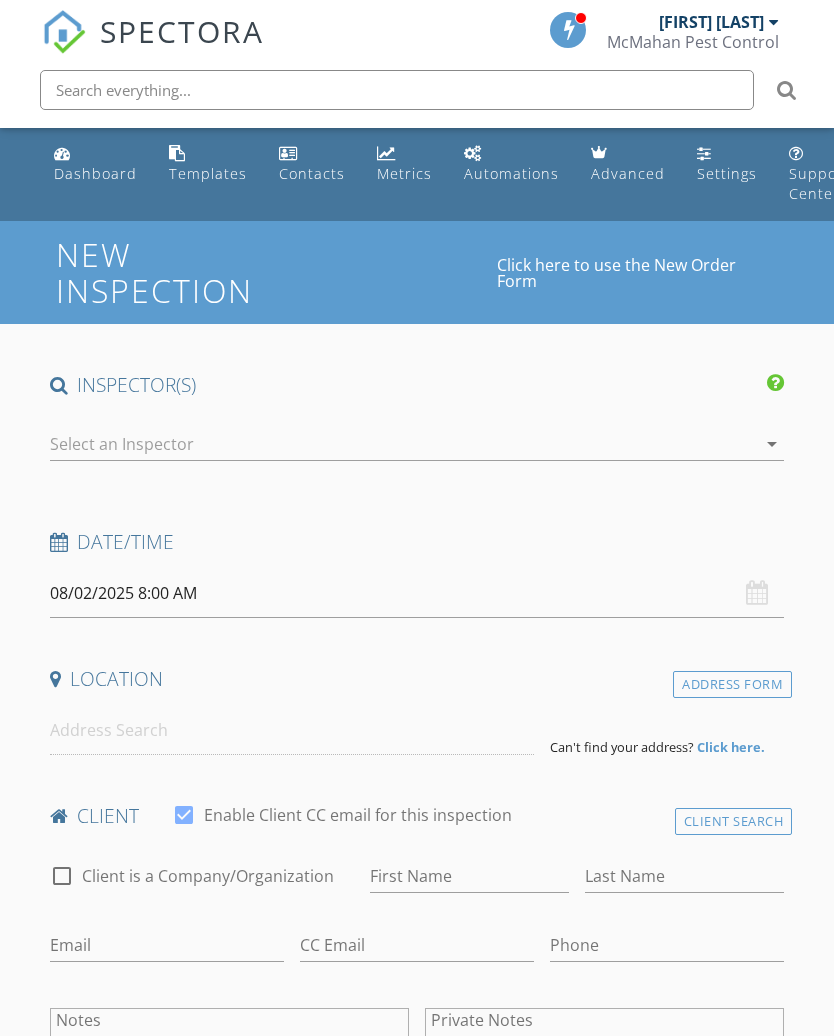 scroll, scrollTop: 0, scrollLeft: 0, axis: both 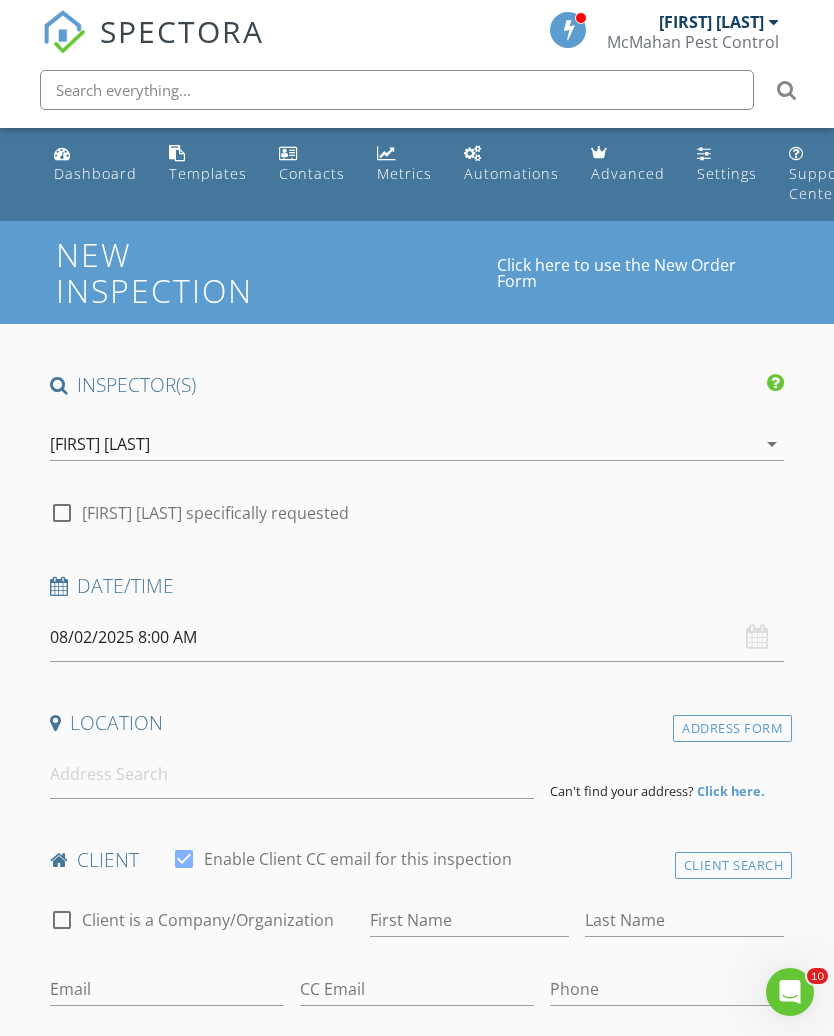 click on "08/02/2025 8:00 AM" at bounding box center [417, 637] 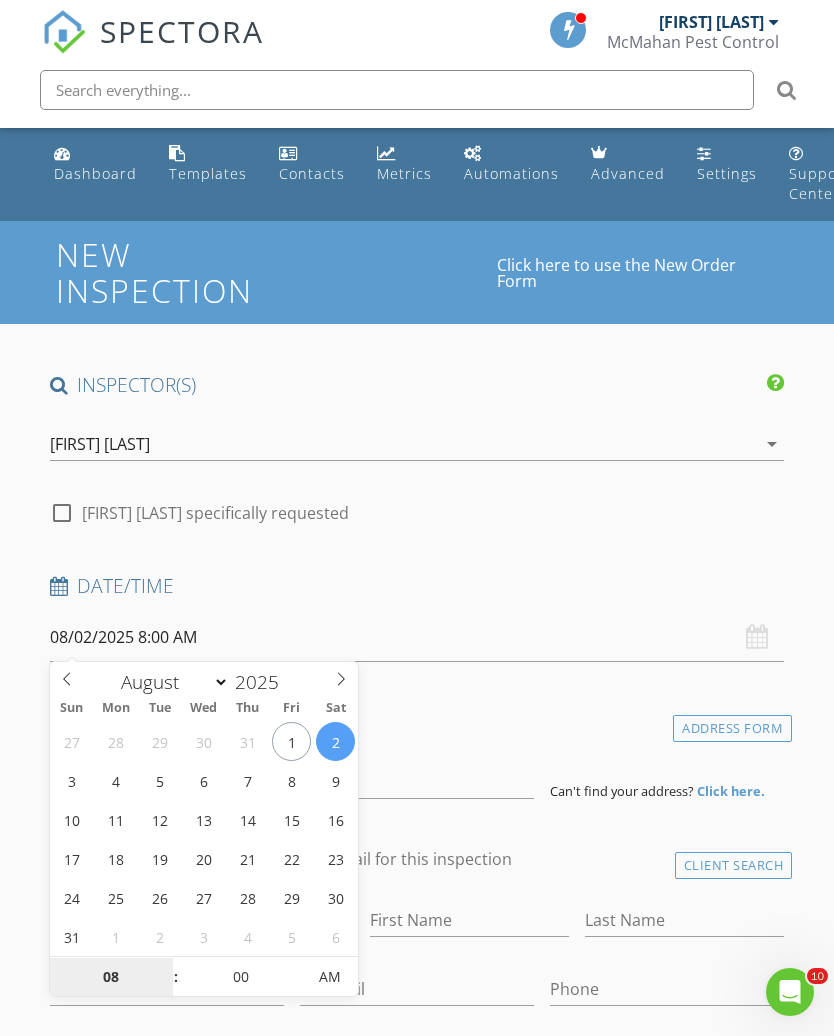 type on "08/05/2025 8:00 AM" 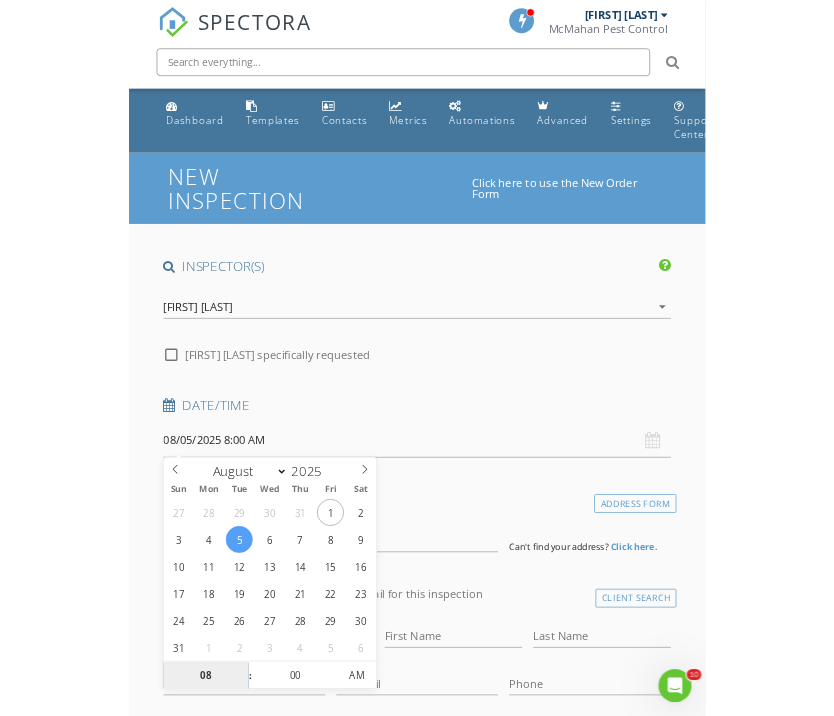 scroll, scrollTop: 620, scrollLeft: 0, axis: vertical 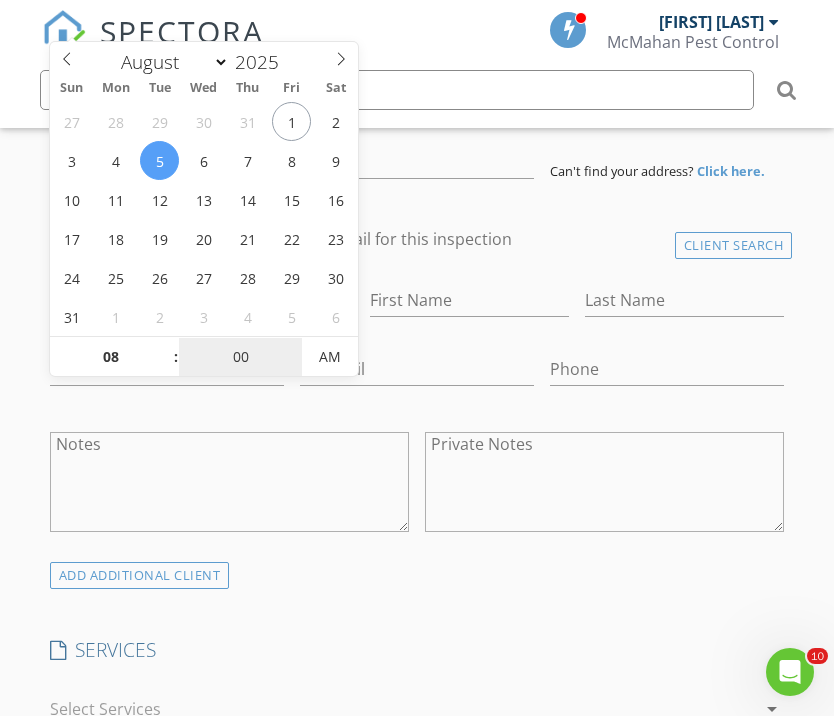 click on "00" at bounding box center (240, 358) 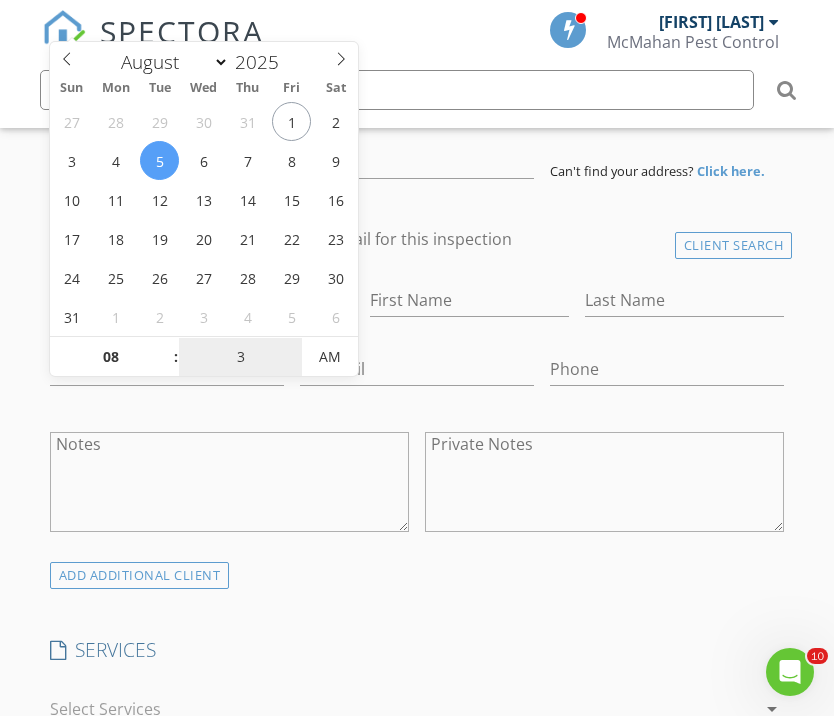 type on "30" 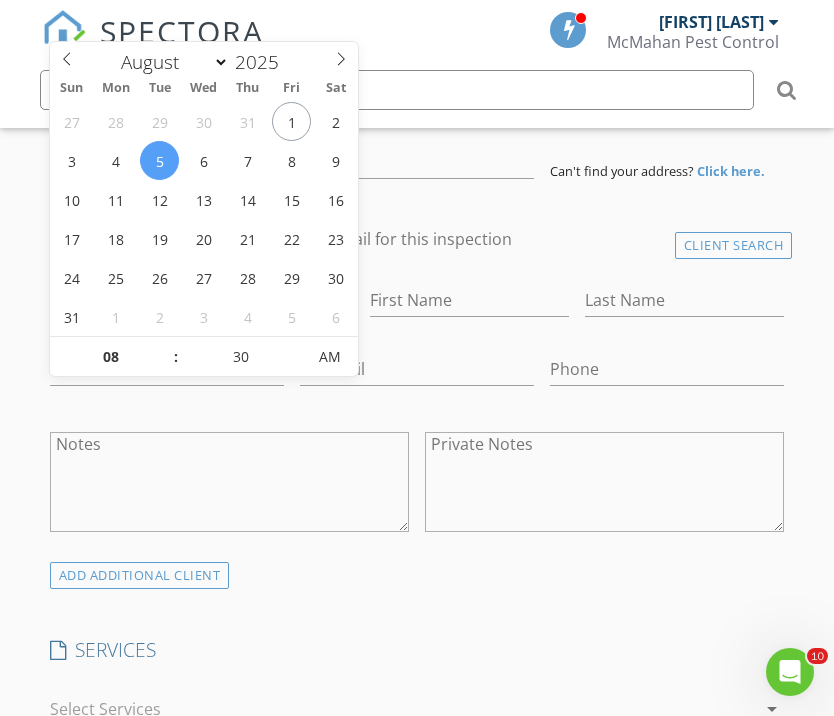 type on "08/05/2025 8:30 AM" 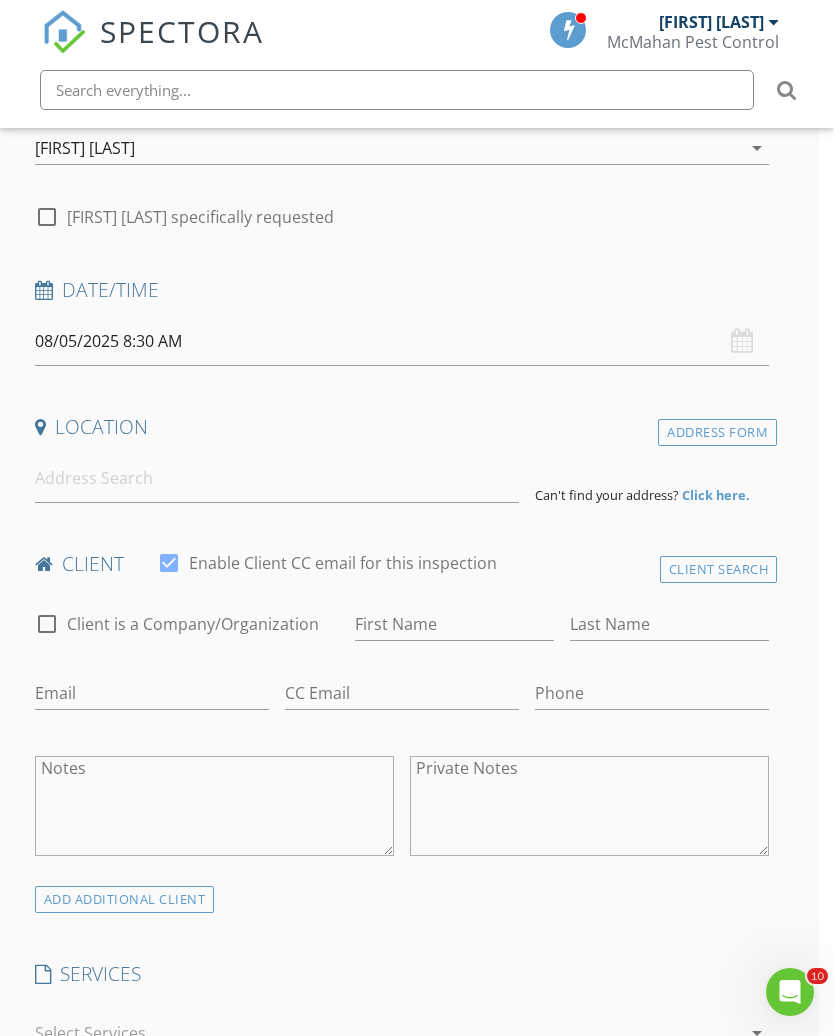 scroll, scrollTop: 263, scrollLeft: 15, axis: both 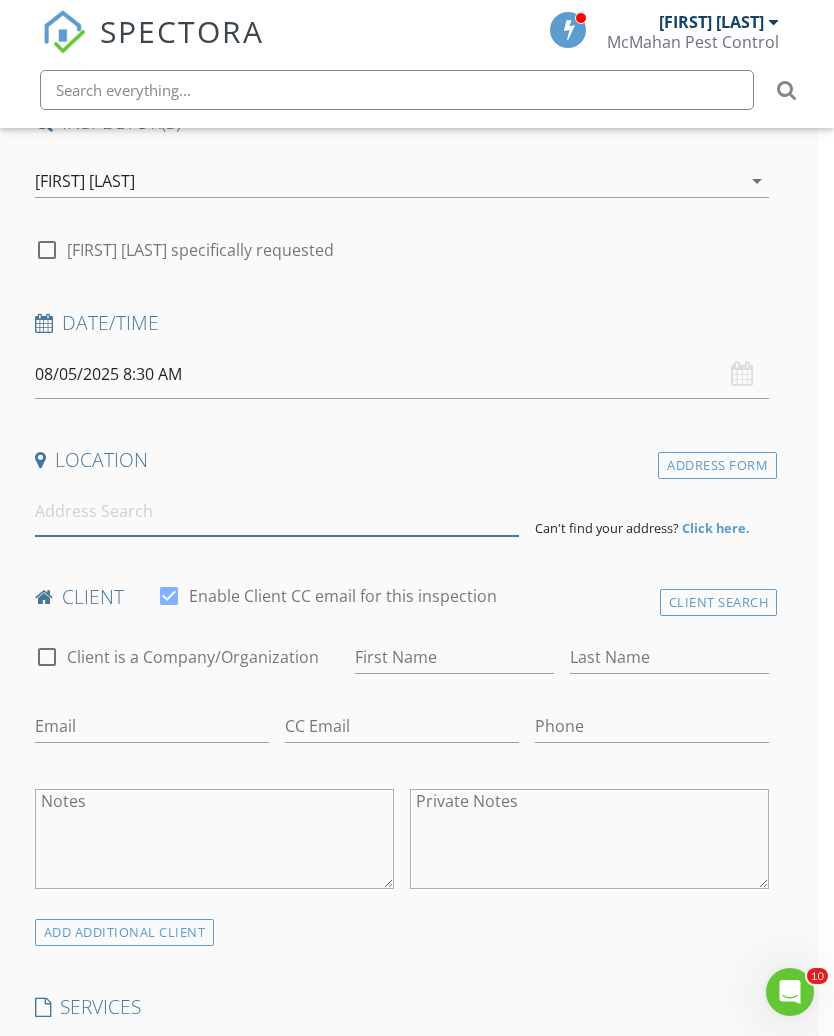 click at bounding box center (277, 511) 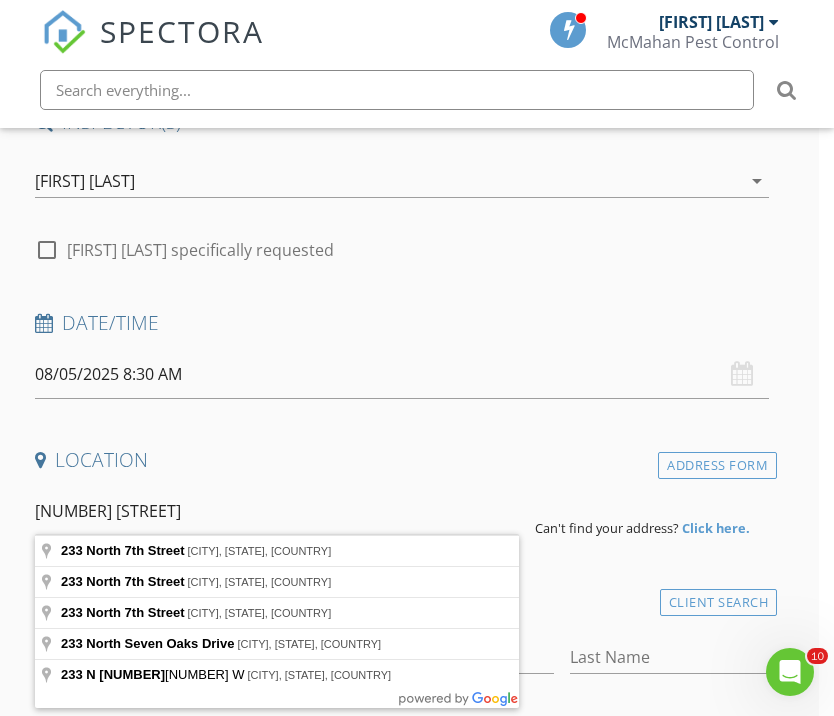 type on "[NUMBER] [STREET] [STREET], [CITY], [STATE], [COUNTRY]" 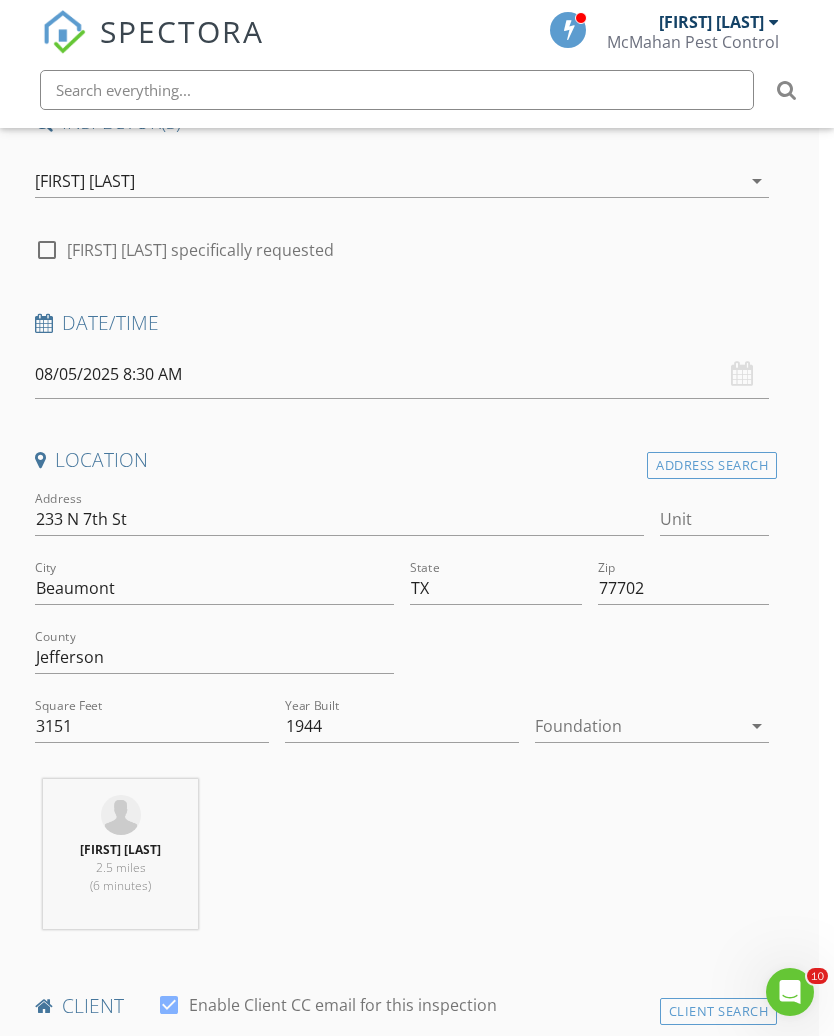 click at bounding box center (638, 726) 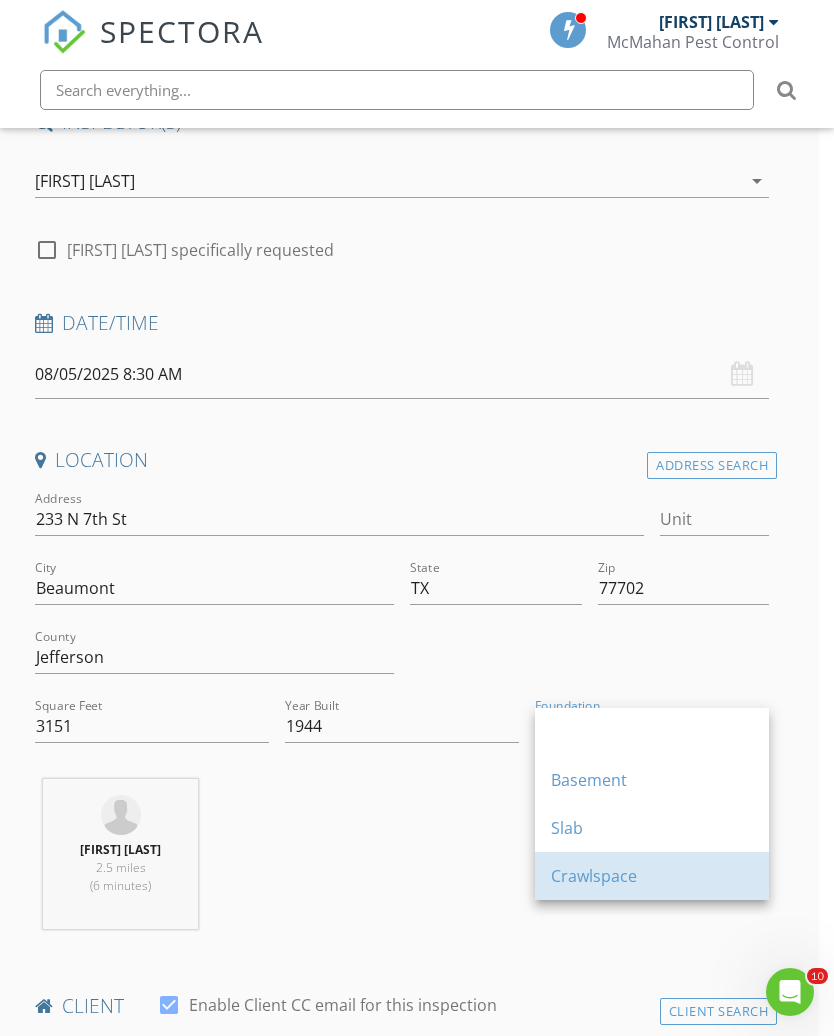 click on "Crawlspace" at bounding box center (652, 876) 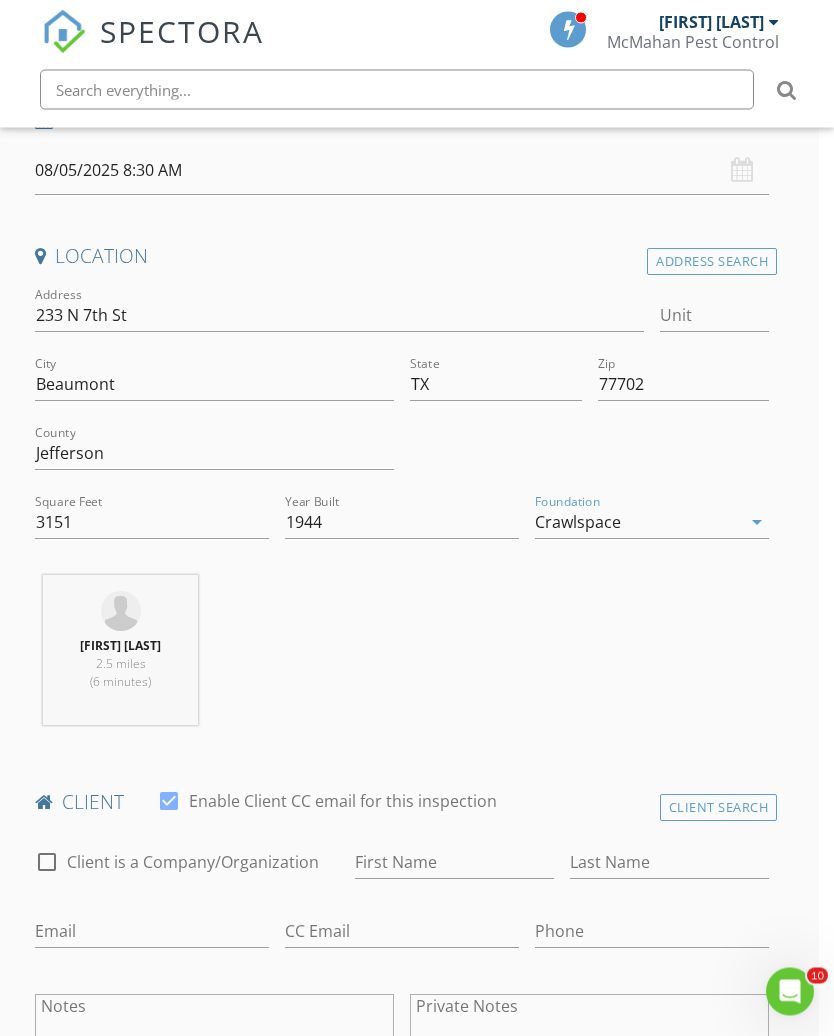 scroll, scrollTop: 483, scrollLeft: 15, axis: both 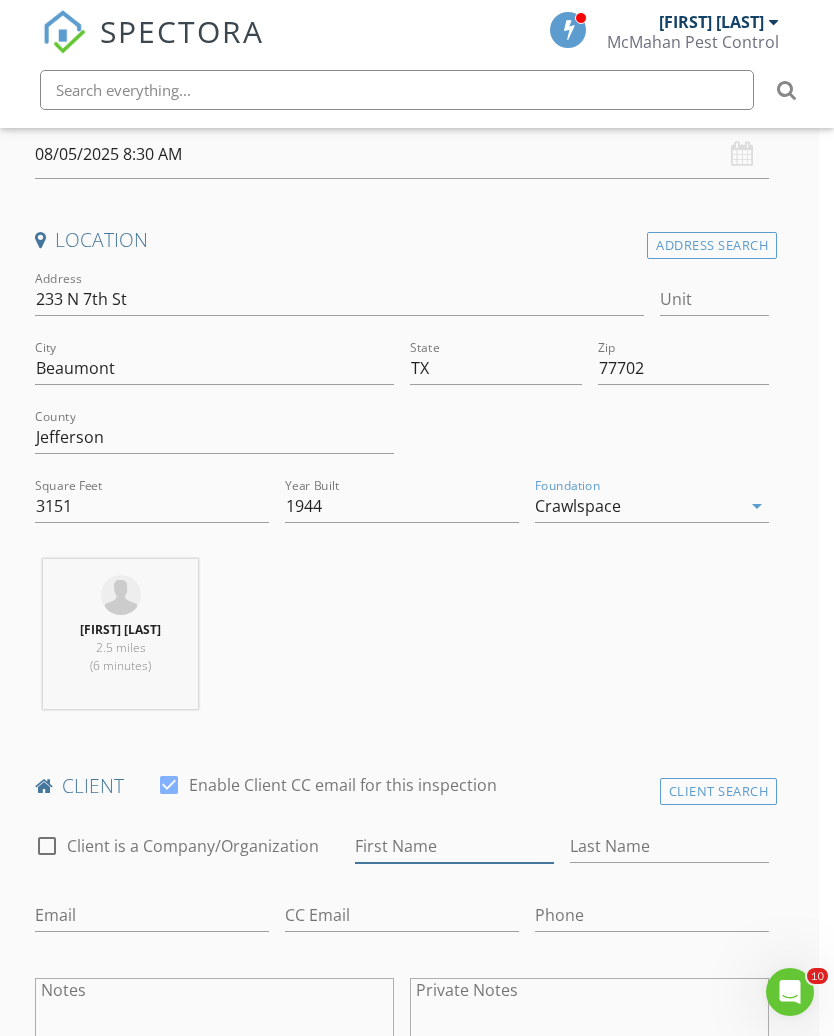 click on "First Name" at bounding box center [454, 846] 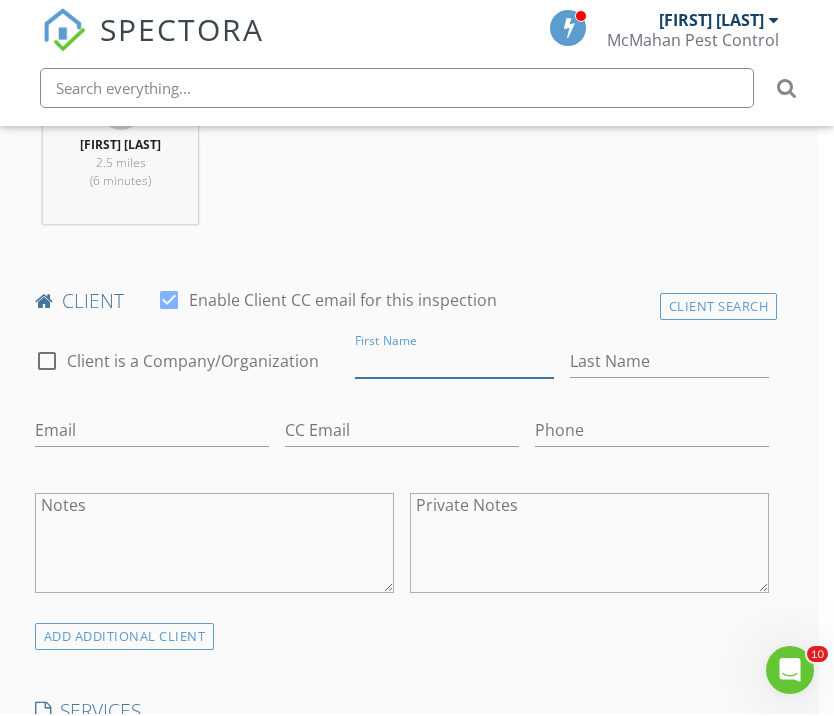 scroll, scrollTop: 968, scrollLeft: 15, axis: both 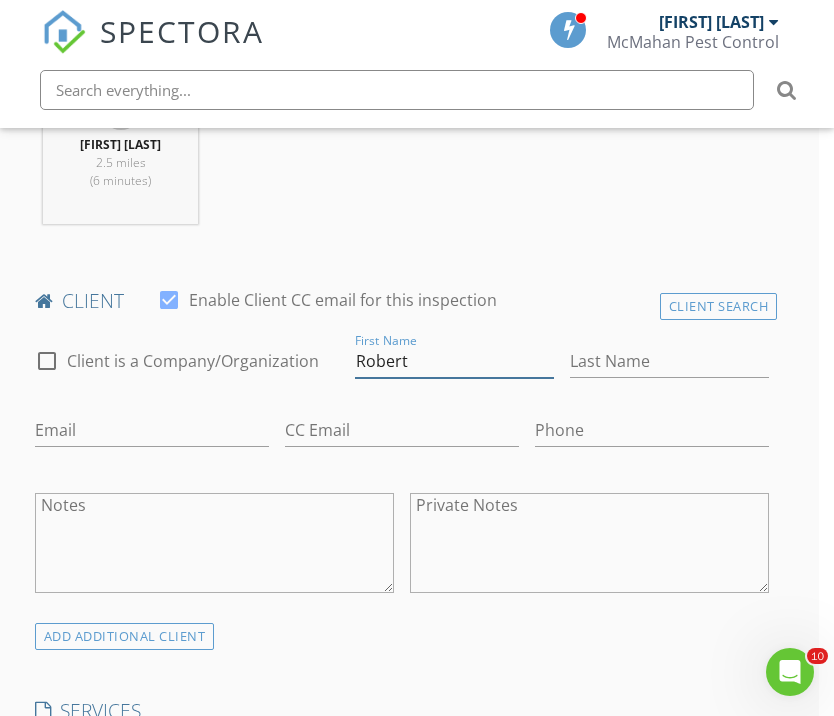 type on "Robert" 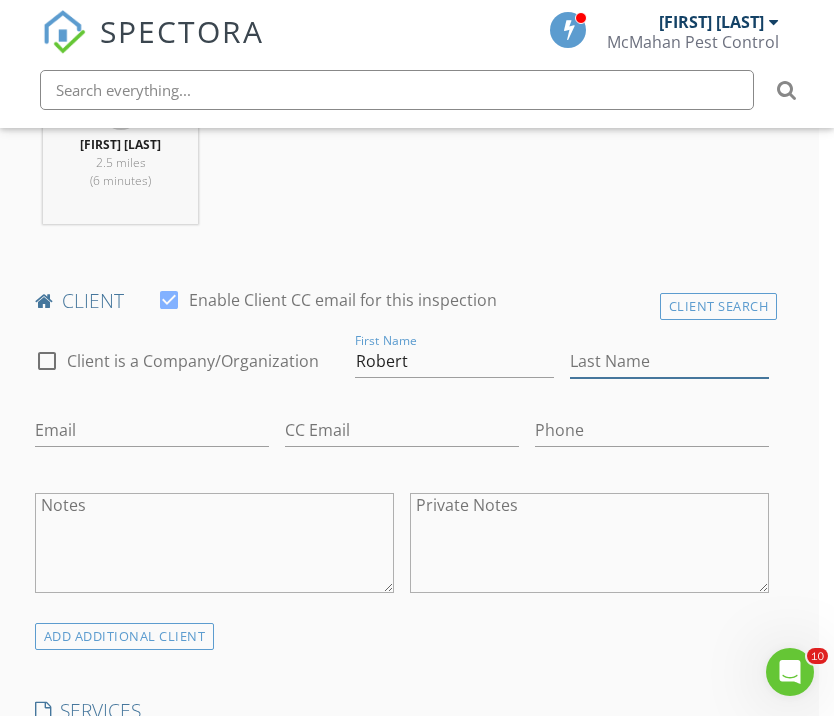 click on "Last Name" at bounding box center [669, 361] 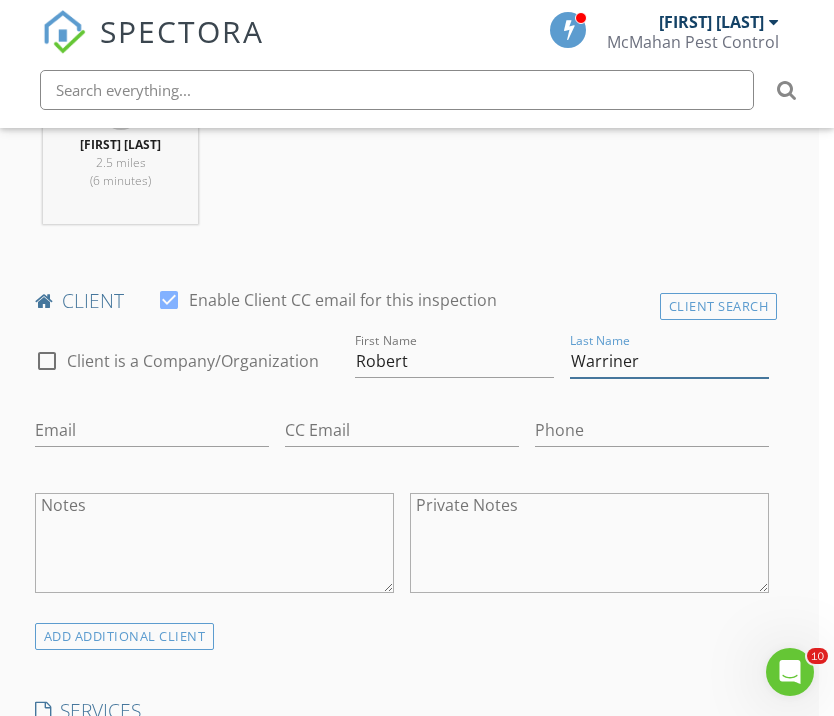type on "Warriner" 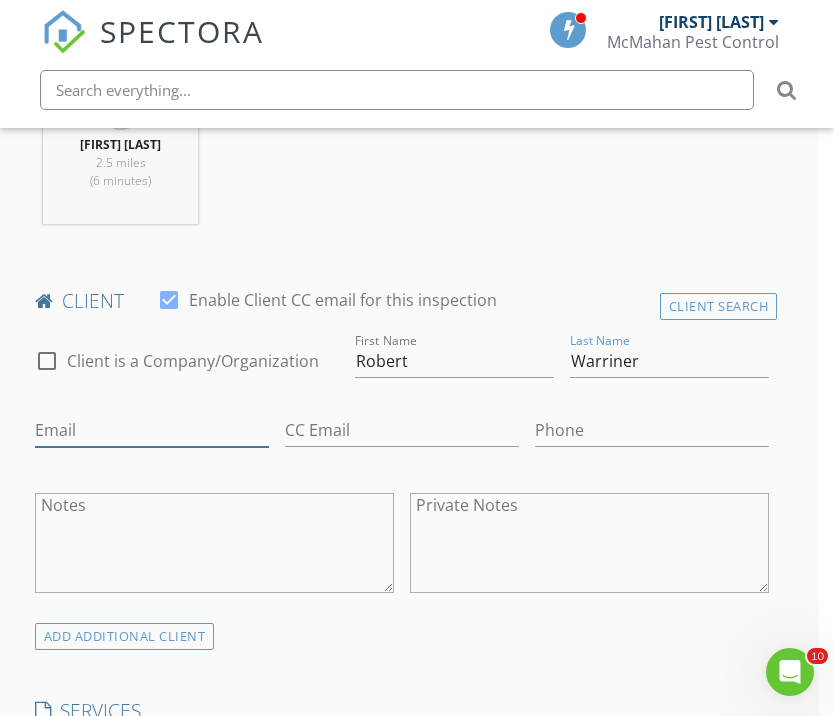 click on "Email" at bounding box center [152, 430] 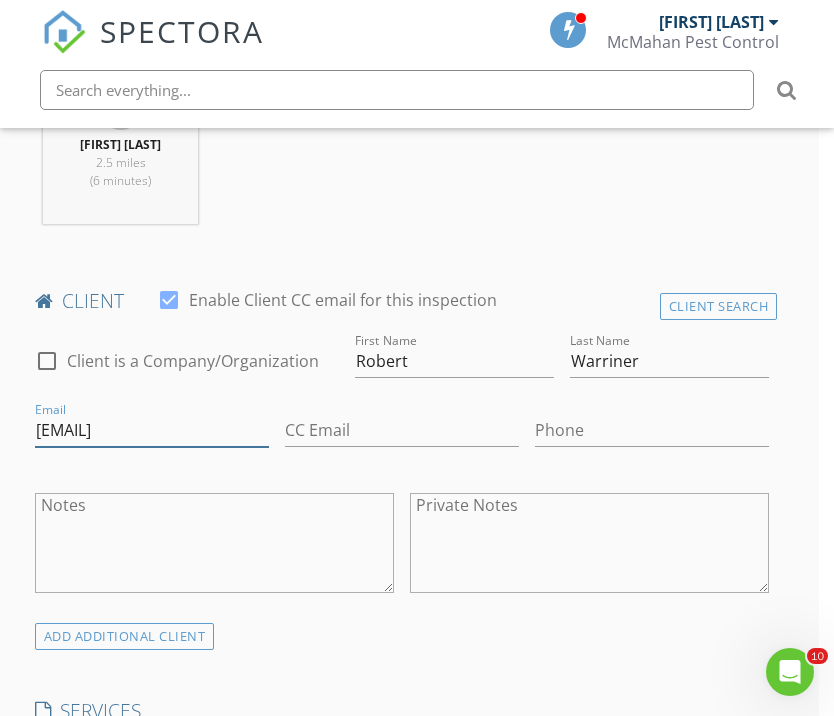 type on "Rmwarriner@icloud.com" 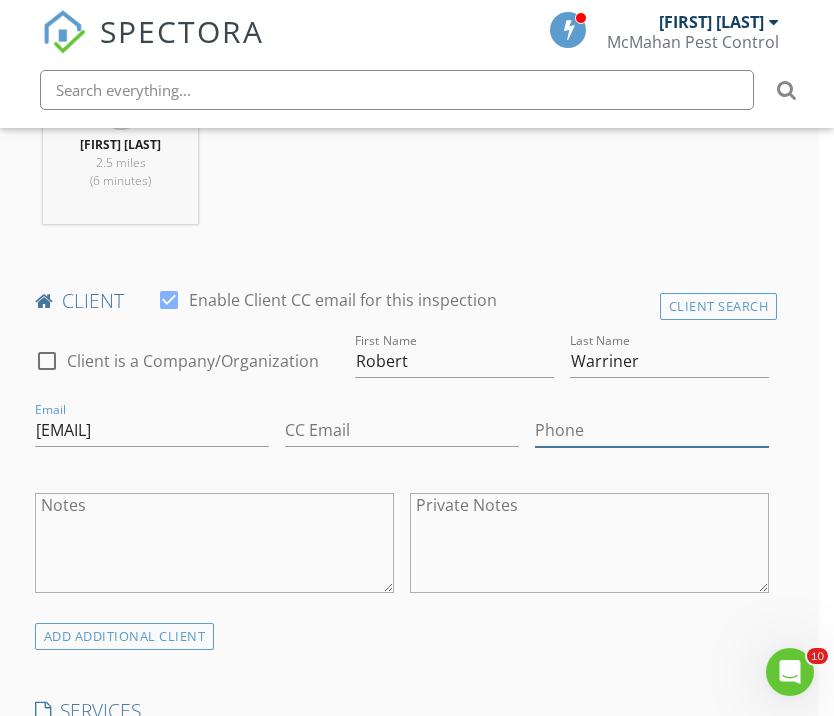 click on "Phone" at bounding box center [652, 430] 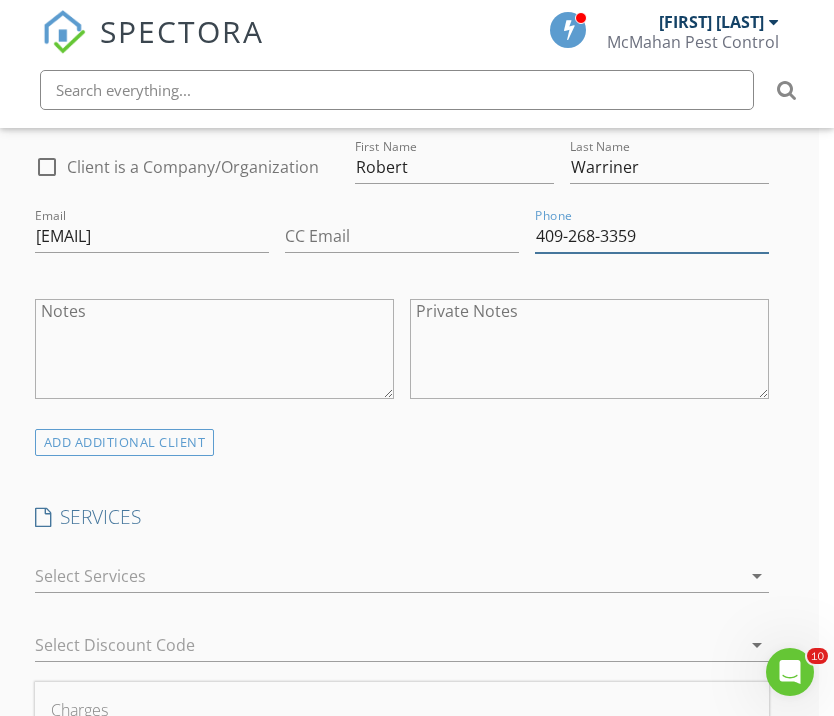 scroll, scrollTop: 1159, scrollLeft: 15, axis: both 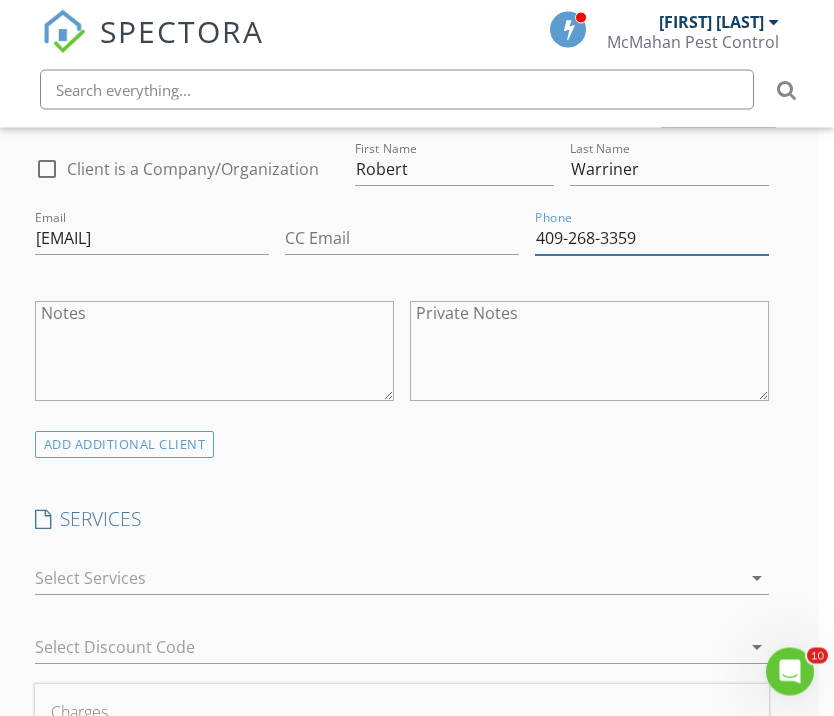 type on "409-268-3359" 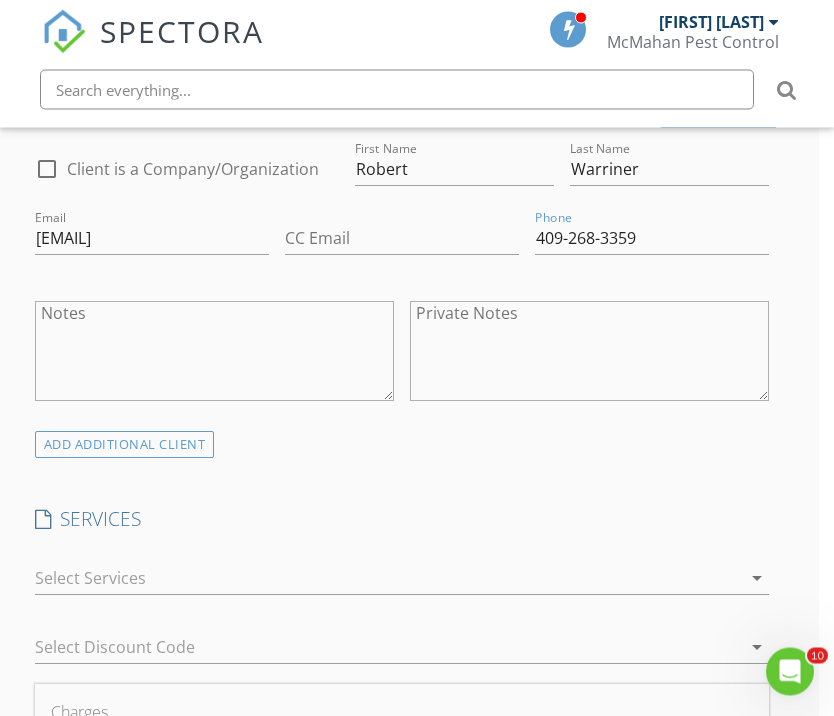 click on "ADD ADDITIONAL client" at bounding box center (125, 445) 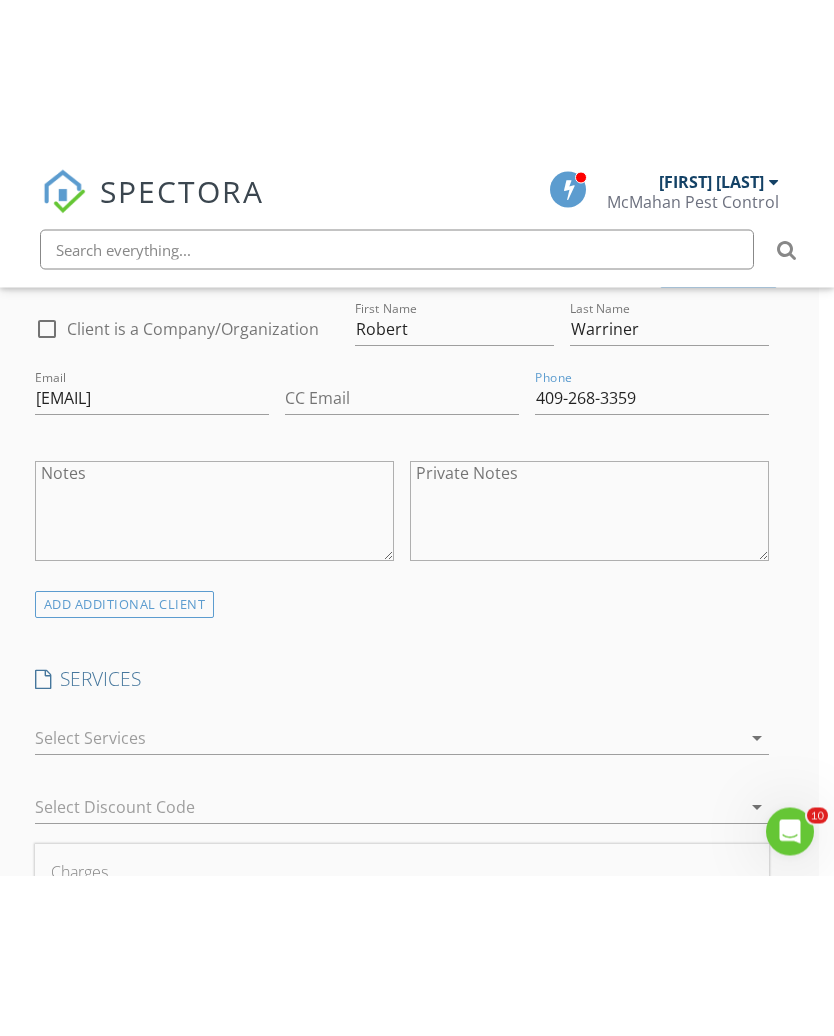 scroll, scrollTop: 1160, scrollLeft: 15, axis: both 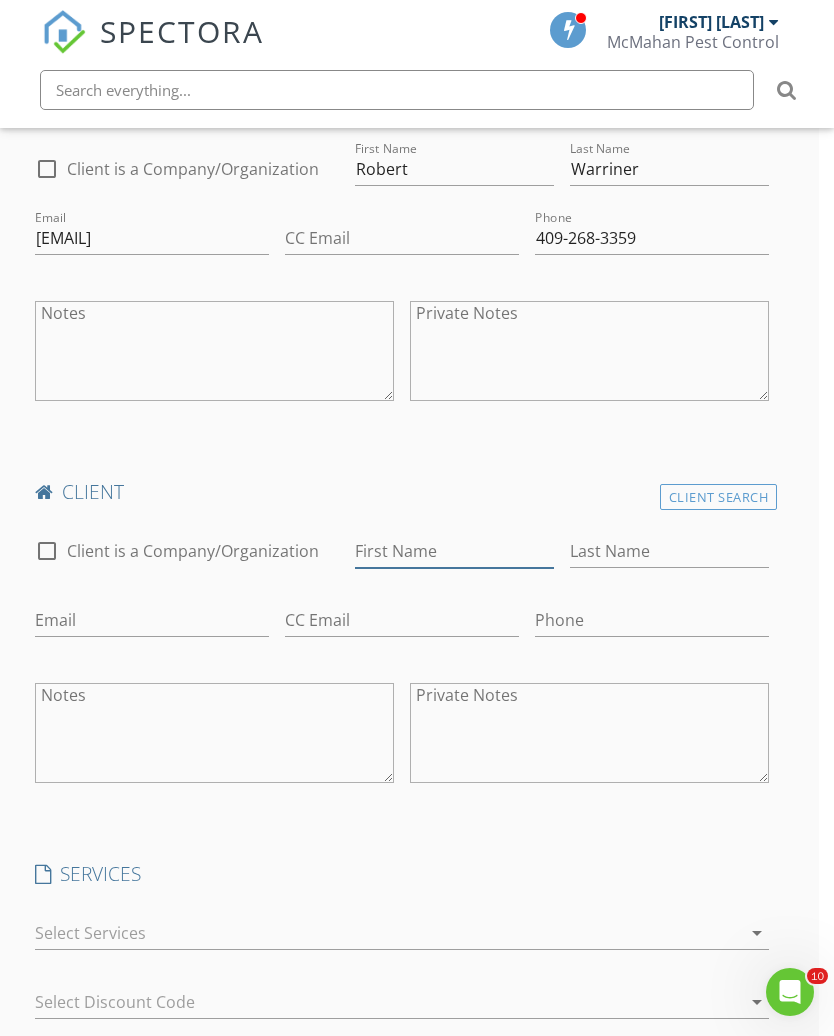 click on "First Name" at bounding box center (454, 551) 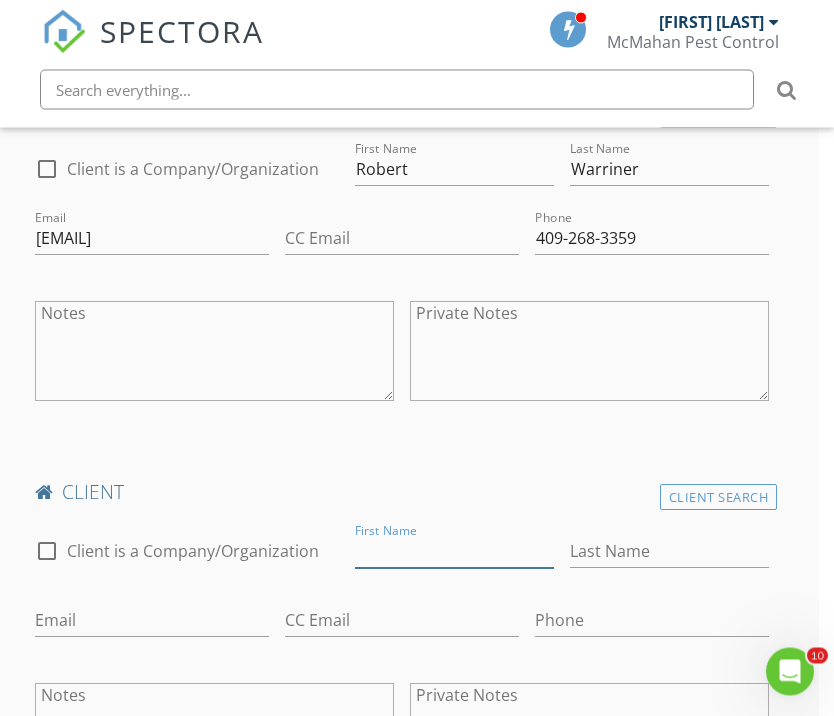 scroll, scrollTop: 1160, scrollLeft: 15, axis: both 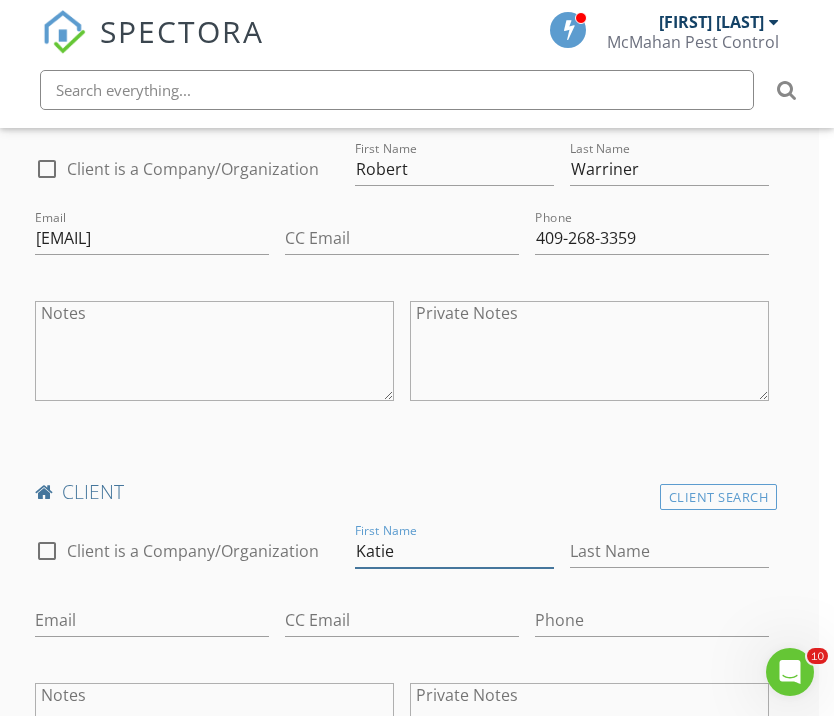 type on "Katie" 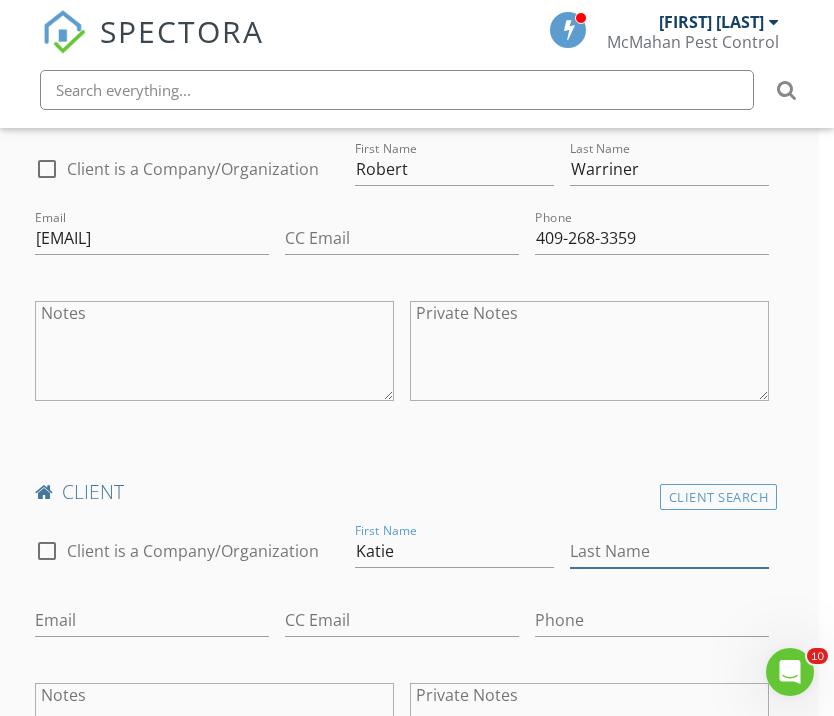 click on "Last Name" at bounding box center (669, 551) 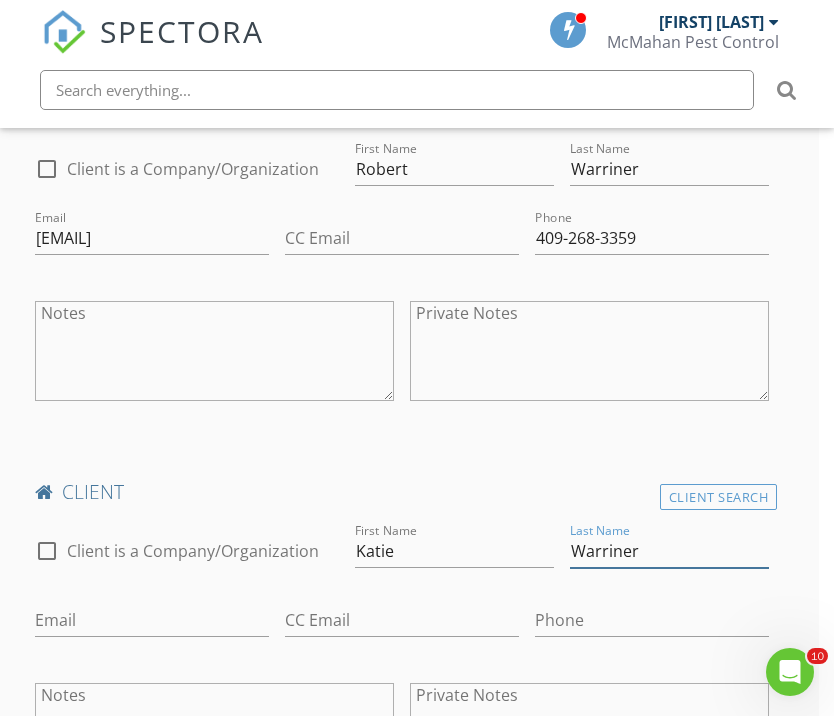 type on "Warriner" 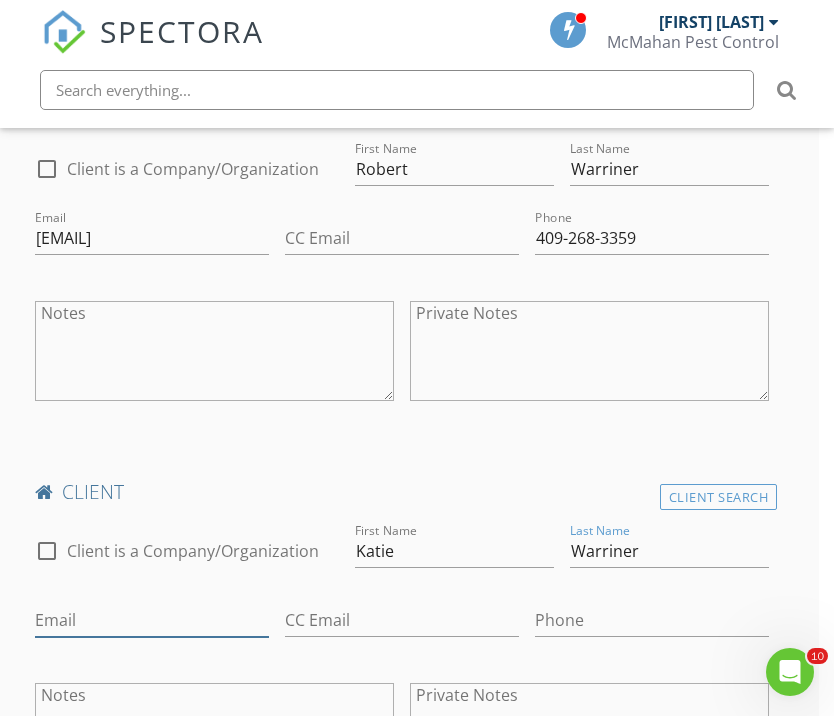click on "Email" at bounding box center [152, 620] 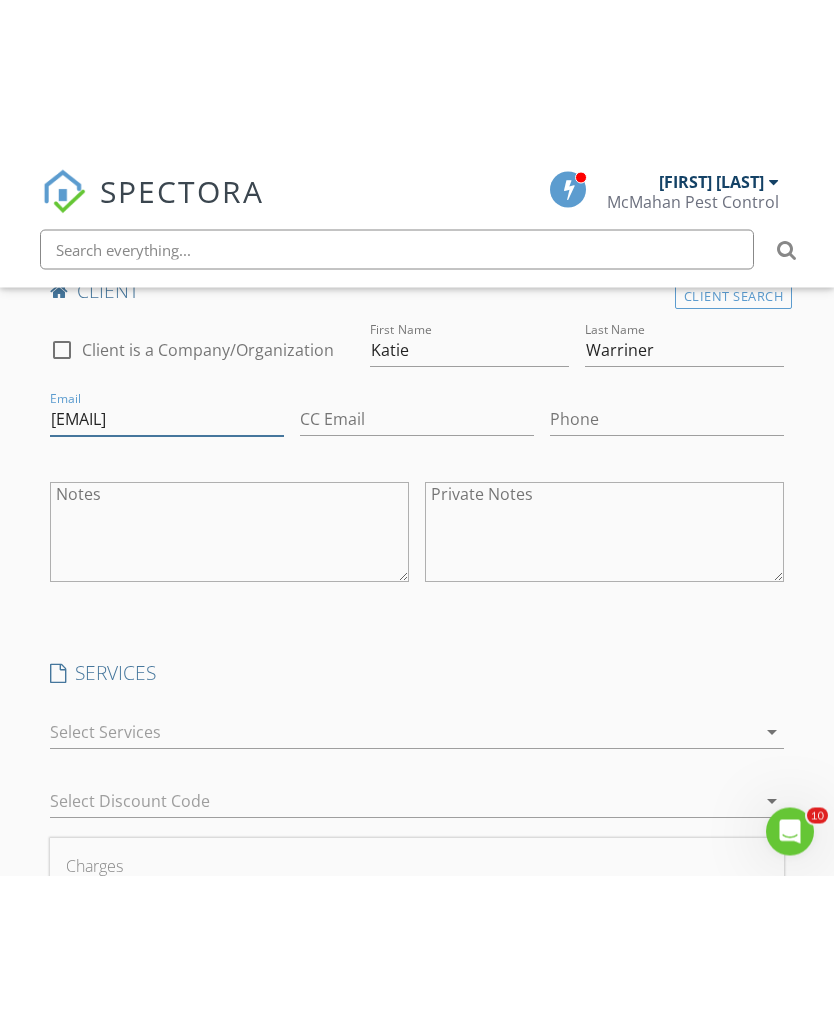 scroll, scrollTop: 1524, scrollLeft: 0, axis: vertical 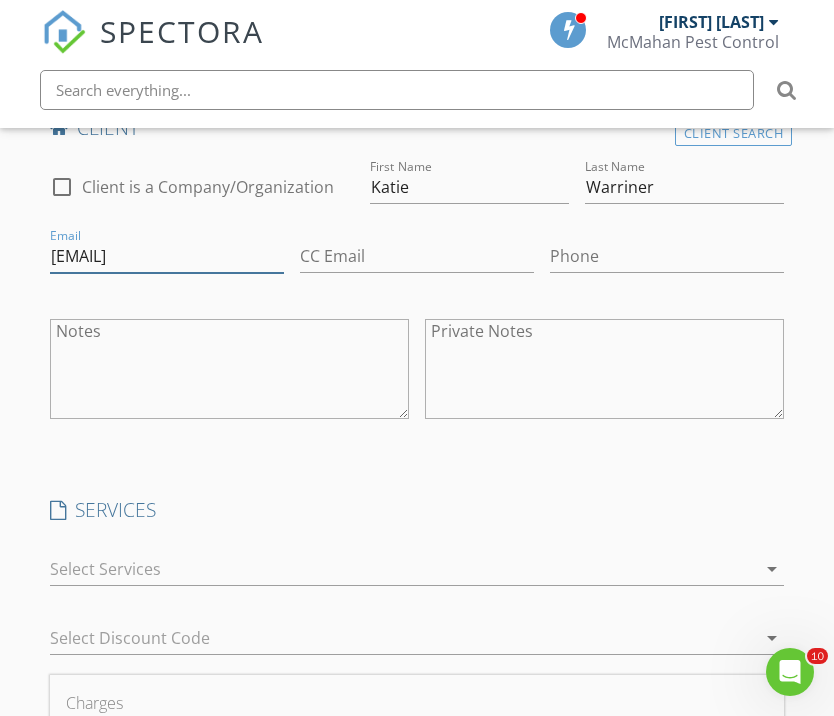 type on "Kdwarriner@icloud.com" 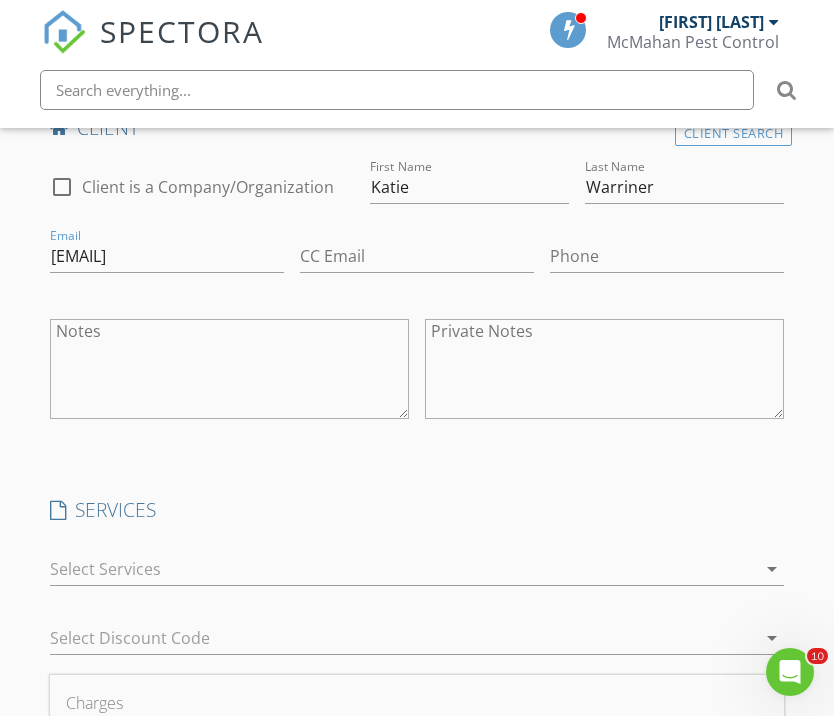 click at bounding box center (403, 569) 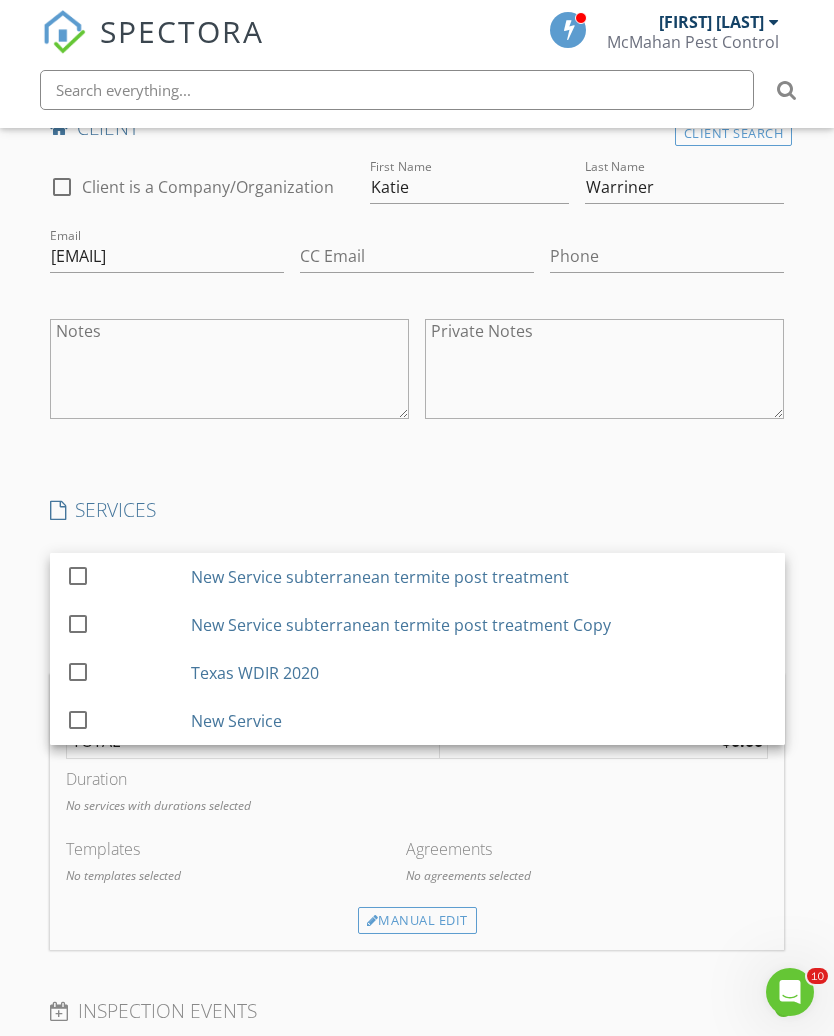 click at bounding box center (78, 671) 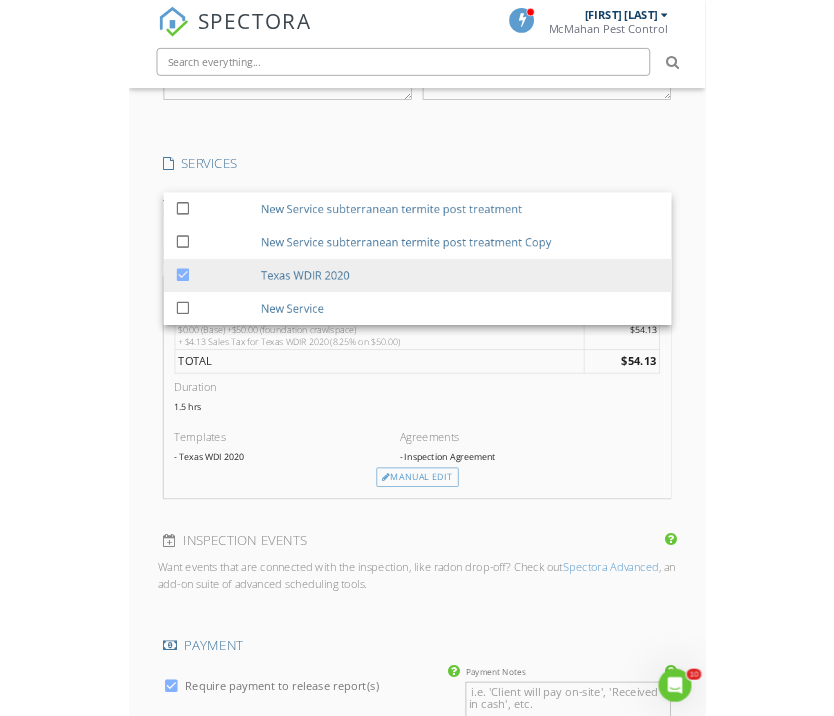 scroll, scrollTop: 1830, scrollLeft: 0, axis: vertical 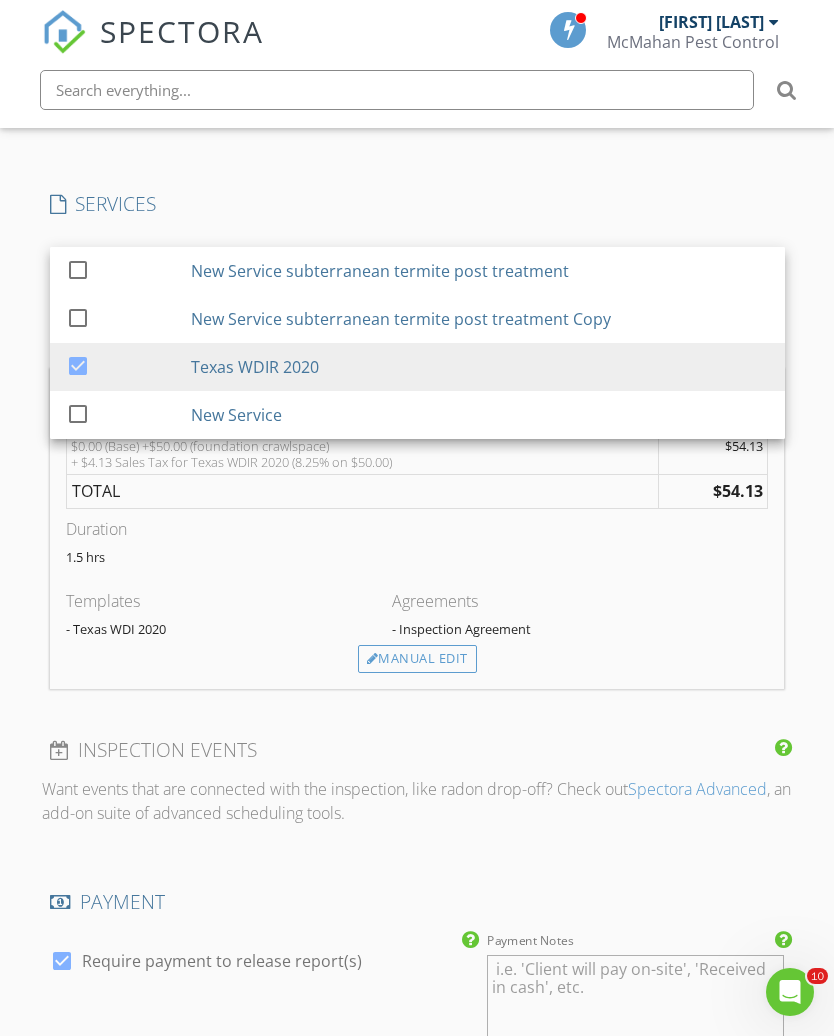 click on "Manual Edit" at bounding box center (417, 659) 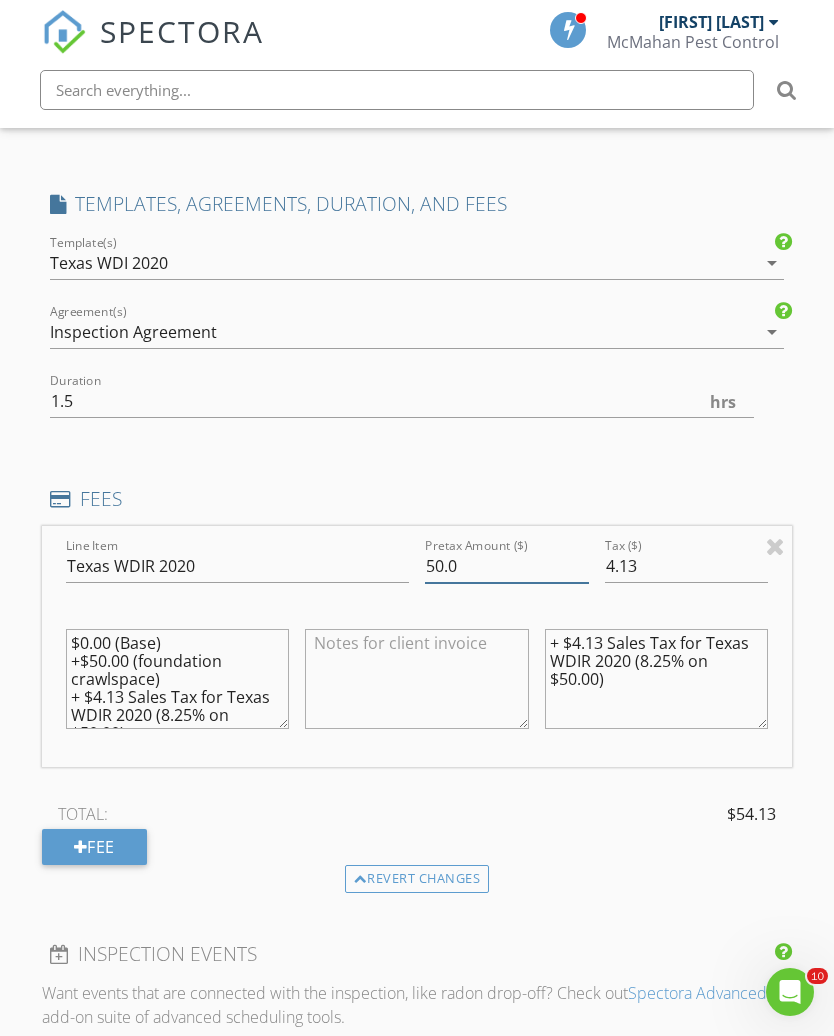 click on "50.0" at bounding box center (507, 566) 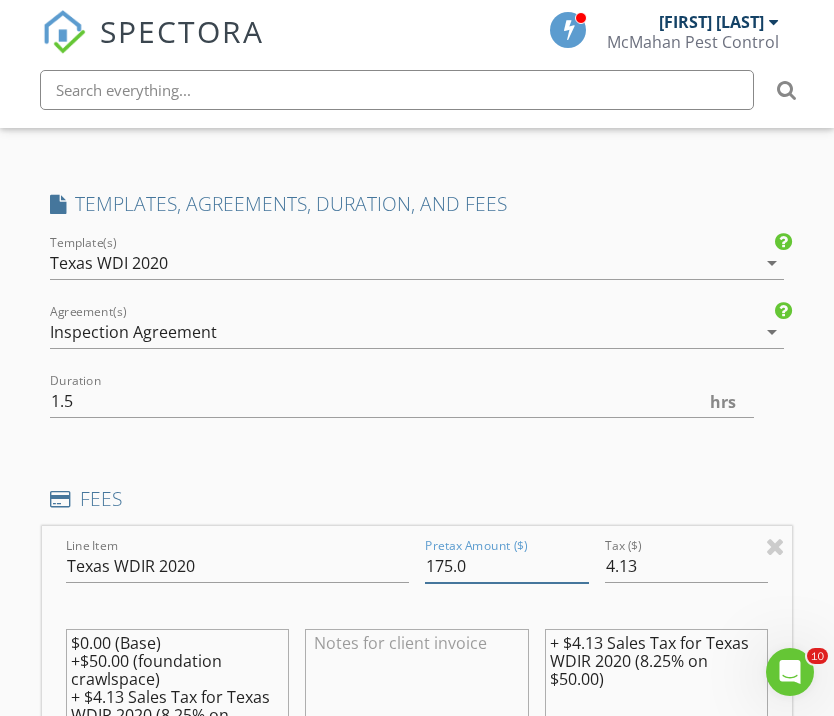 type on "175.0" 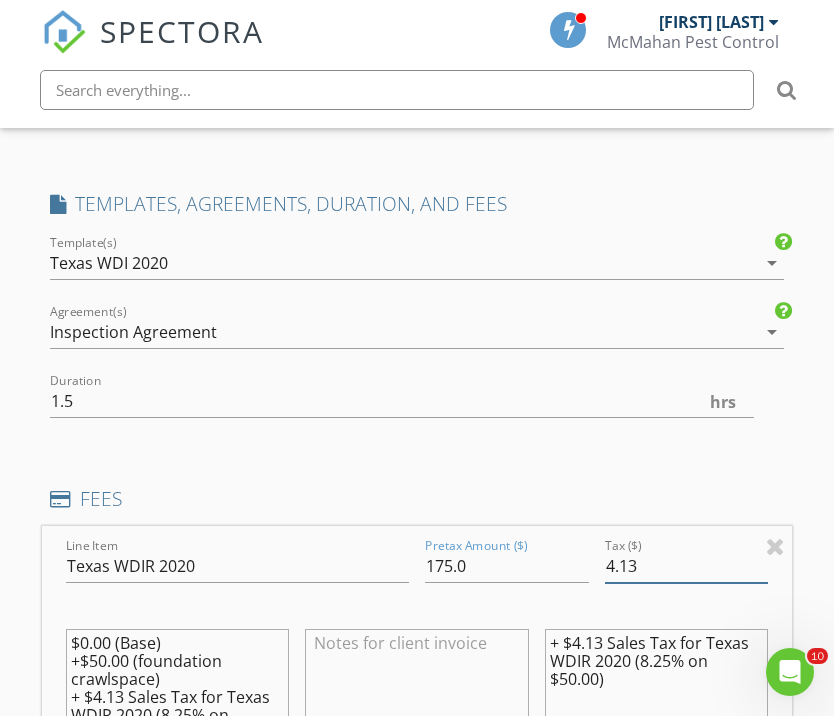 click on "4.13" at bounding box center [687, 566] 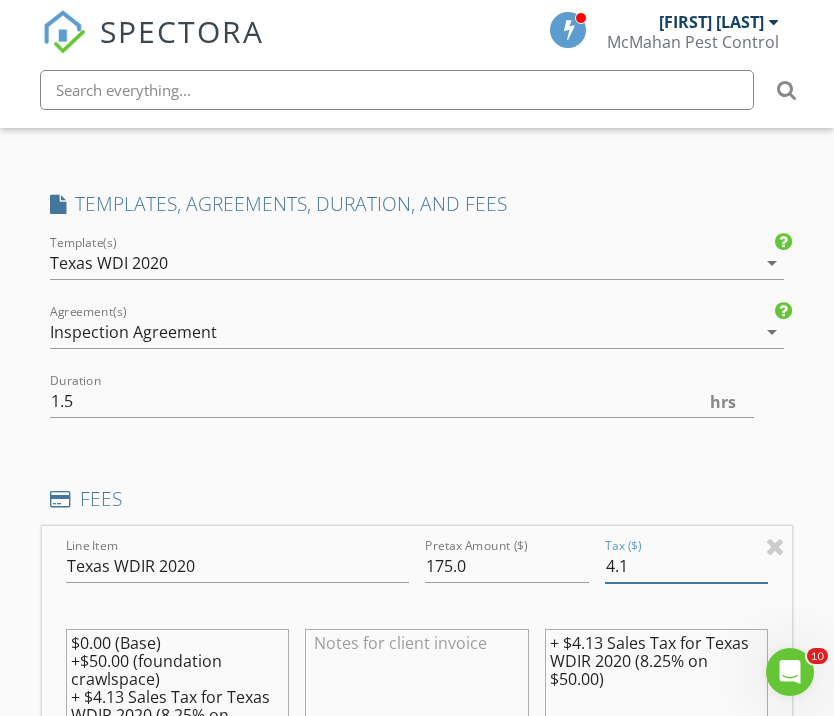type on "4" 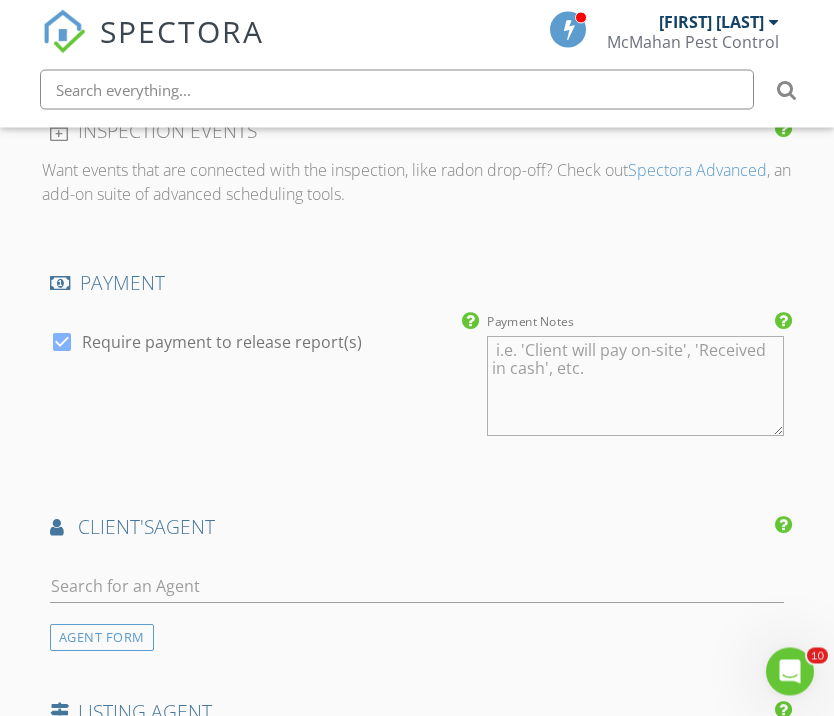 type on "014.44" 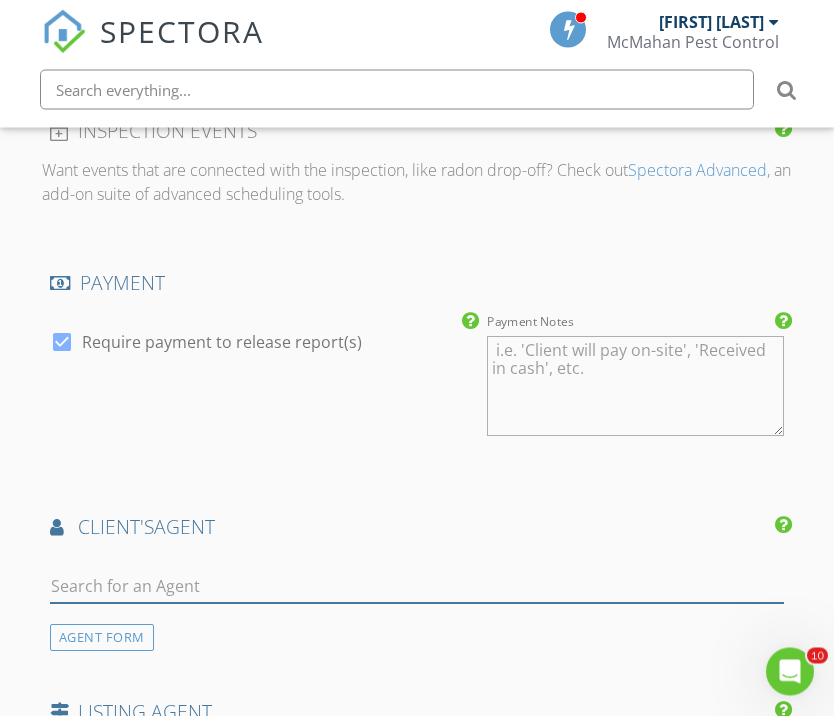 click at bounding box center (417, 587) 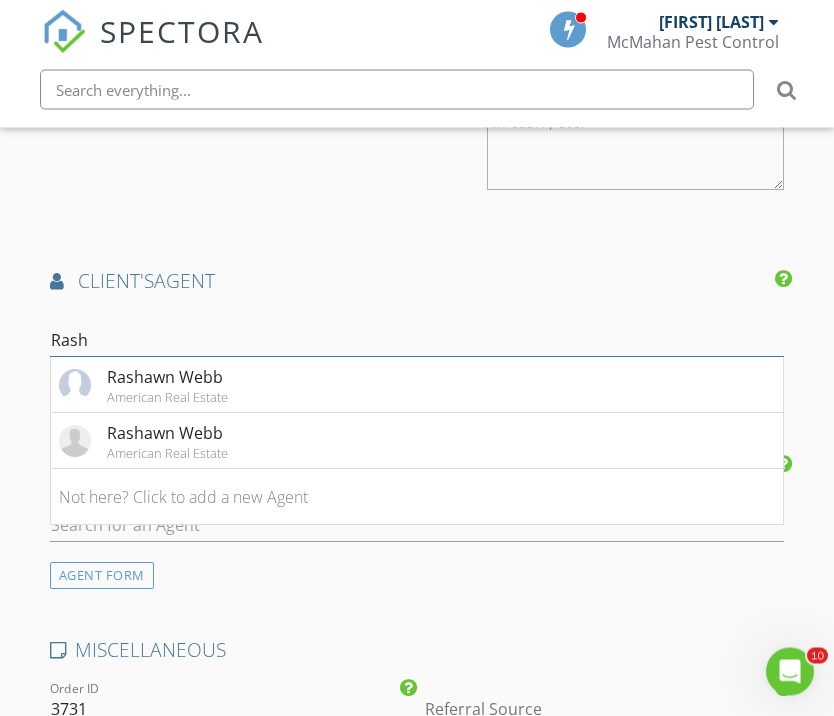 scroll, scrollTop: 2952, scrollLeft: 0, axis: vertical 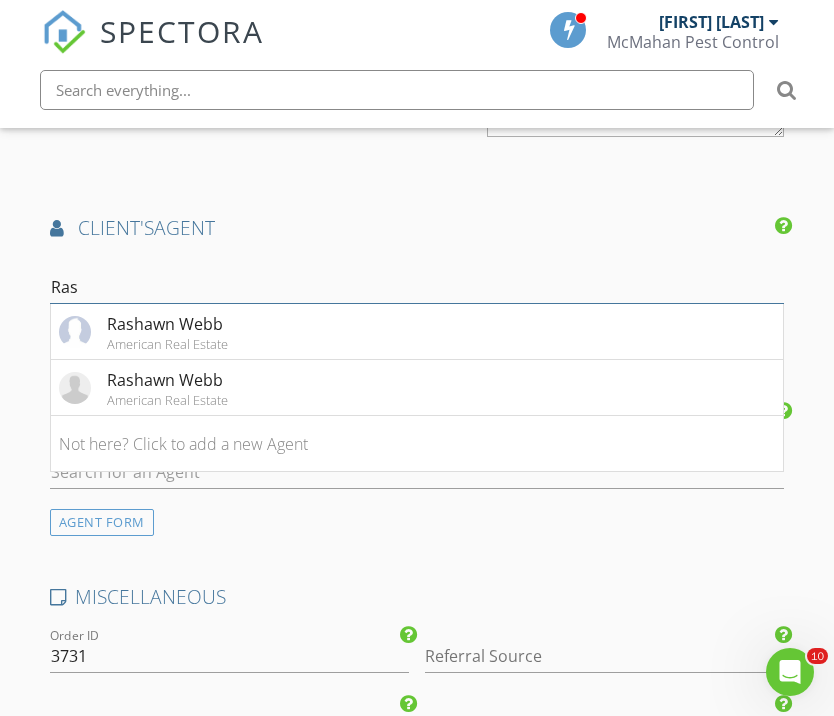 type on "Ra" 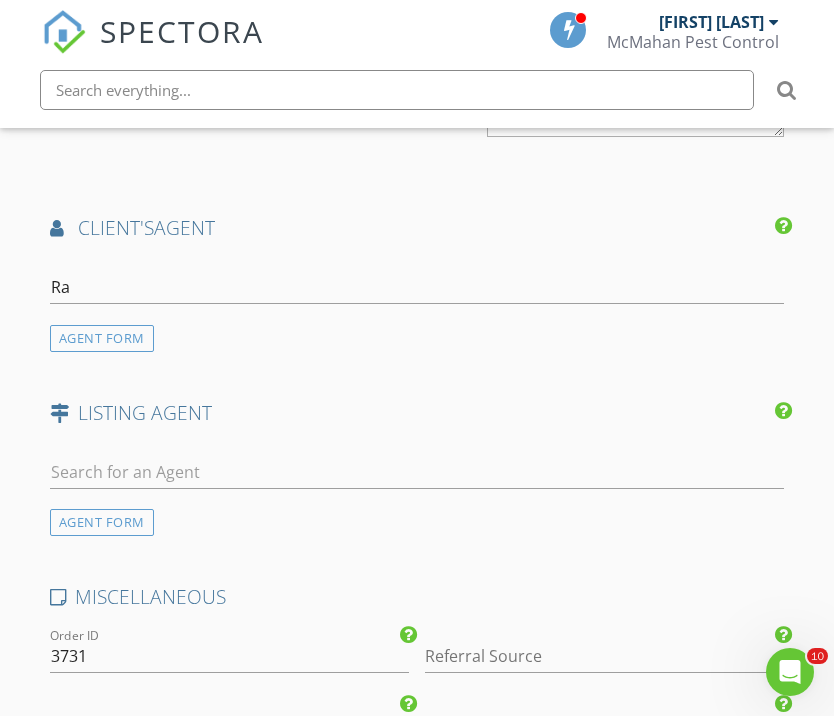 click on "AGENT FORM" at bounding box center [102, 338] 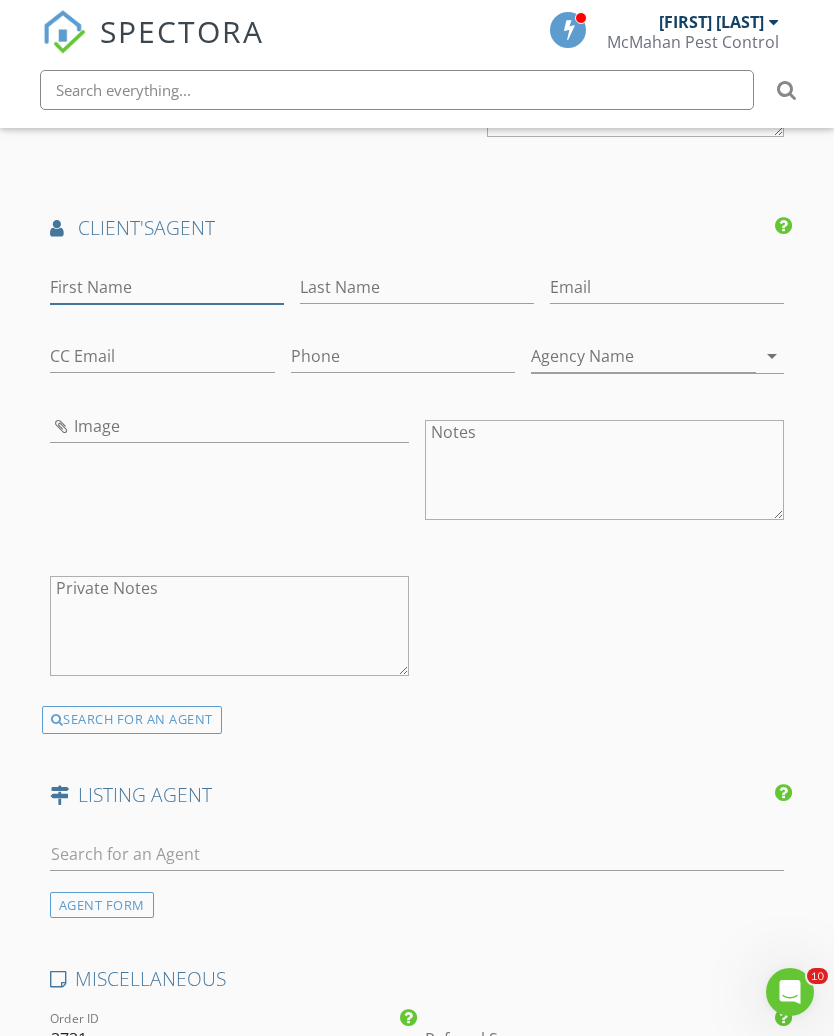 click on "First Name" at bounding box center [167, 287] 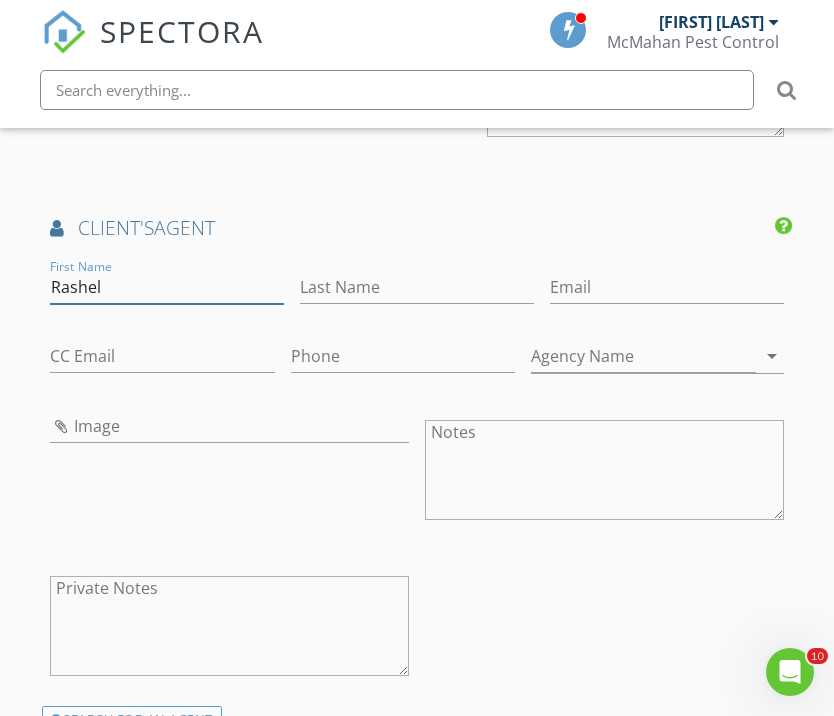 type on "Rashel" 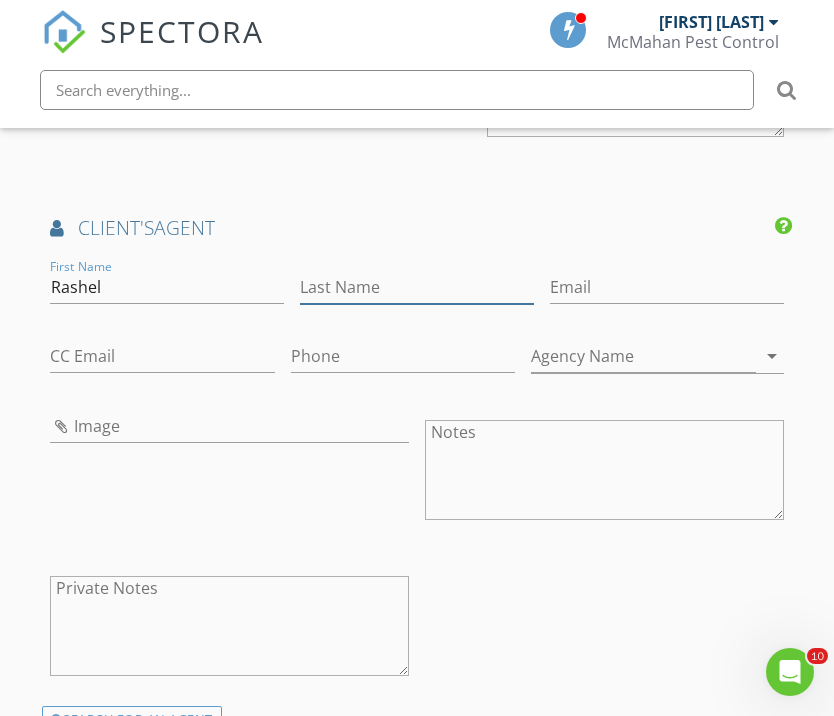 click on "Last Name" at bounding box center (417, 287) 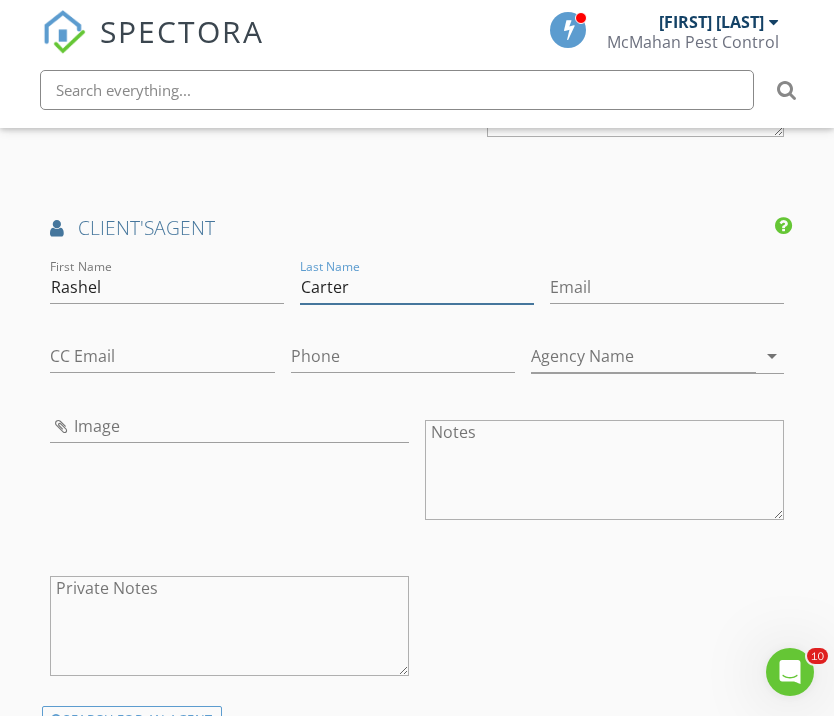type on "Carter" 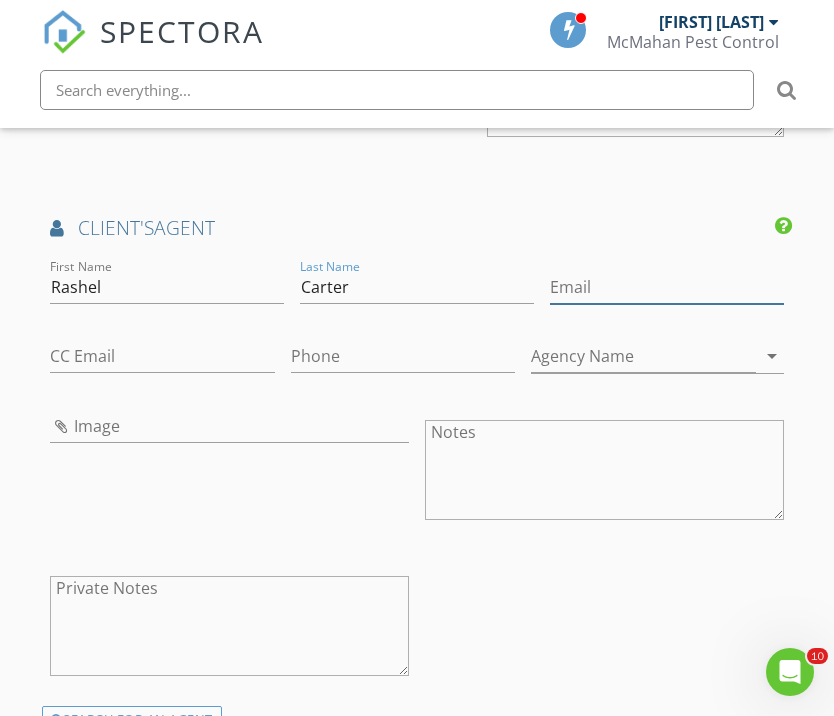 click on "Email" at bounding box center [667, 287] 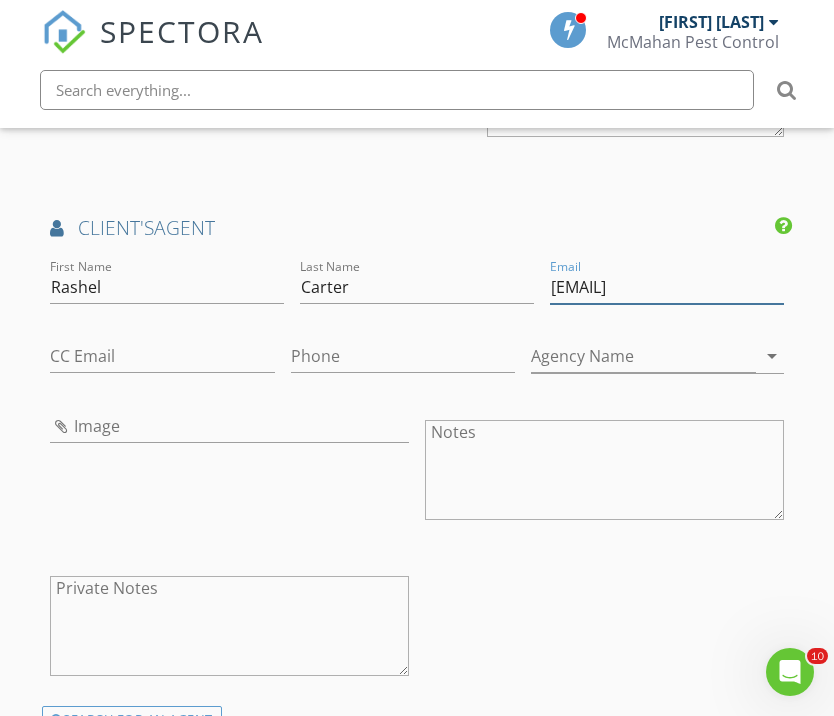 type on "Rashelcarter20@gmail.com" 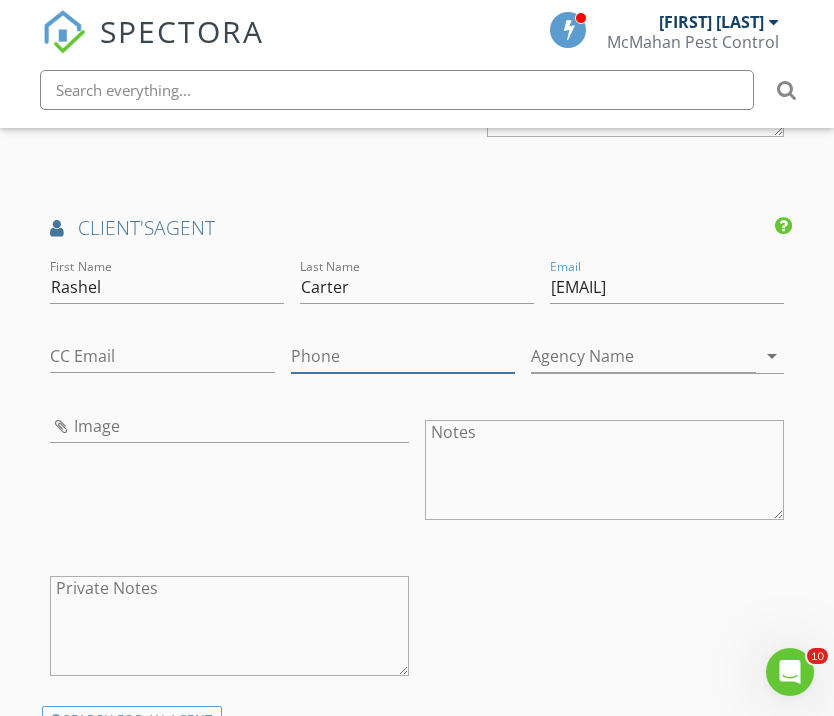 click on "Phone" at bounding box center (403, 356) 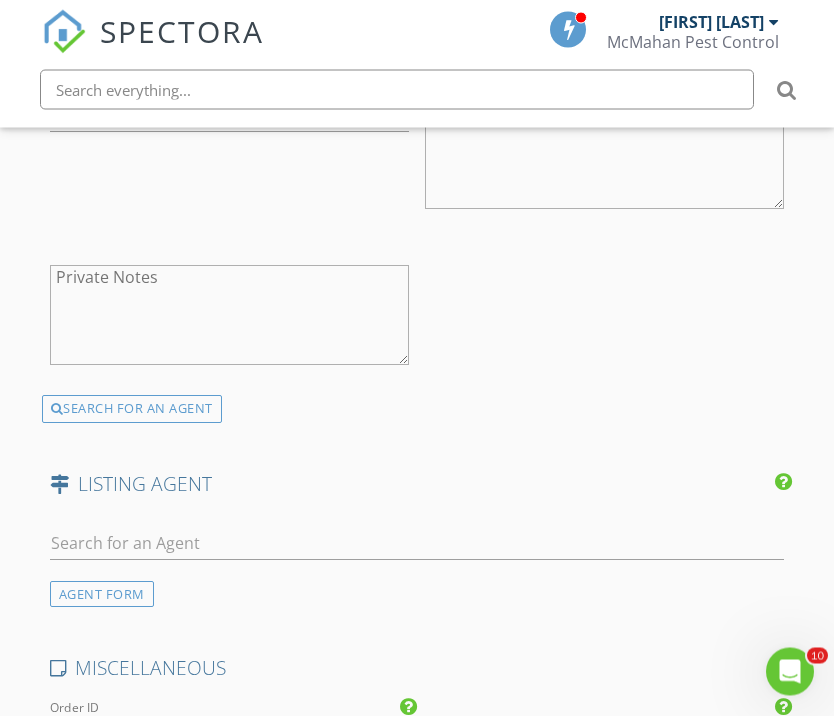 type on "409-656-9898" 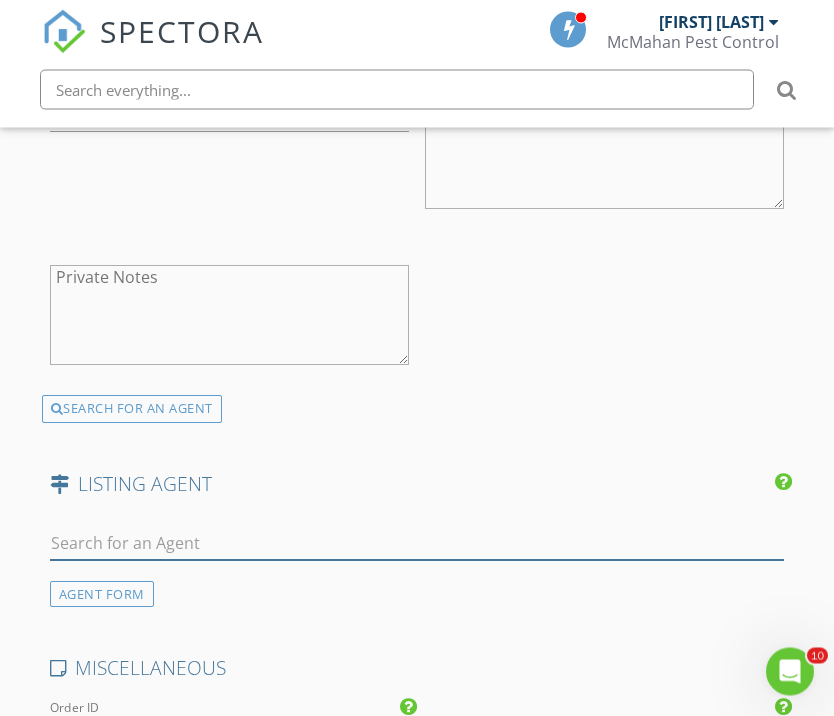 click at bounding box center (417, 544) 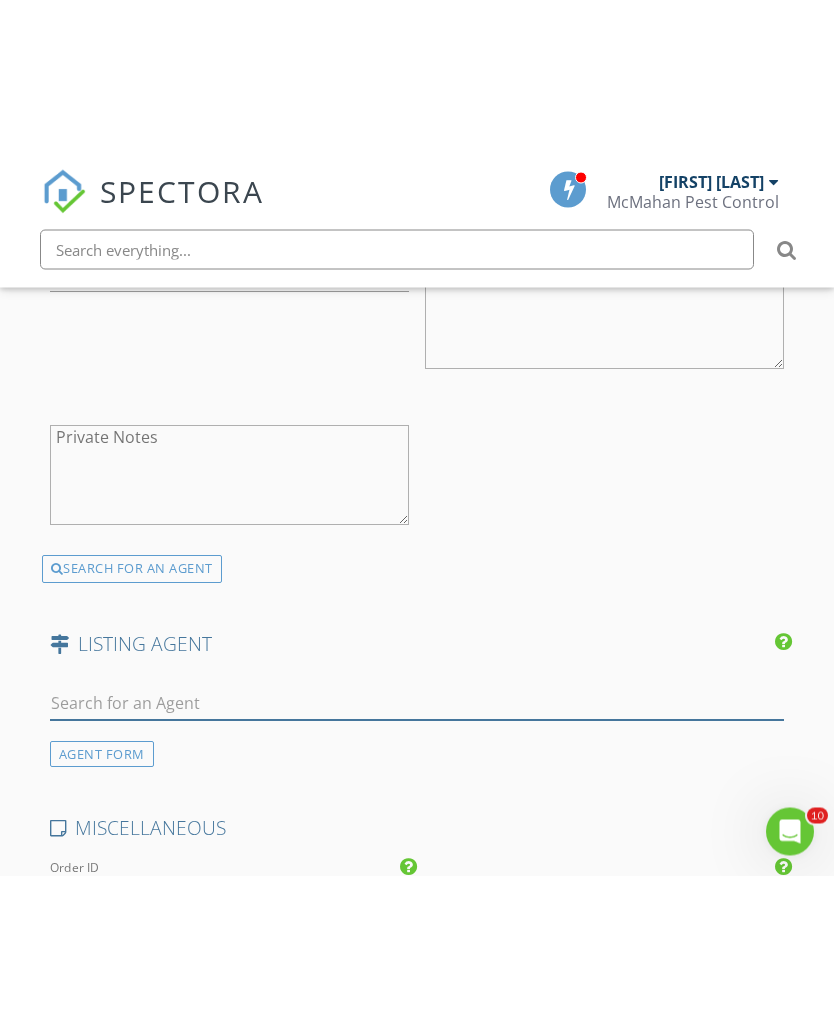 scroll, scrollTop: 3263, scrollLeft: 0, axis: vertical 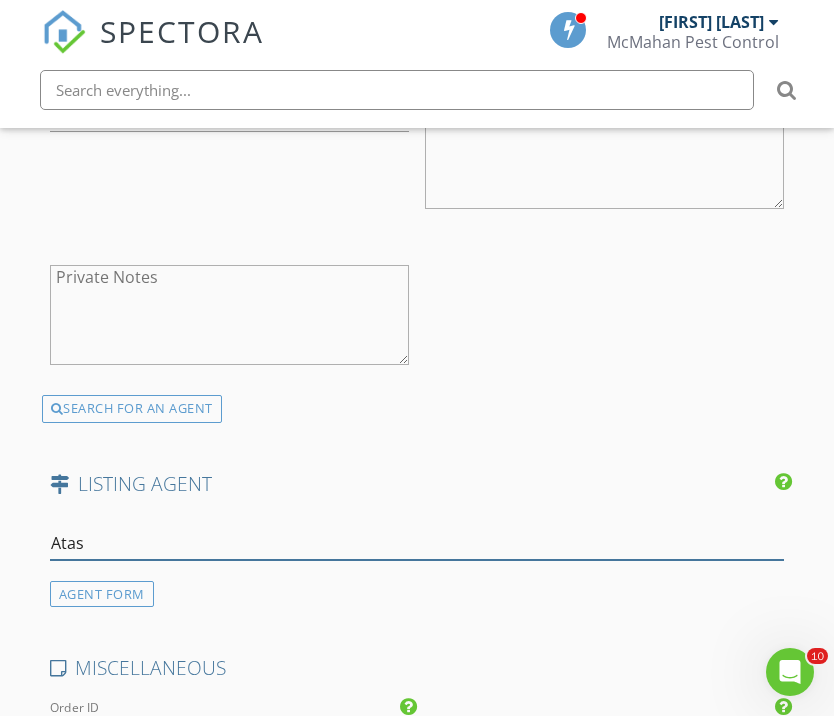 type on "Atash" 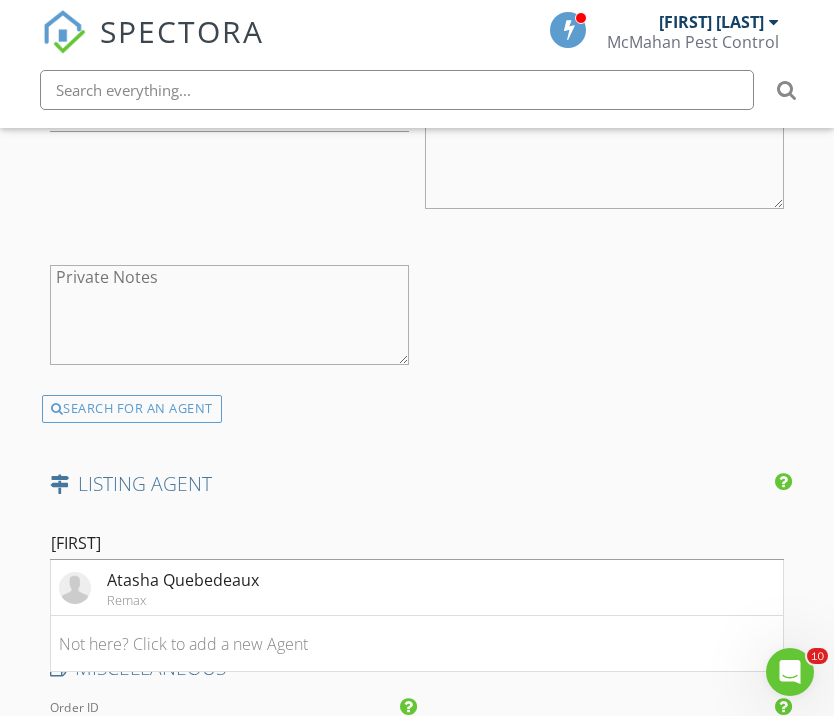 click on "Atasha Quebedeaux
Remax" at bounding box center (417, 588) 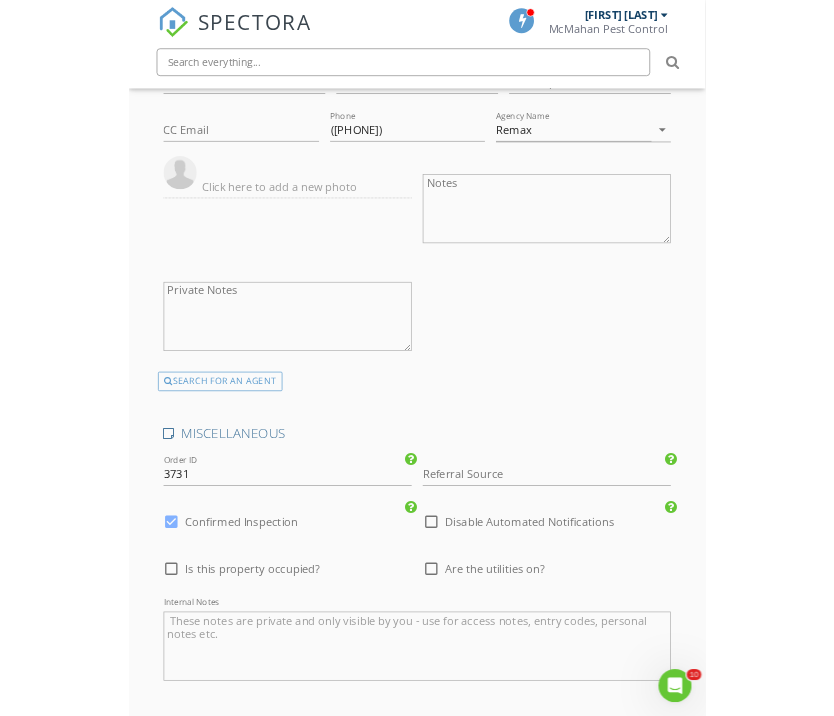 scroll, scrollTop: 3721, scrollLeft: 0, axis: vertical 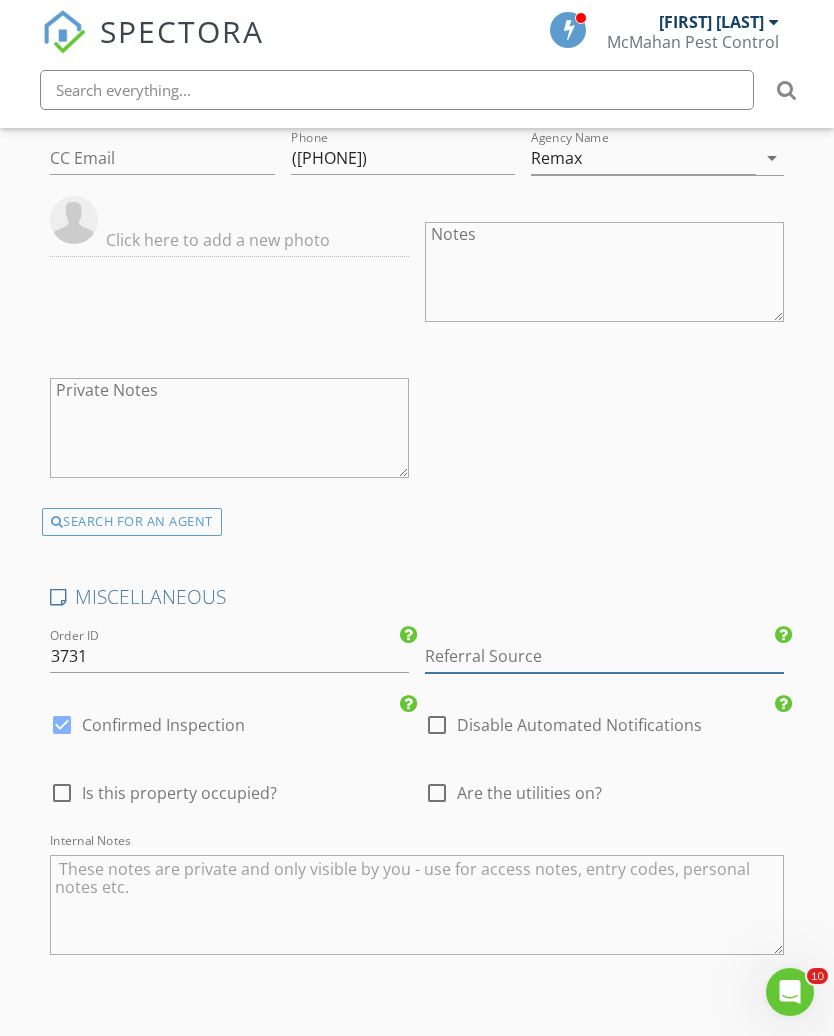 click at bounding box center (604, 656) 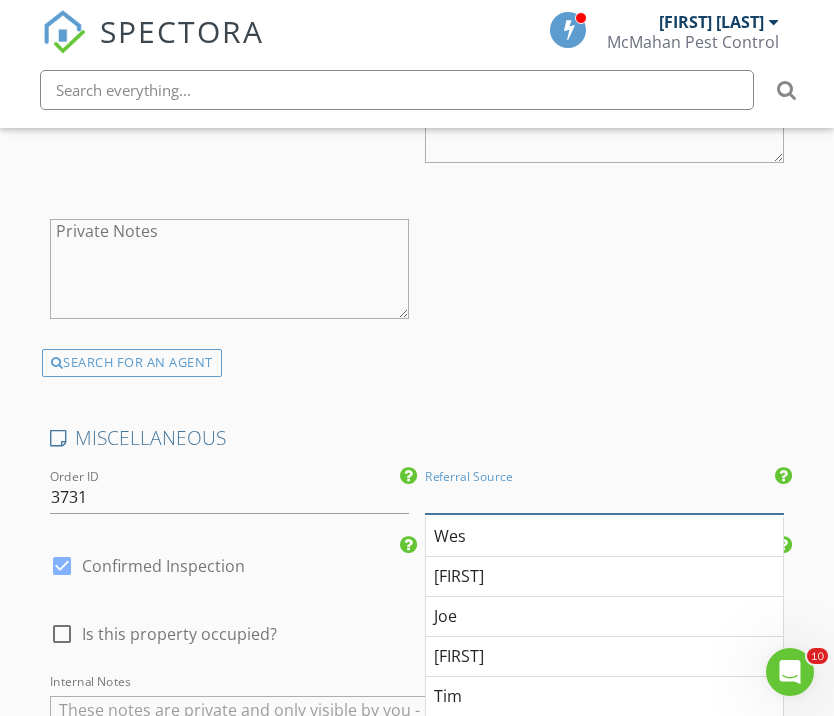 scroll, scrollTop: 3926, scrollLeft: 0, axis: vertical 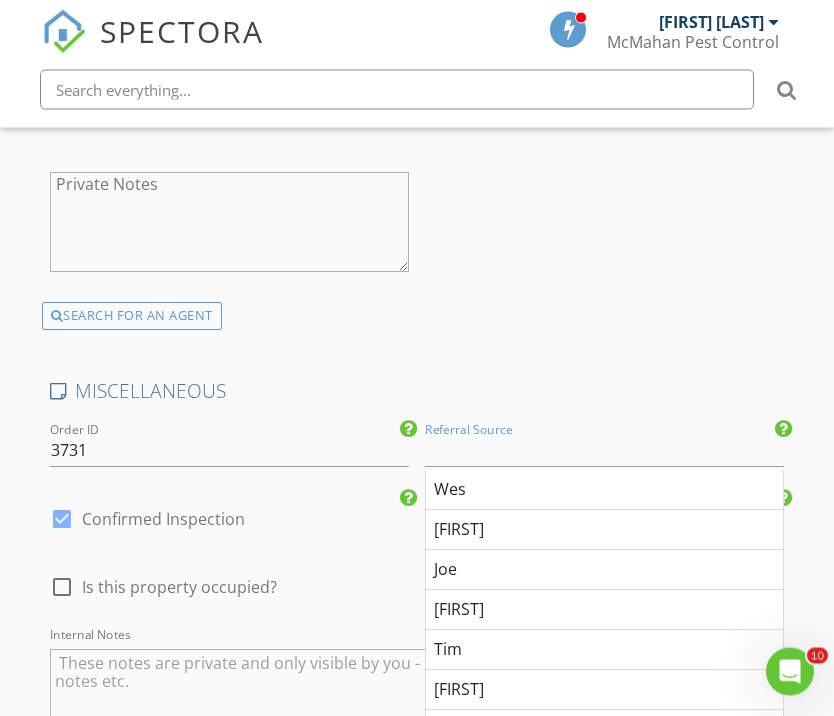 click on "Chip" at bounding box center [604, 531] 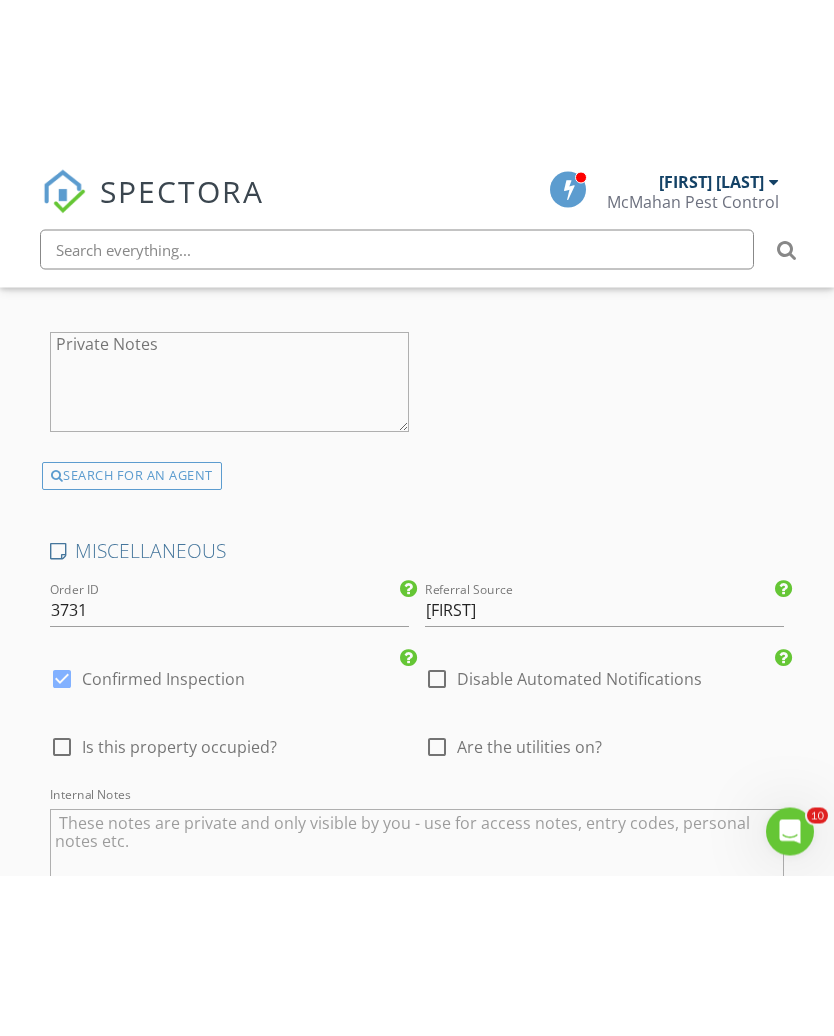 scroll, scrollTop: 3927, scrollLeft: 0, axis: vertical 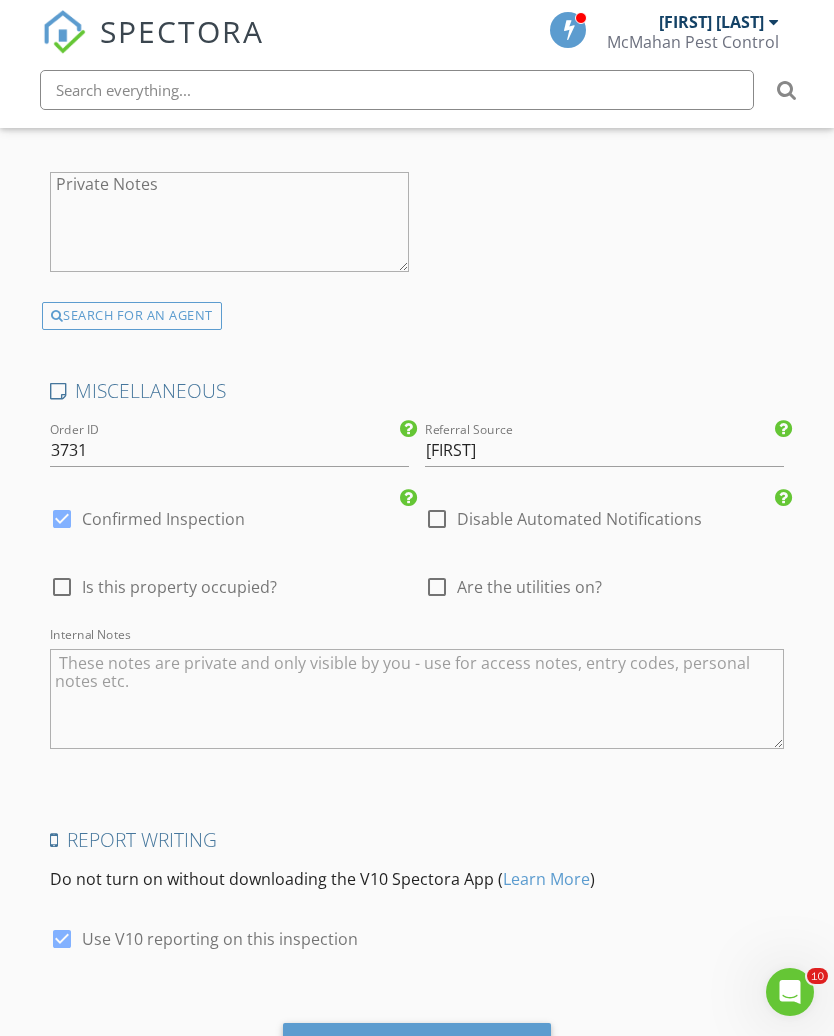 click at bounding box center [437, 587] 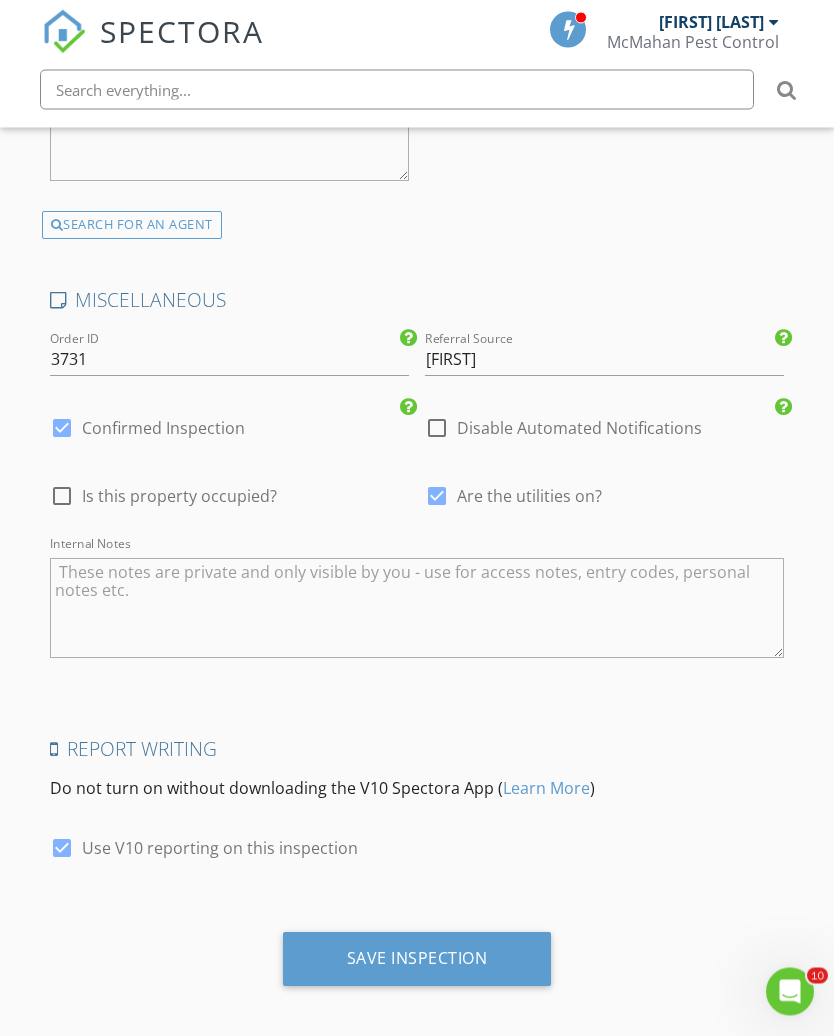 scroll, scrollTop: 4021, scrollLeft: 0, axis: vertical 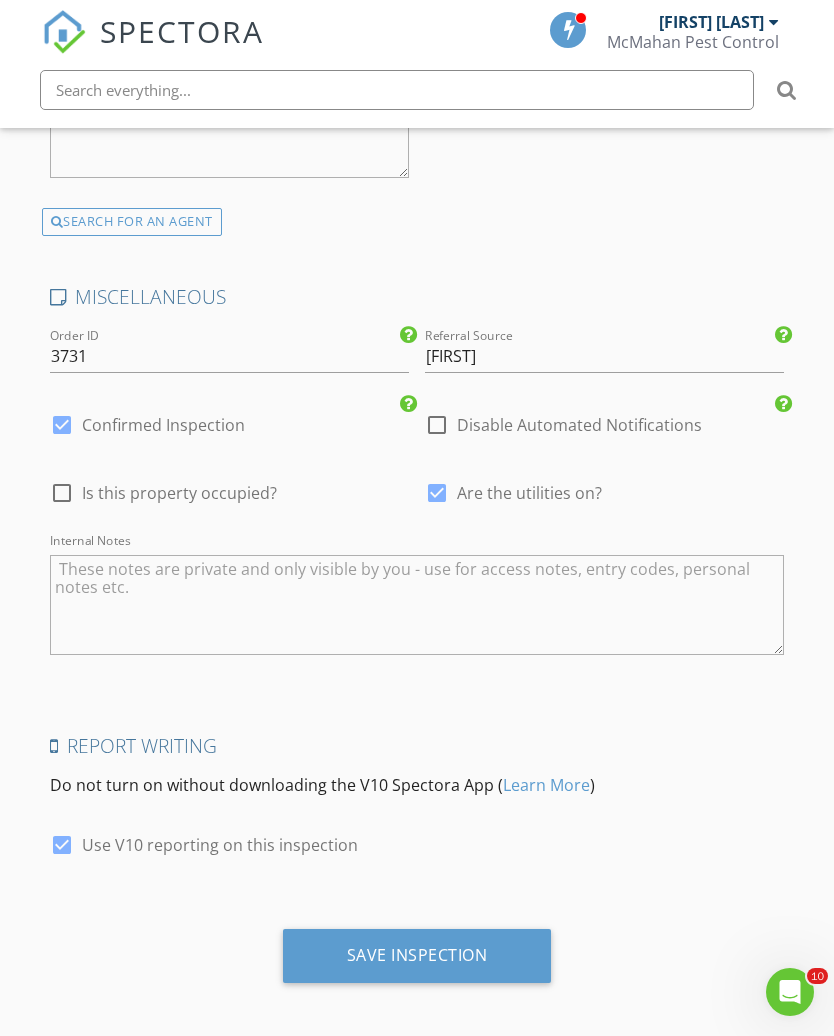 click on "Save Inspection" at bounding box center (417, 955) 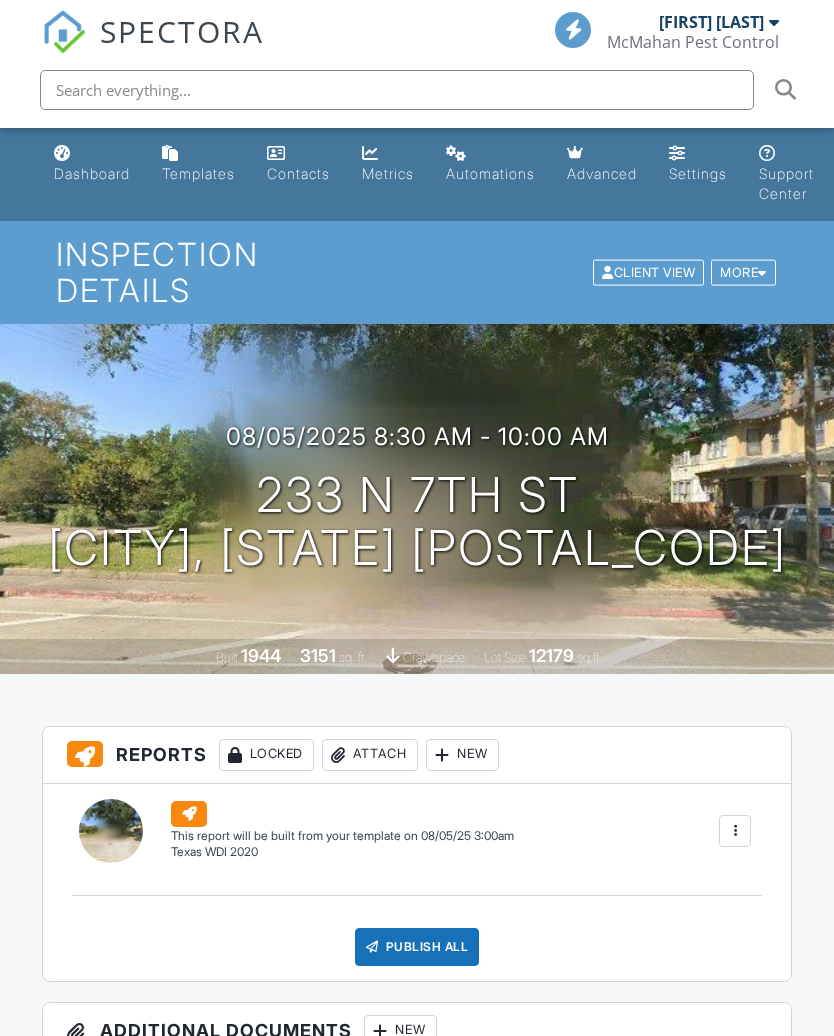 scroll, scrollTop: 0, scrollLeft: 0, axis: both 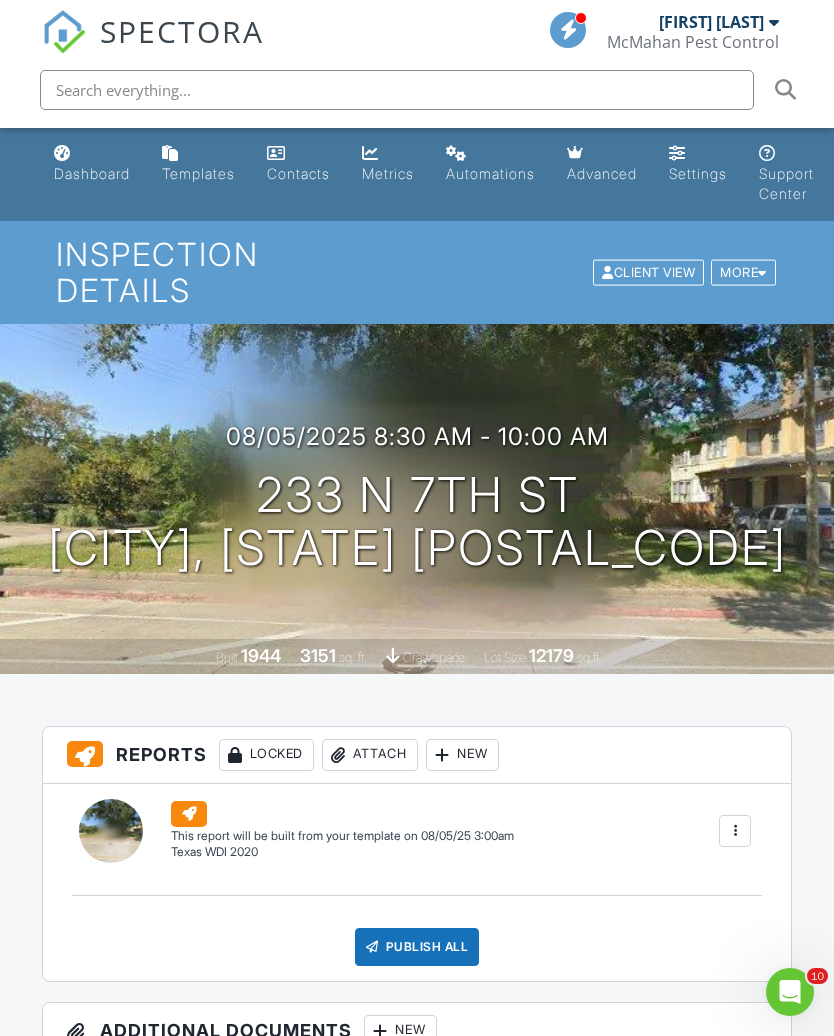 click on "SPECTORA" at bounding box center (182, 31) 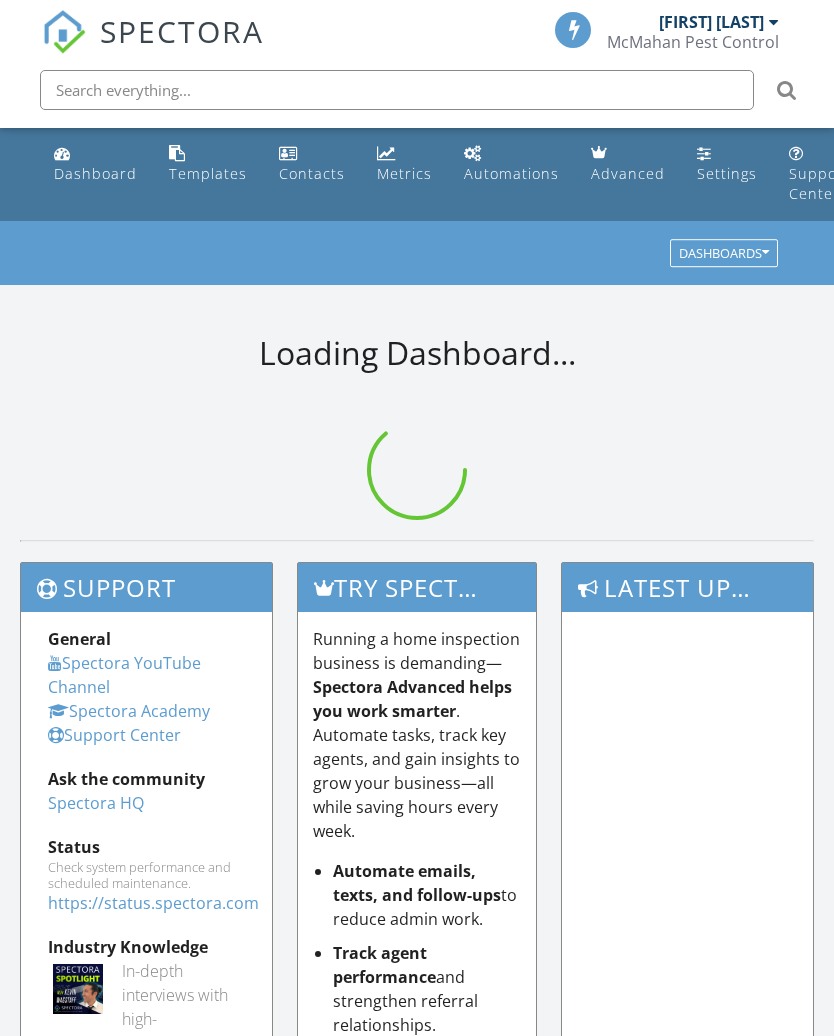 scroll, scrollTop: 0, scrollLeft: 0, axis: both 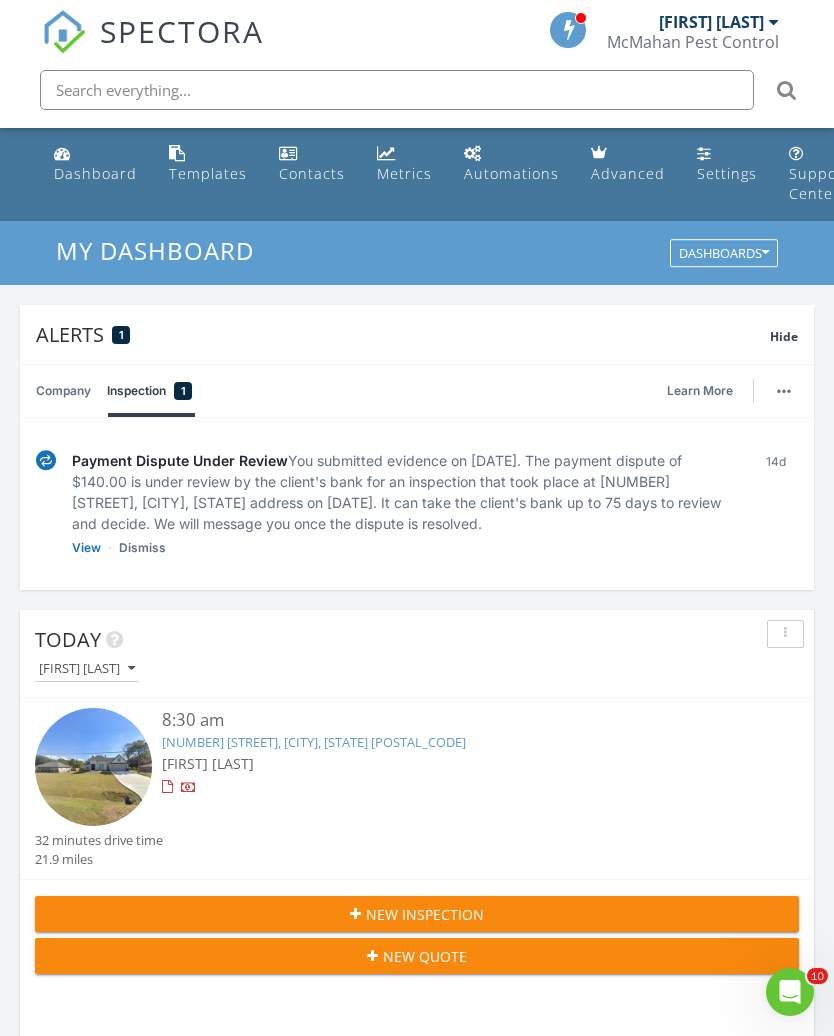 click on "New Inspection" at bounding box center [425, 914] 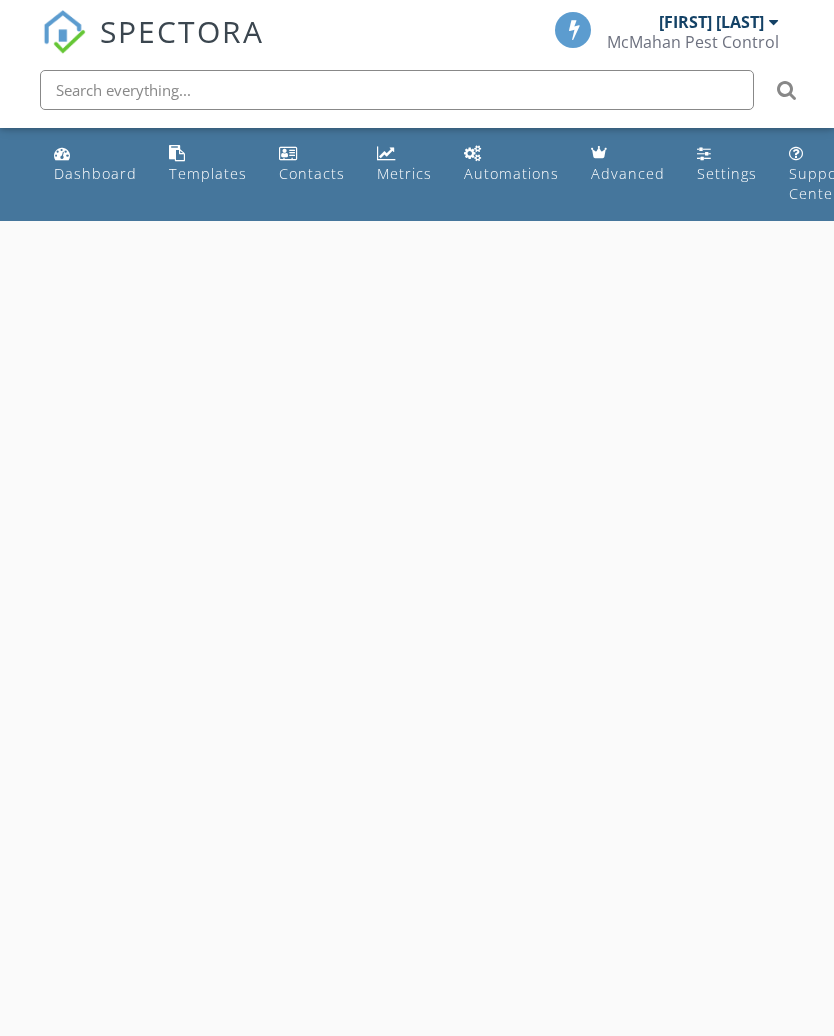 scroll, scrollTop: 0, scrollLeft: 0, axis: both 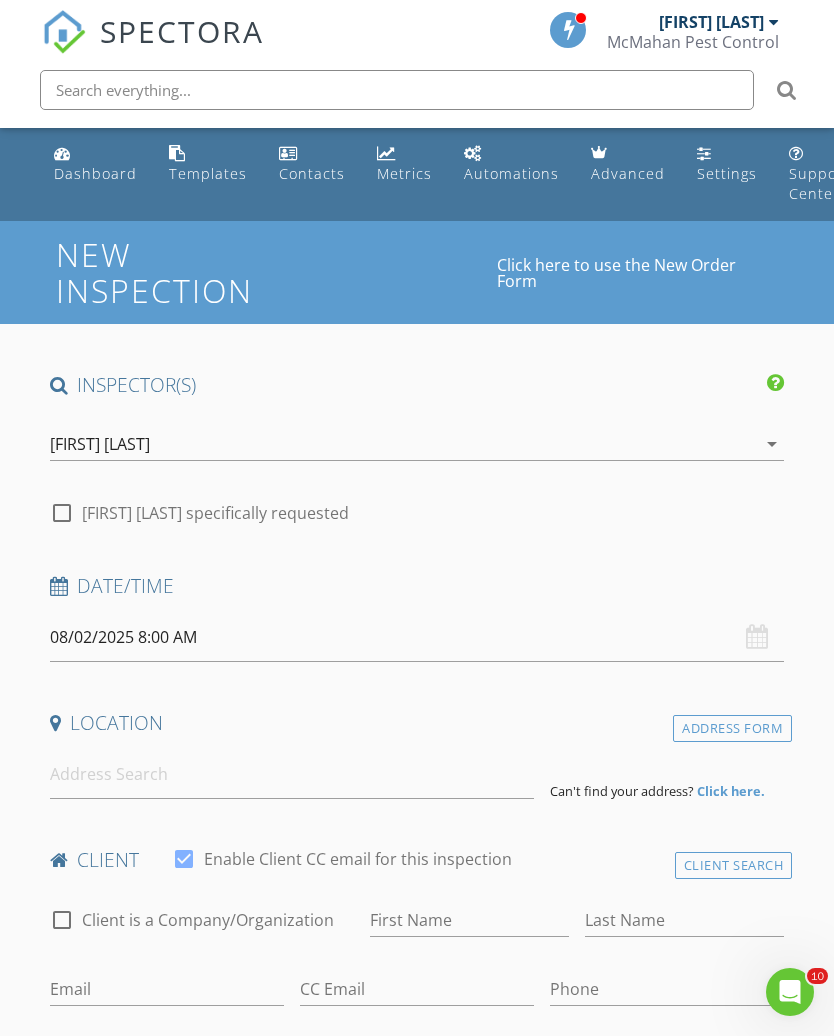 click on "08/02/2025 8:00 AM" at bounding box center [417, 637] 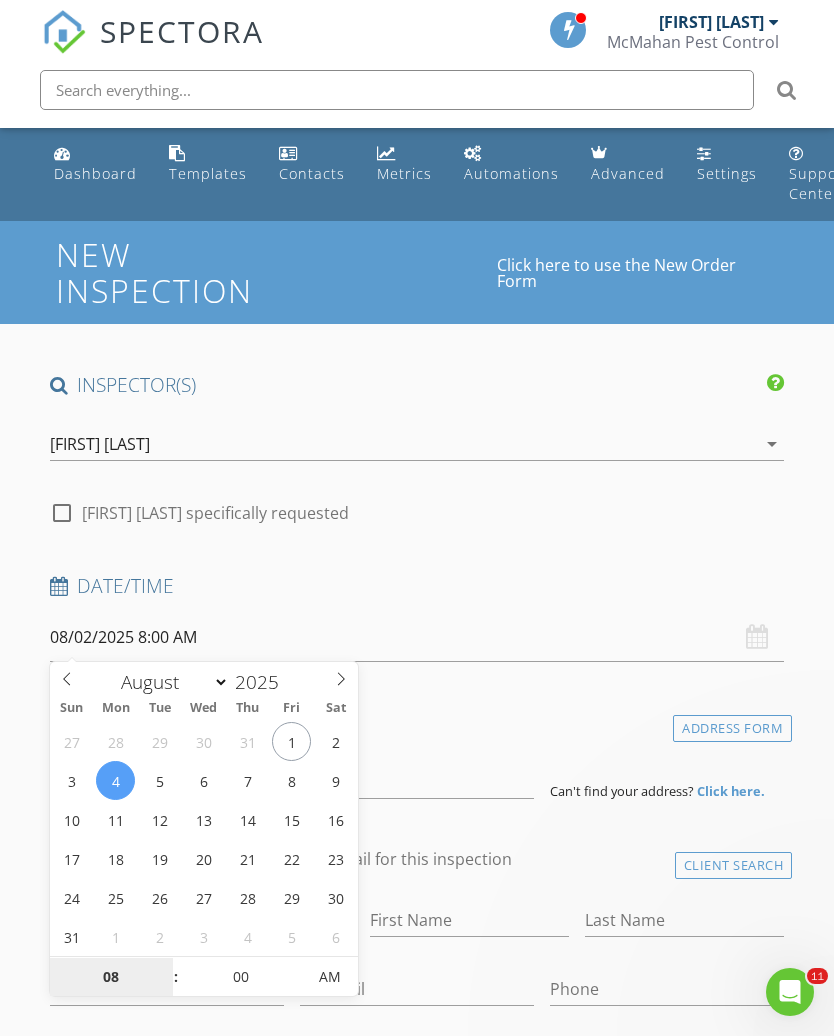 type on "08/04/2025 8:00 AM" 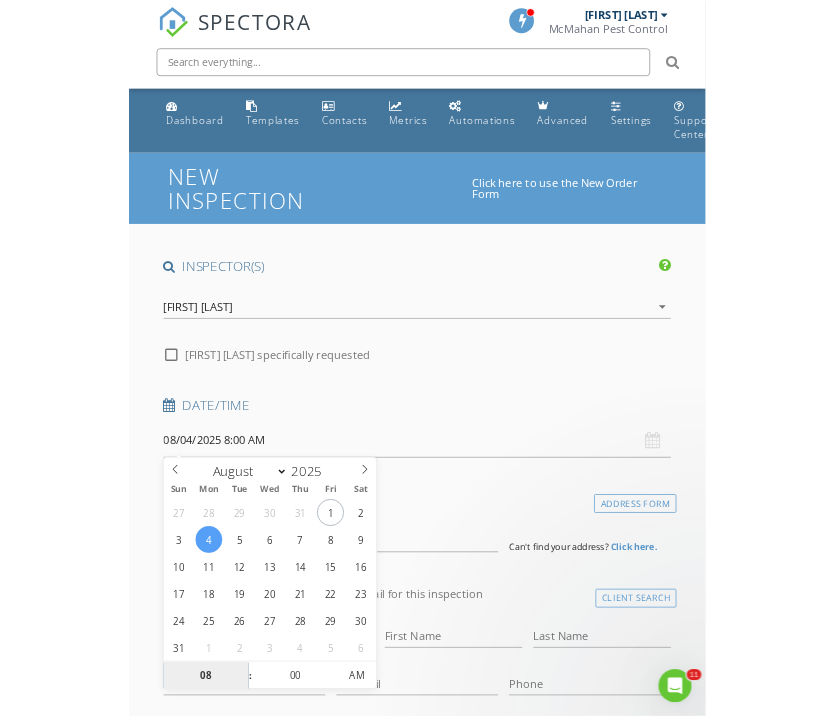 scroll, scrollTop: 620, scrollLeft: 0, axis: vertical 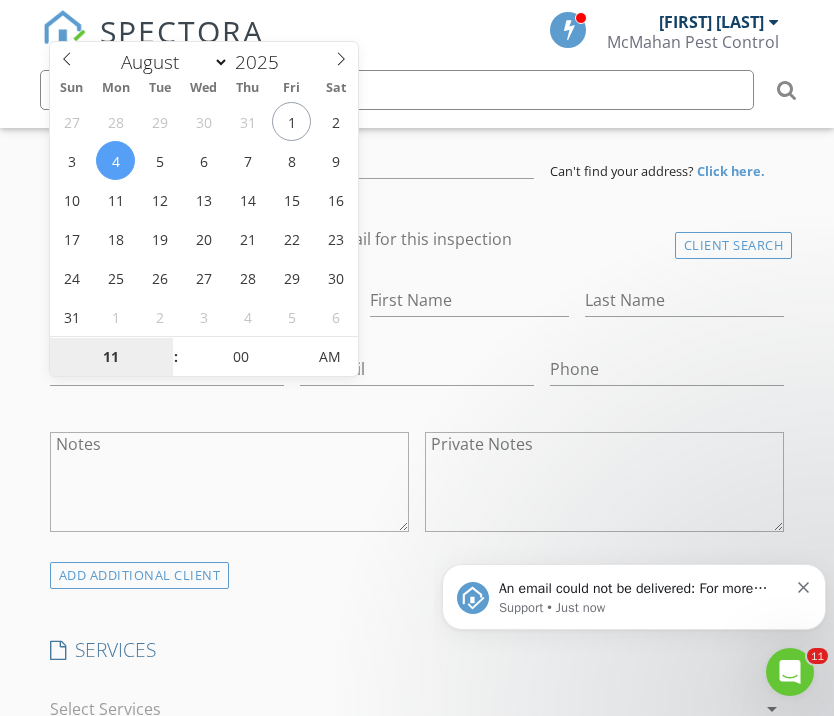 type on "11" 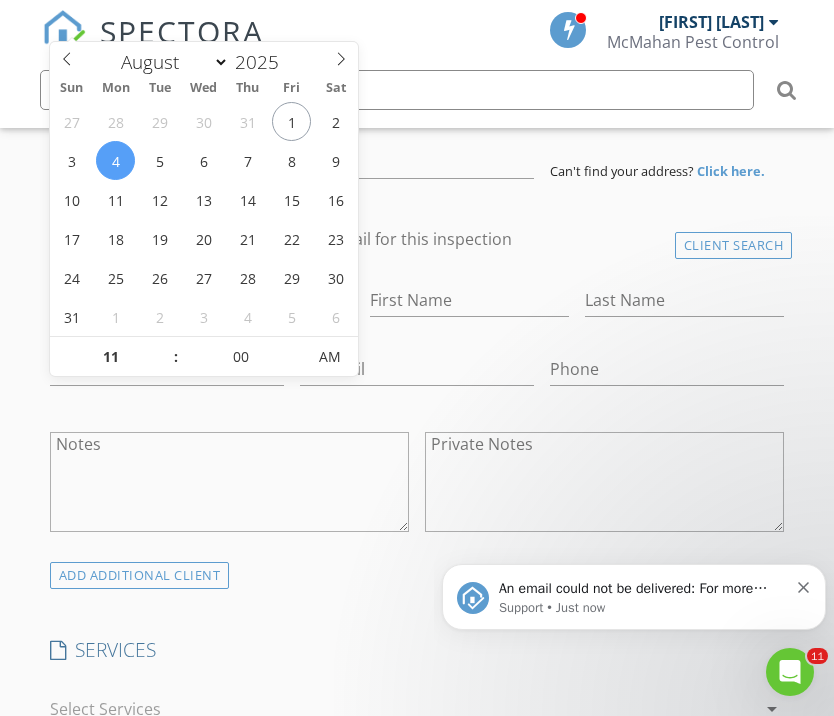 click on "An email could not be delivered:  For more information, view Why emails don't get delivered (Support Article)" at bounding box center [643, 589] 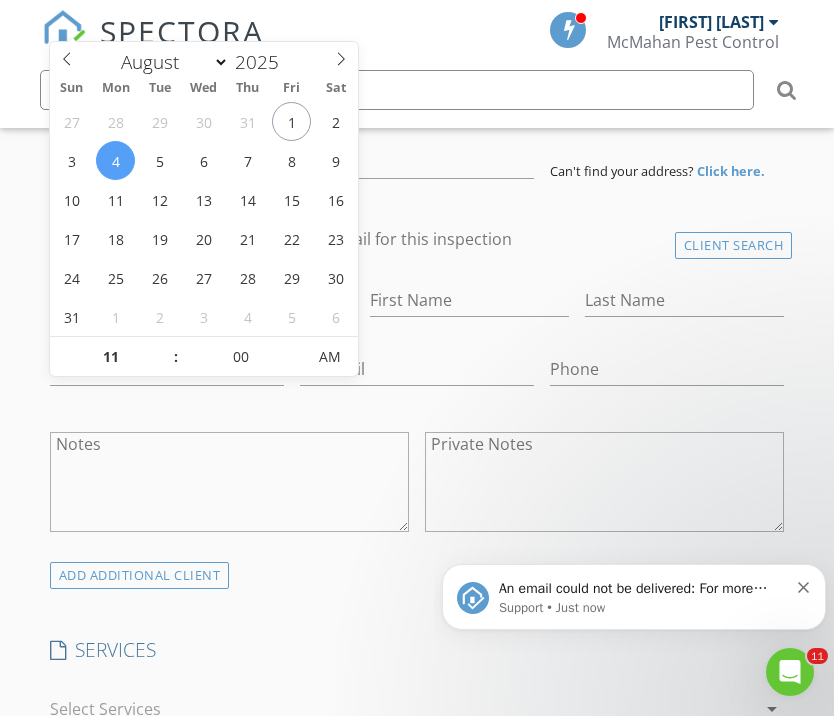 type on "08/04/2025 11:00 AM" 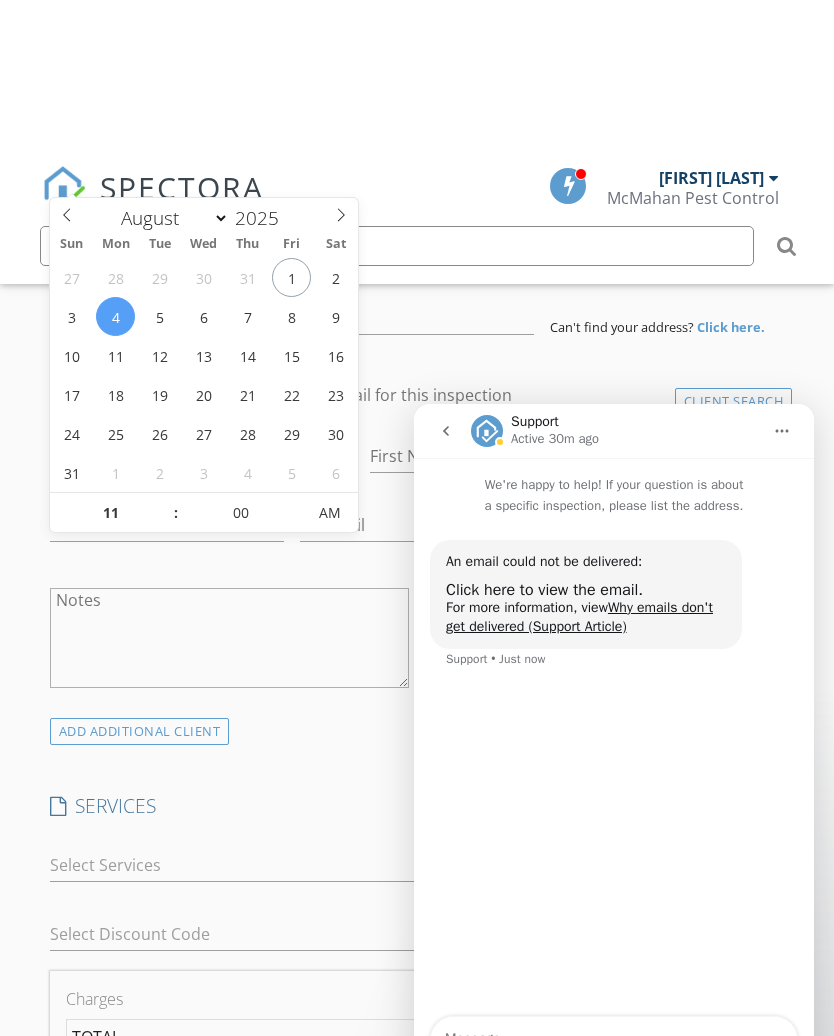 scroll, scrollTop: 0, scrollLeft: 0, axis: both 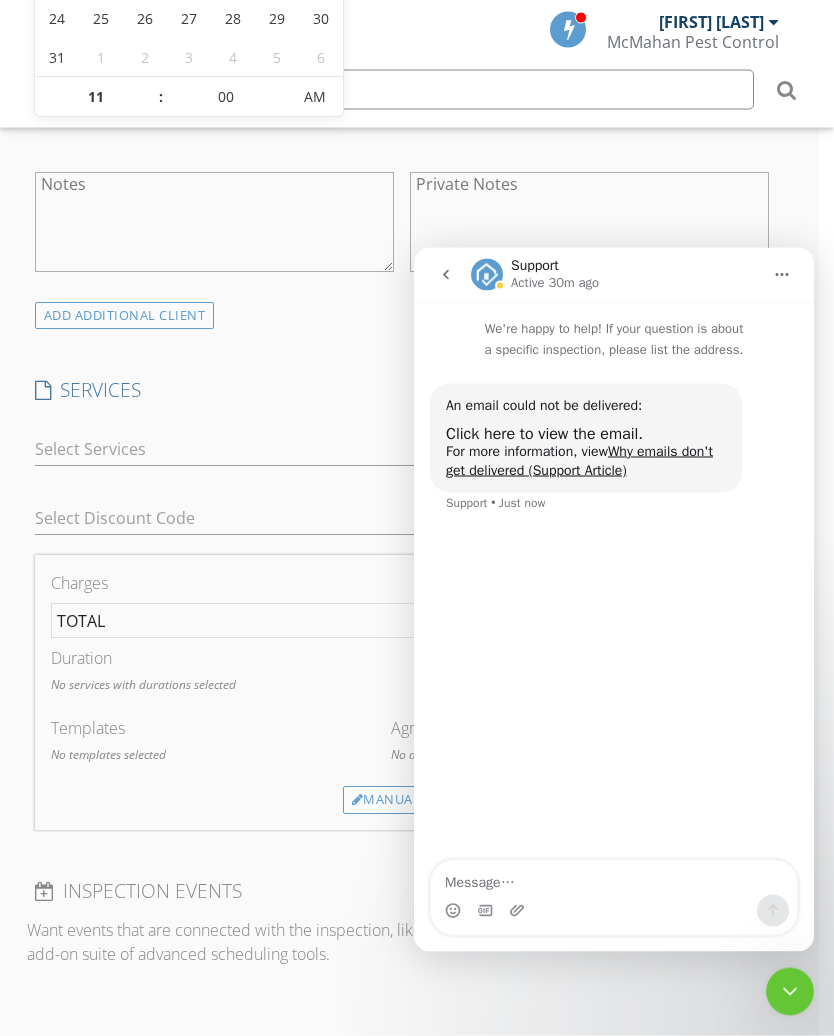 click 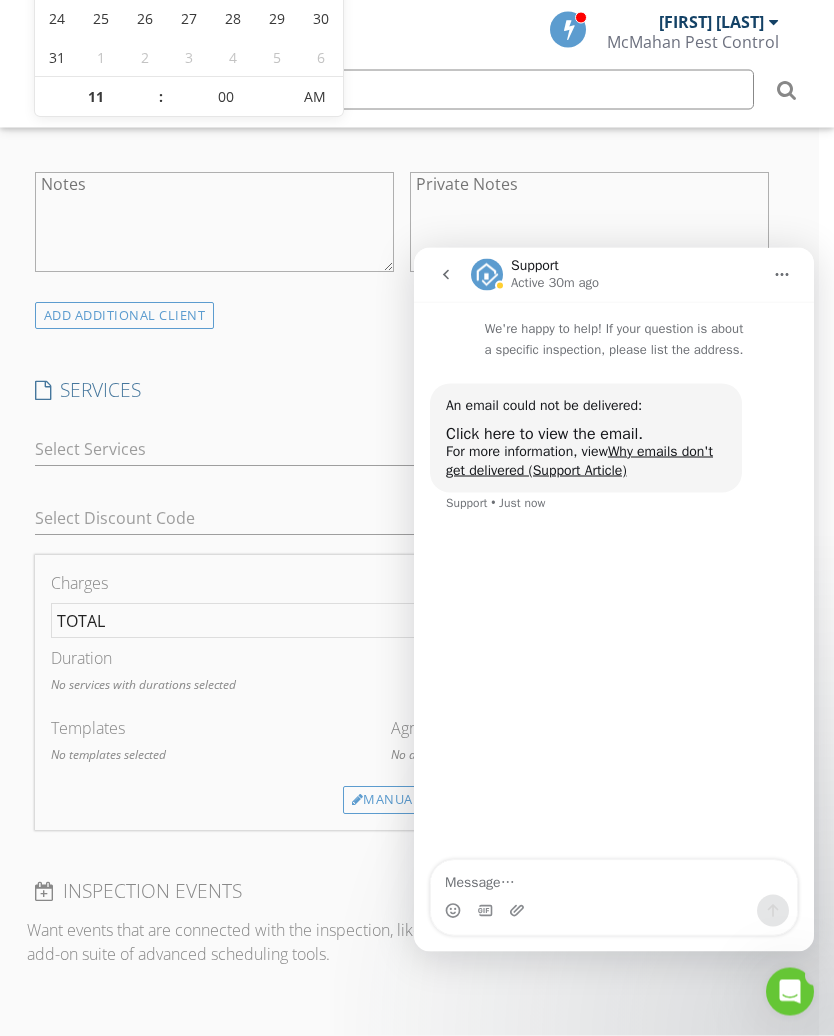 scroll, scrollTop: 751, scrollLeft: 15, axis: both 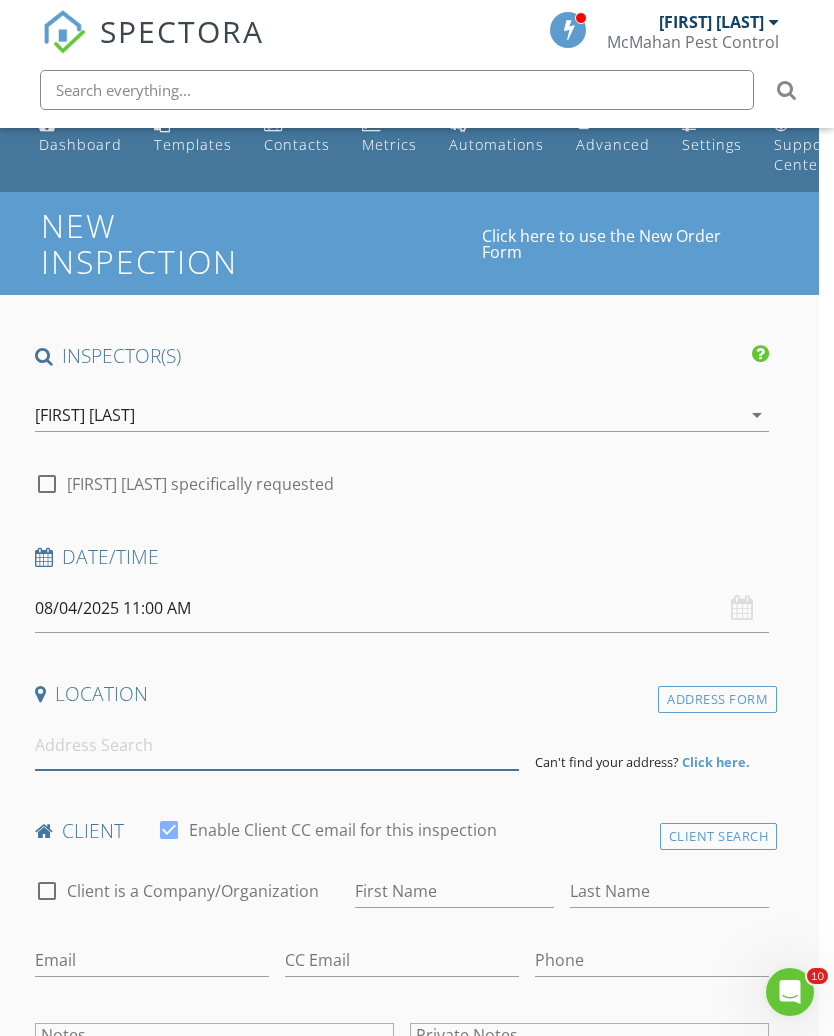 click at bounding box center (277, 745) 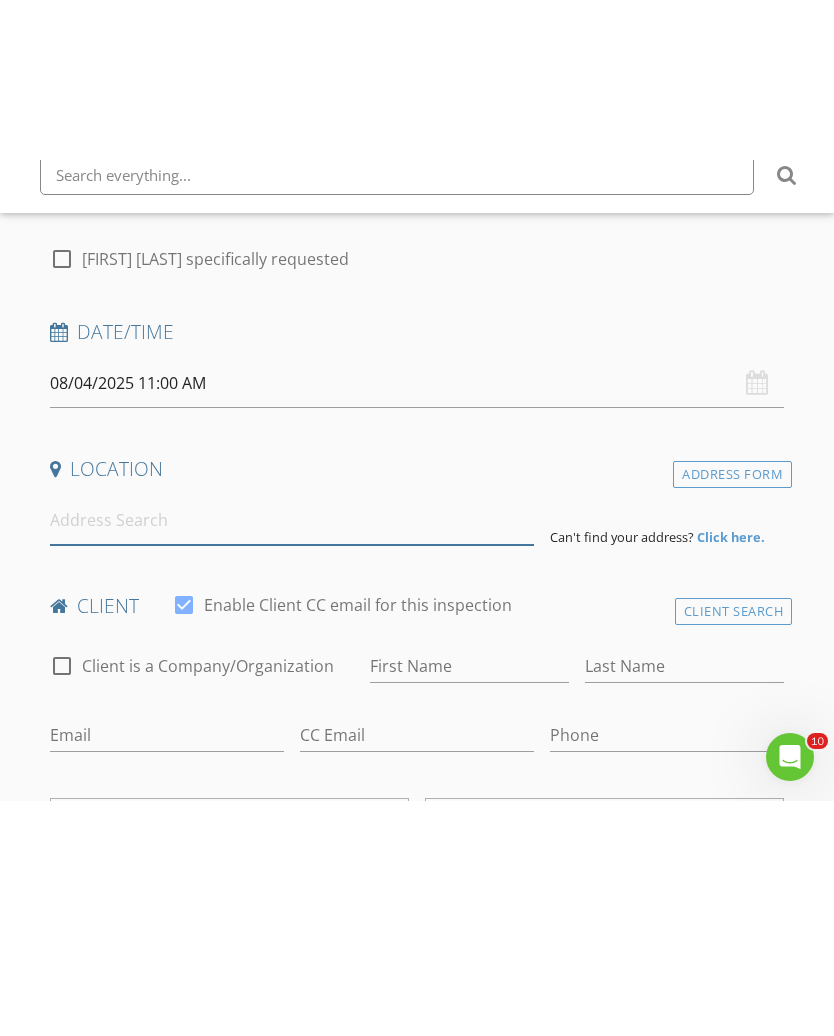 scroll, scrollTop: 414, scrollLeft: 0, axis: vertical 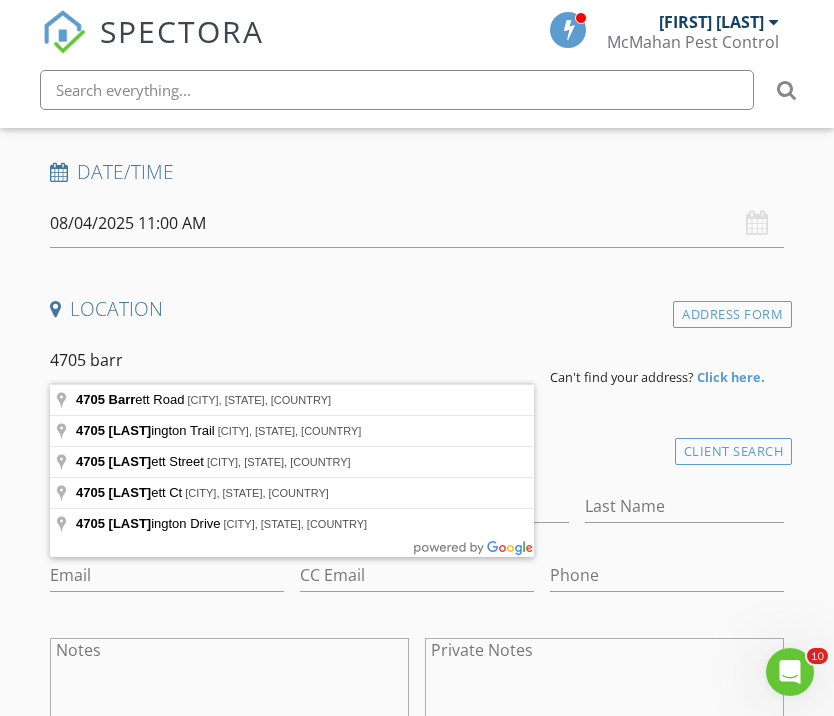type on "4705 Barrett Street, Orange, TX, USA" 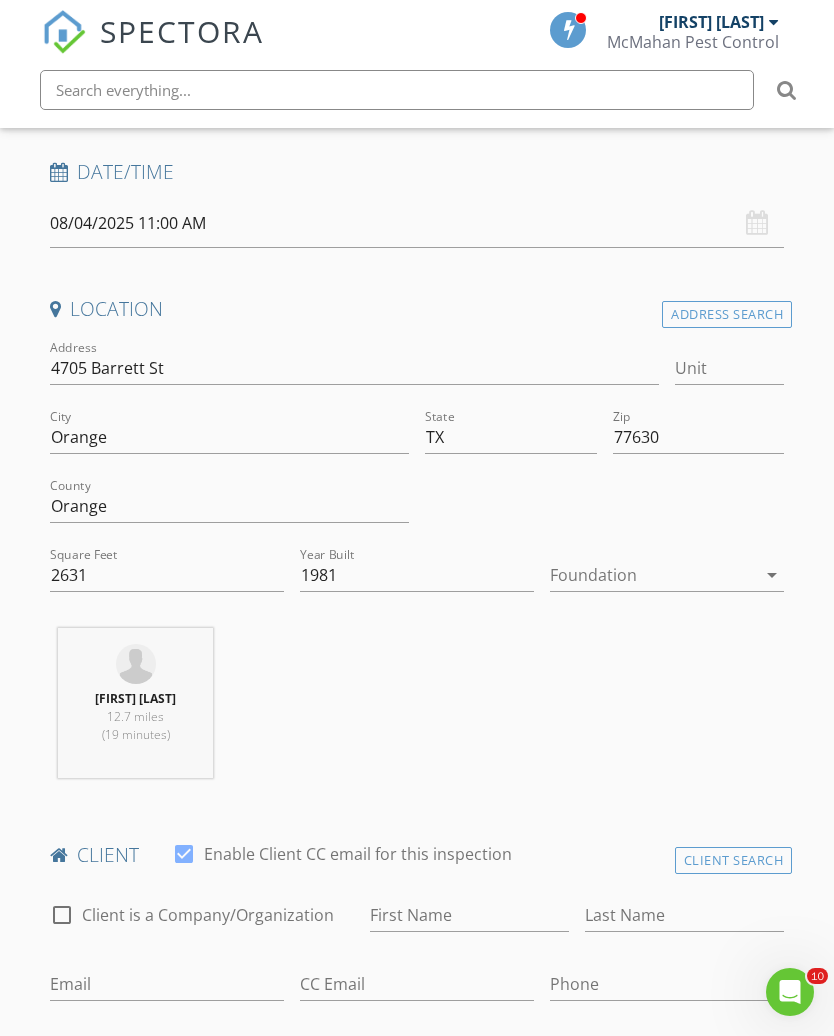 click at bounding box center [653, 575] 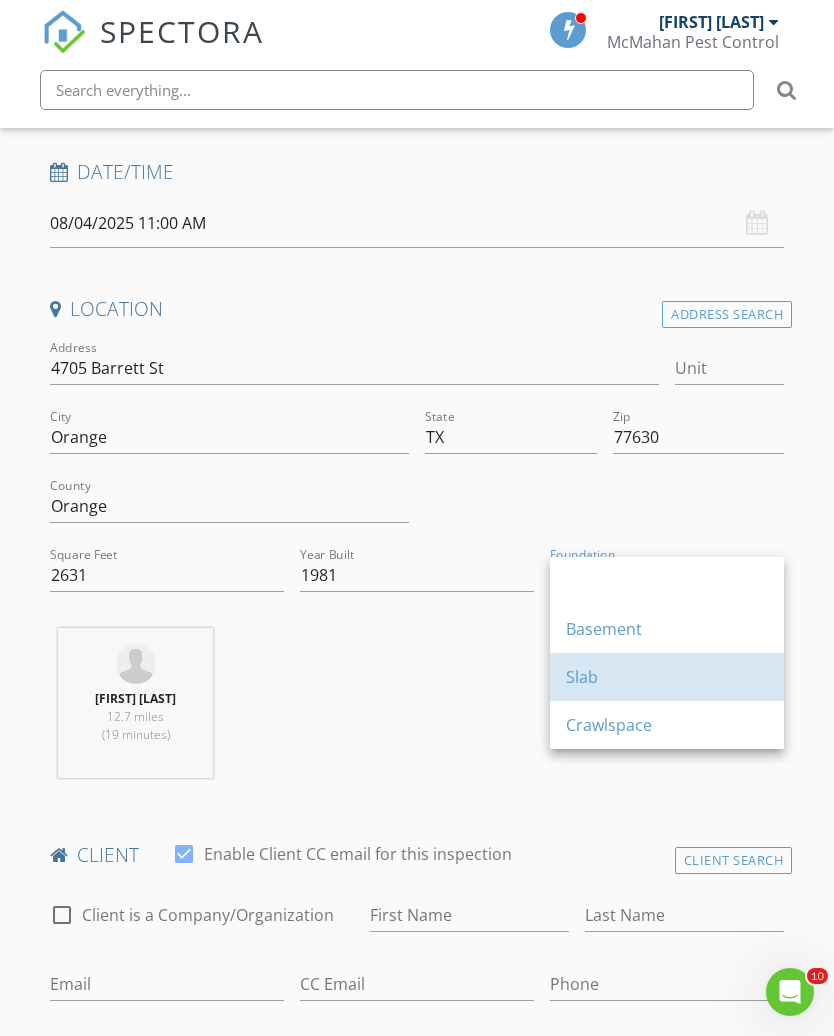 click on "Slab" at bounding box center (667, 677) 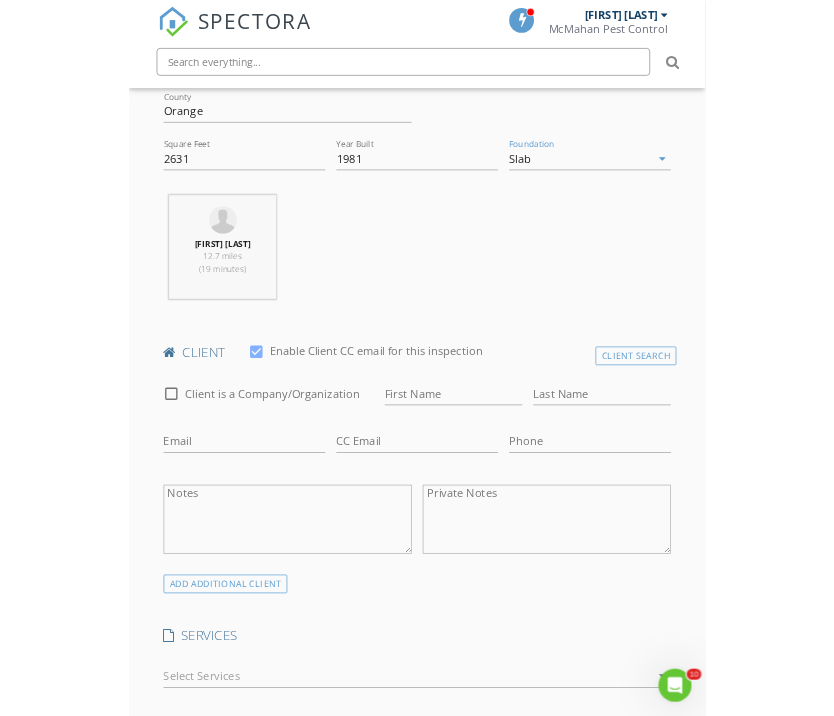 scroll, scrollTop: 760, scrollLeft: 0, axis: vertical 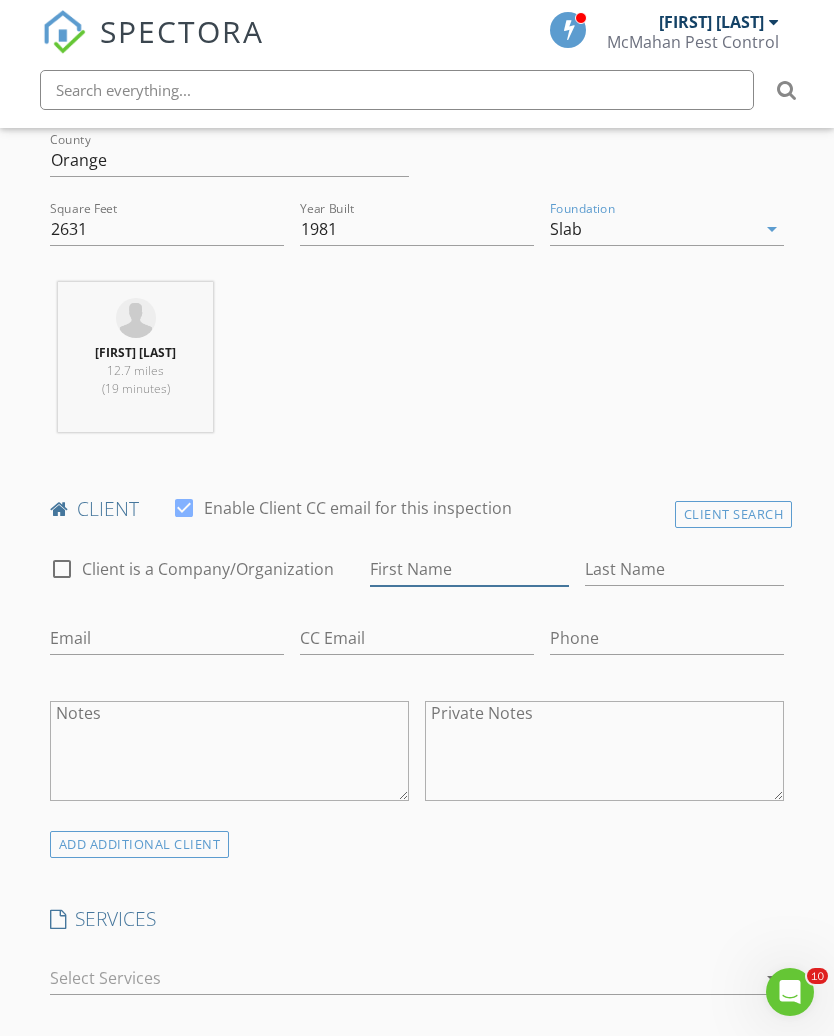 click on "First Name" at bounding box center [469, 569] 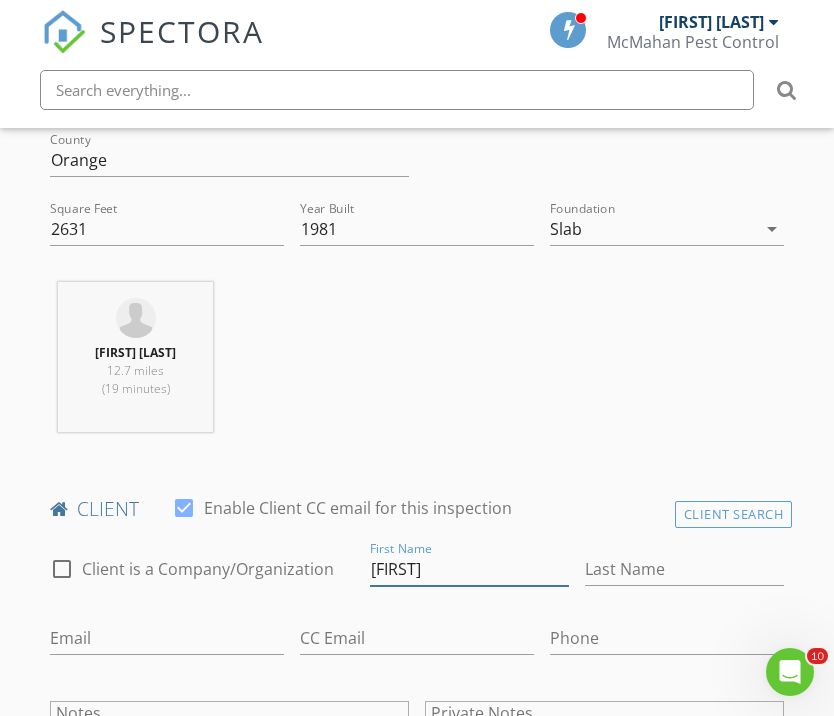 type on "Becky" 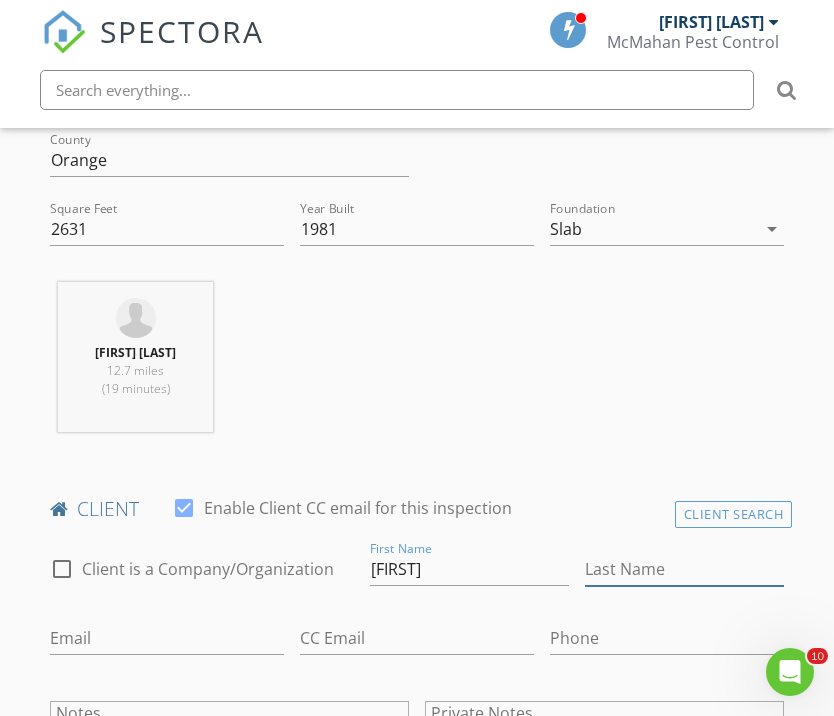 click on "Last Name" at bounding box center (684, 569) 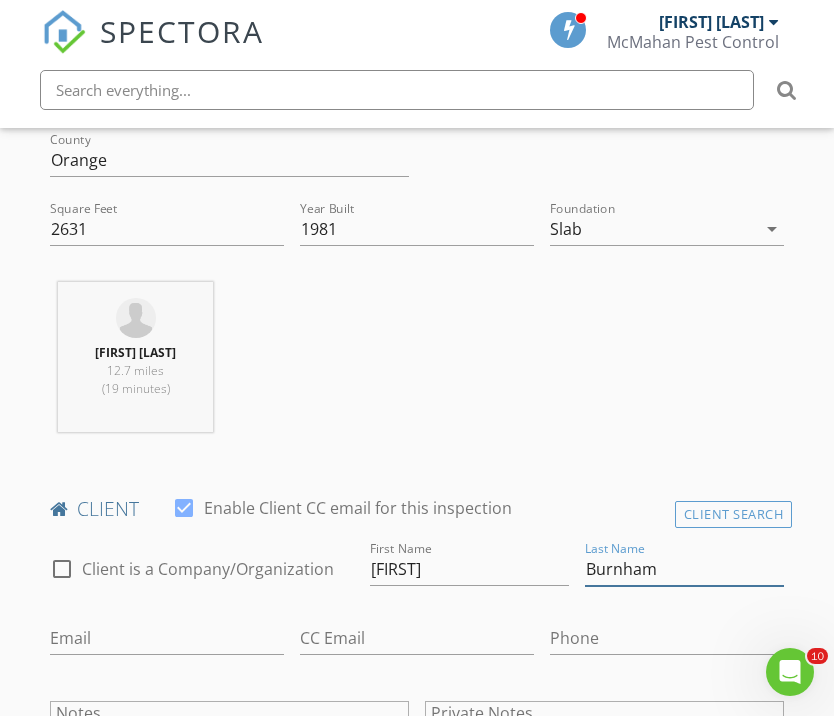 type on "Burnham" 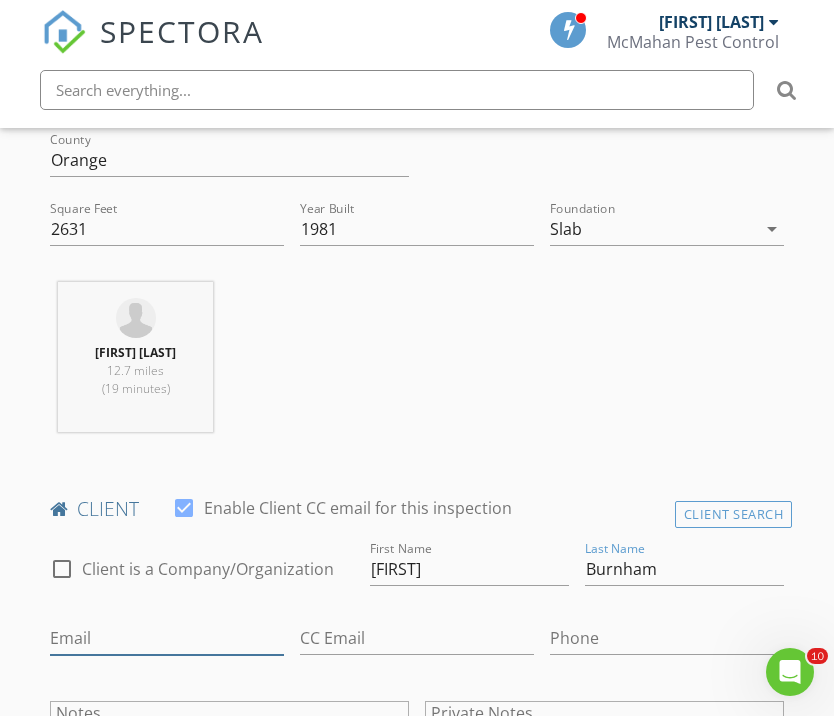 click on "Email" at bounding box center [167, 638] 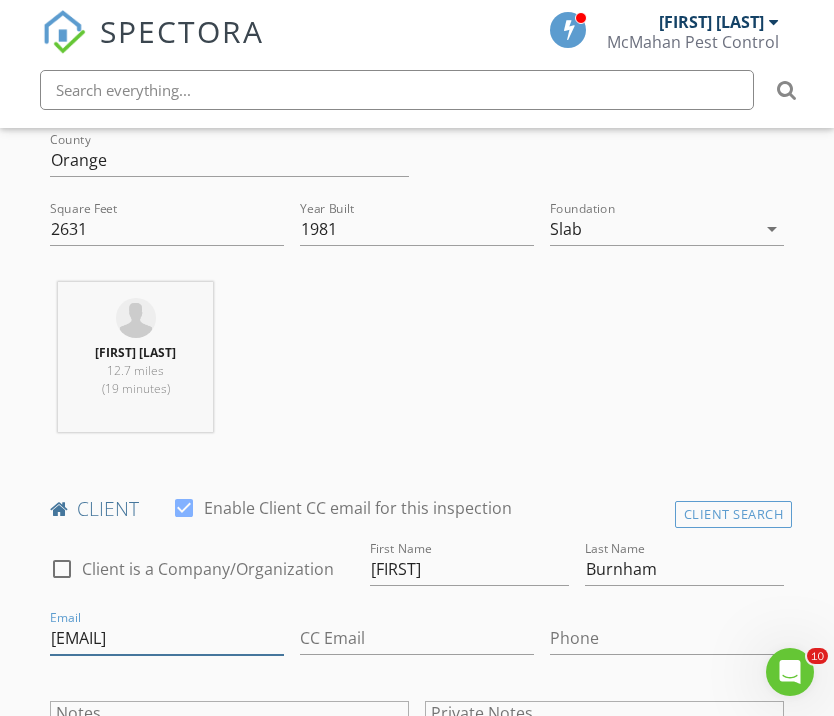 type on "Buyfrombecky@gmail.com" 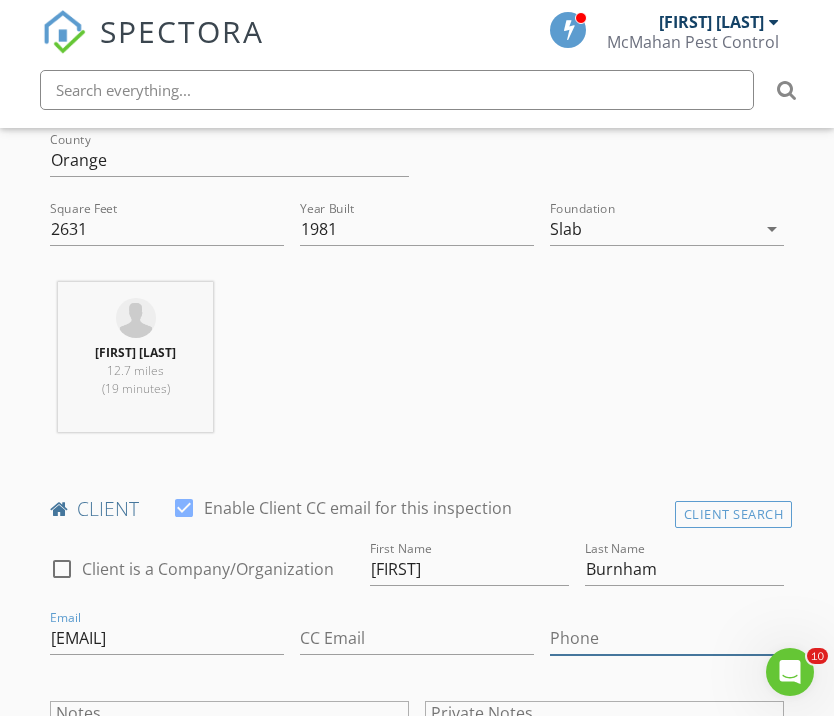 click on "Phone" at bounding box center [667, 638] 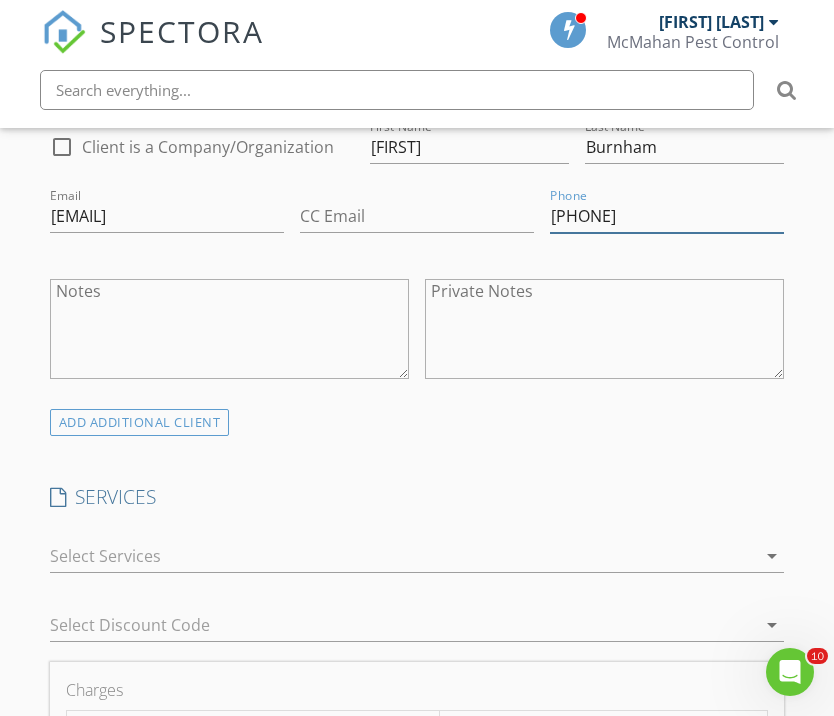 scroll, scrollTop: 1185, scrollLeft: 0, axis: vertical 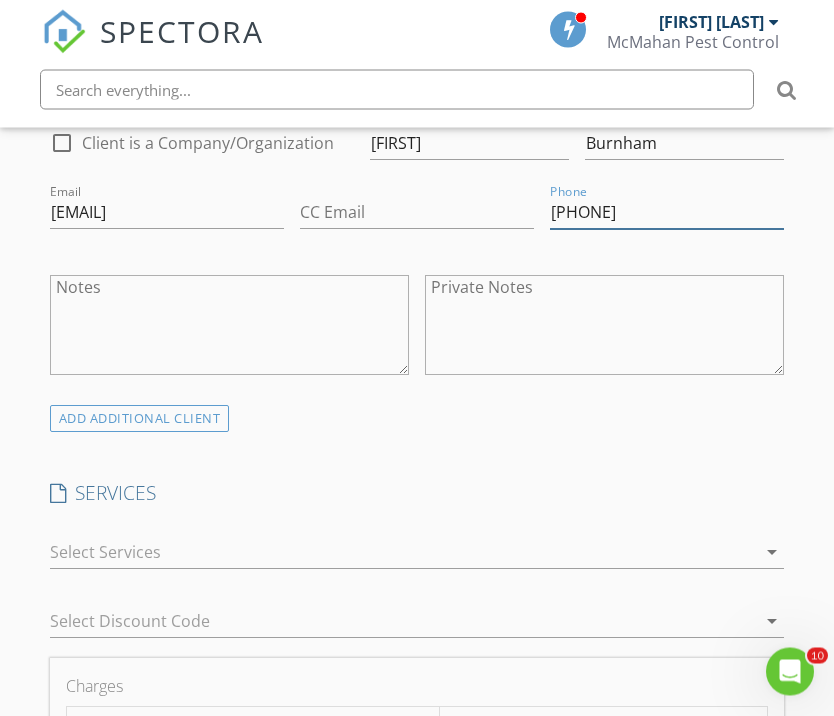 type on "484-643-2405" 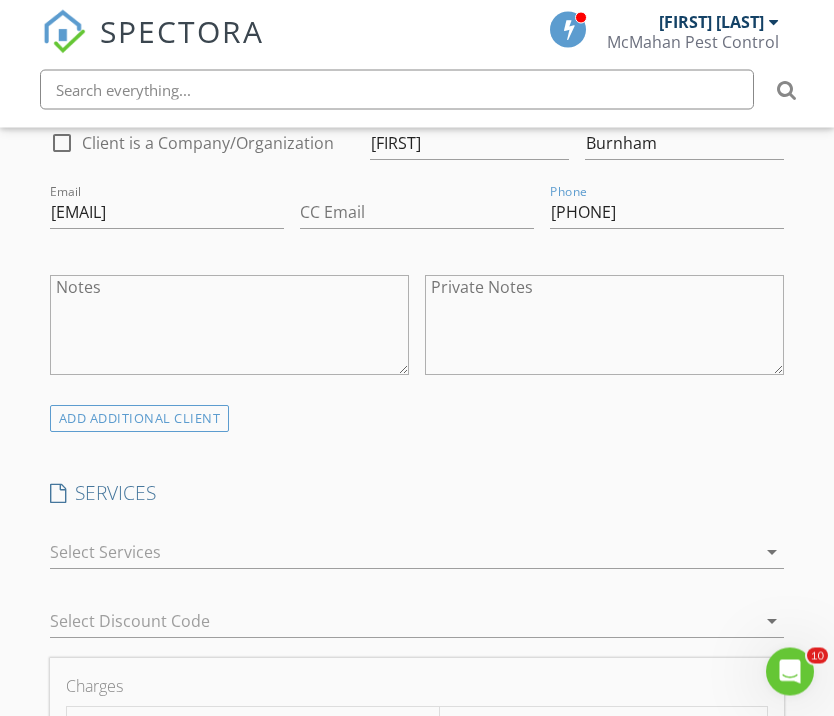 click at bounding box center (403, 553) 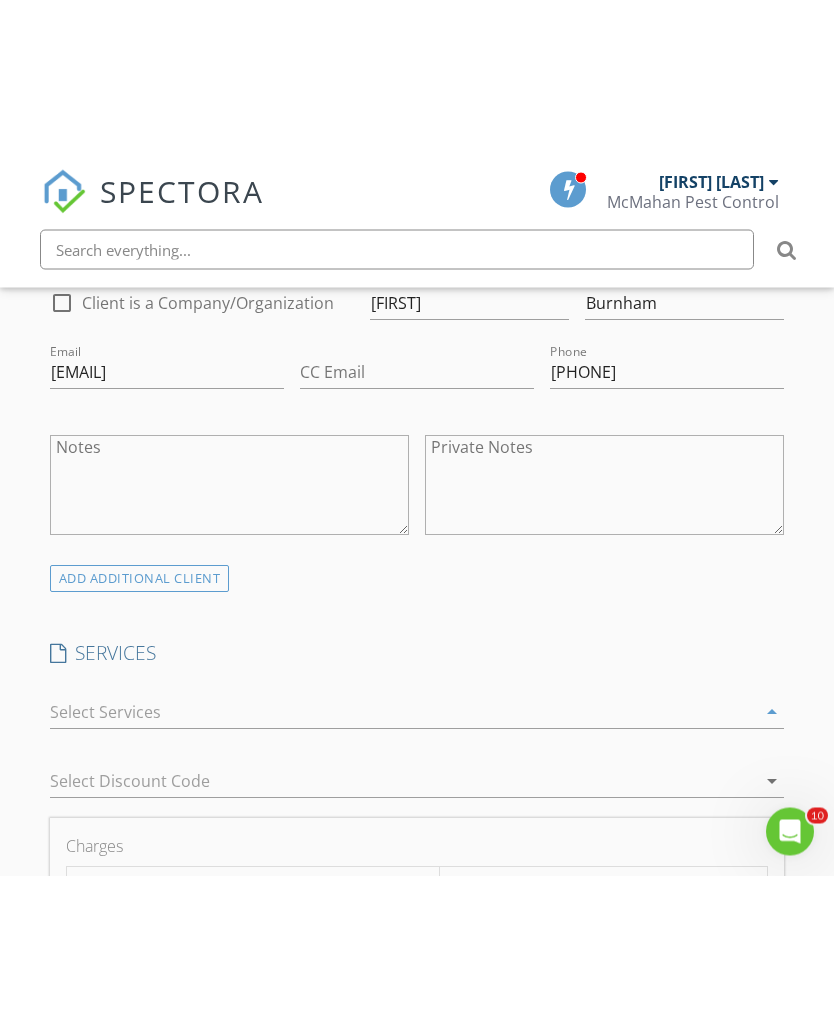 scroll, scrollTop: 1186, scrollLeft: 0, axis: vertical 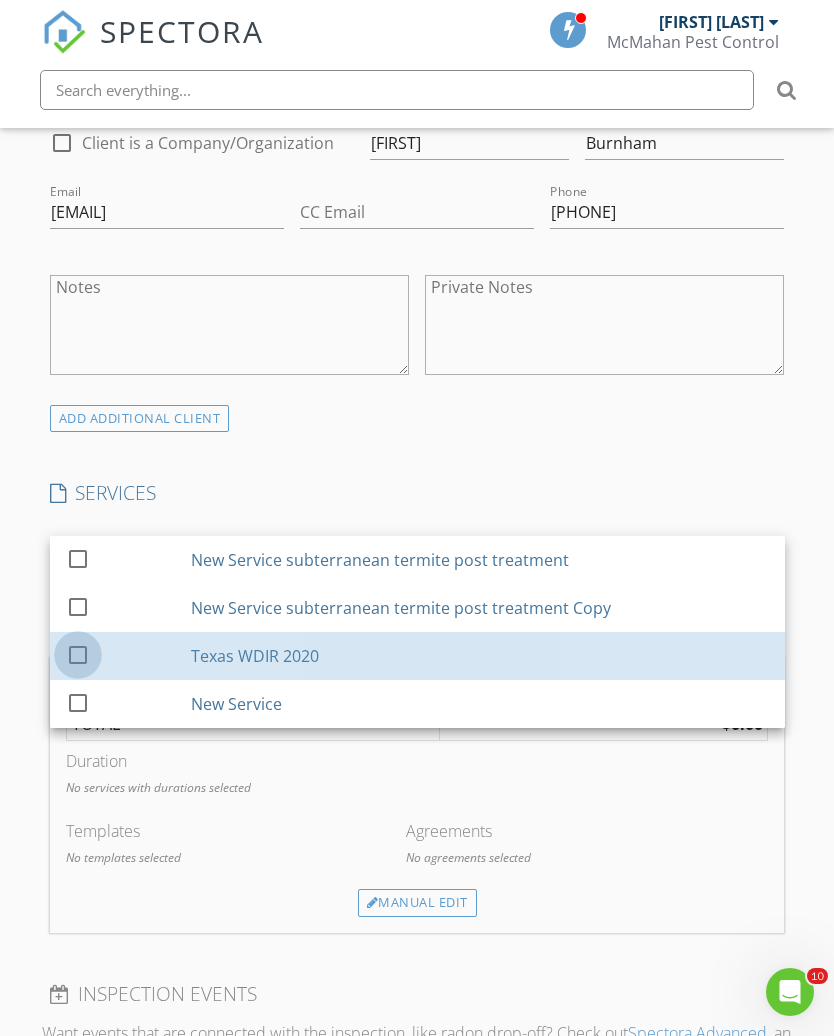 click at bounding box center [78, 654] 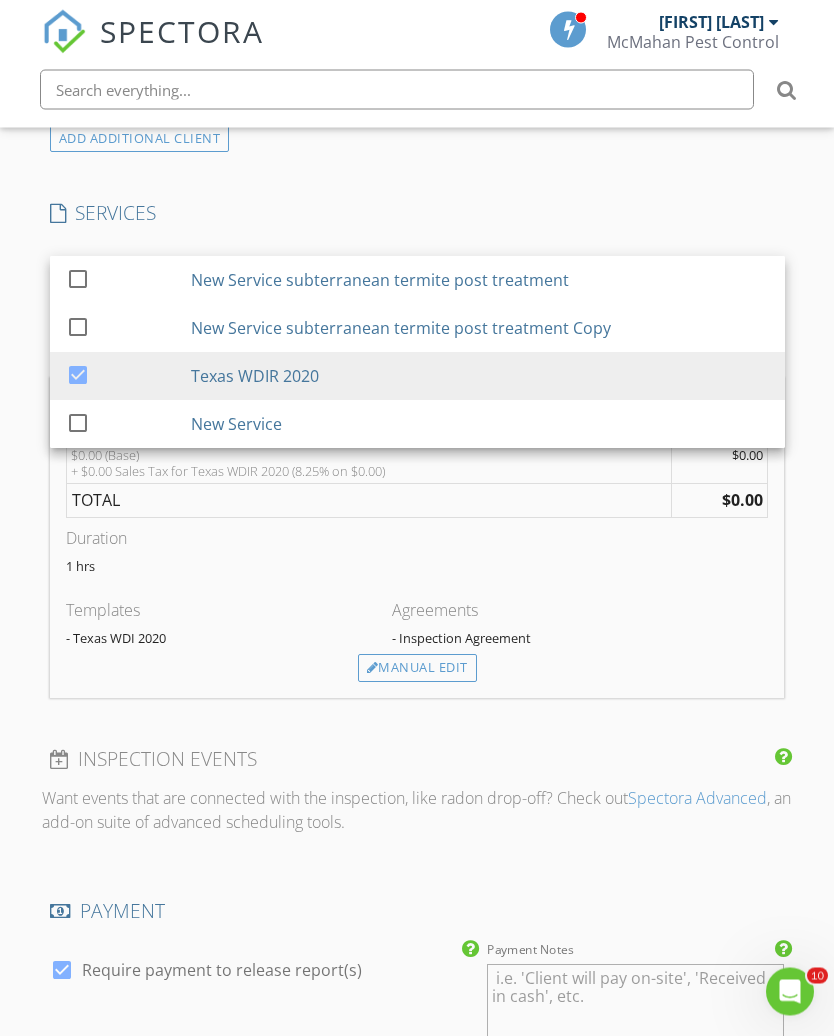 click on "Manual Edit" at bounding box center (417, 669) 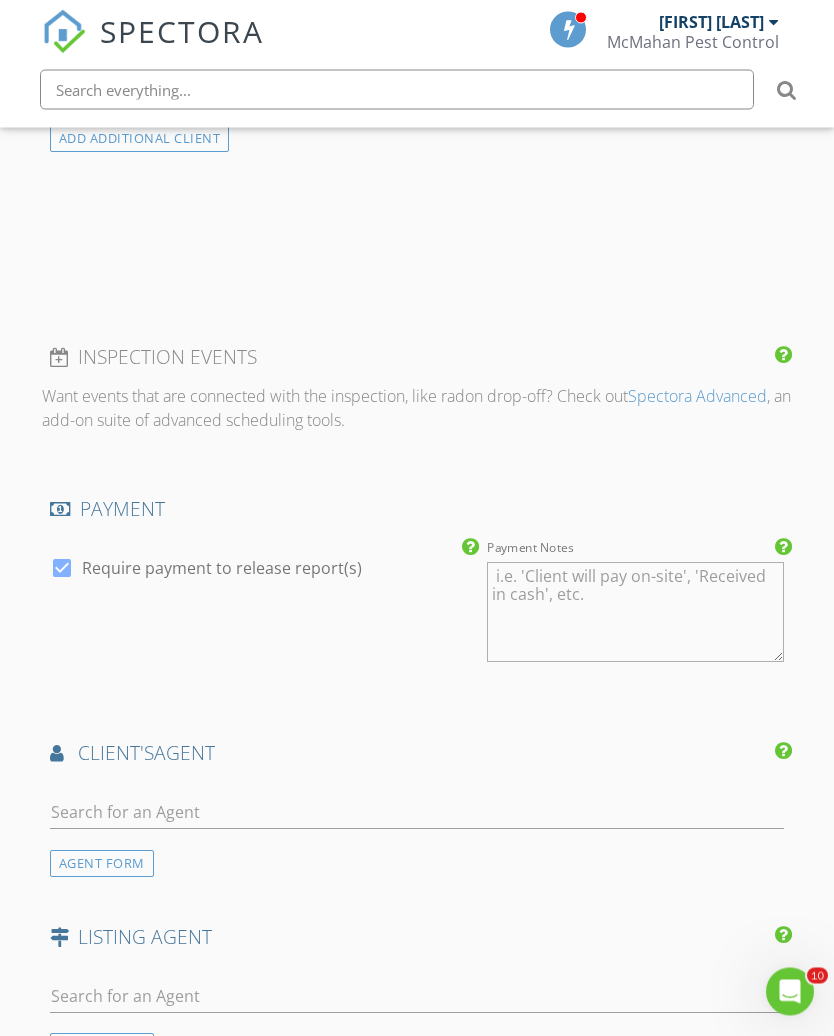 scroll, scrollTop: 1466, scrollLeft: 0, axis: vertical 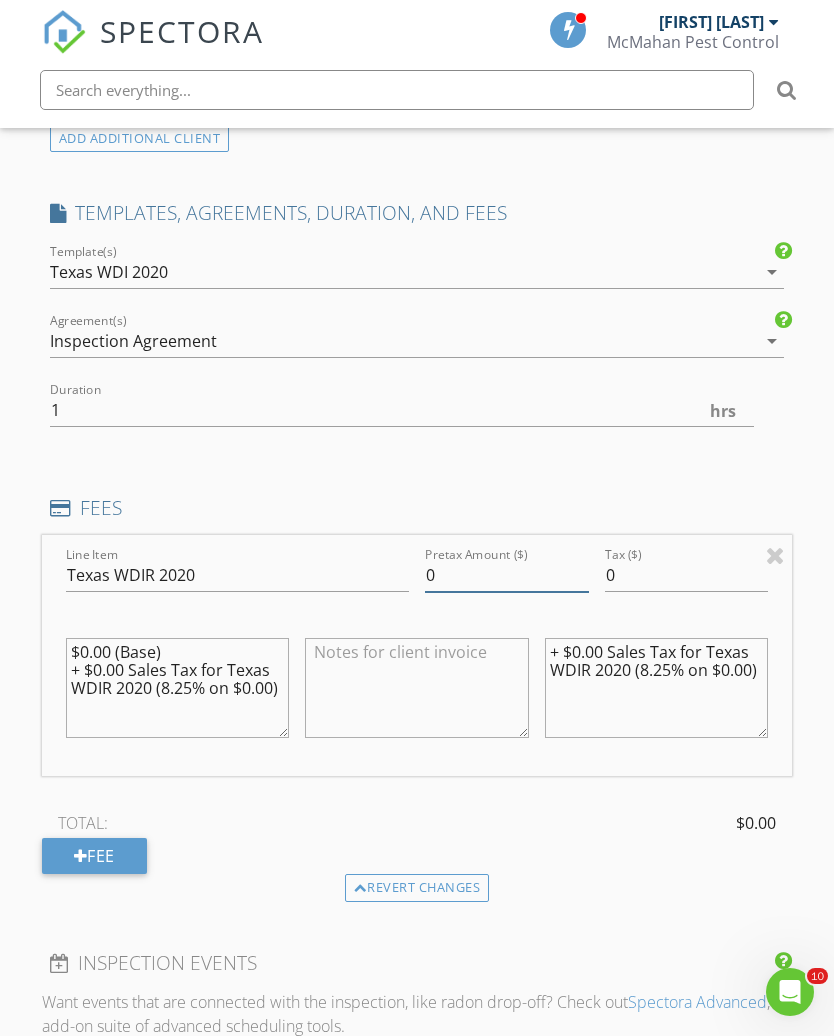 click on "0" at bounding box center (507, 575) 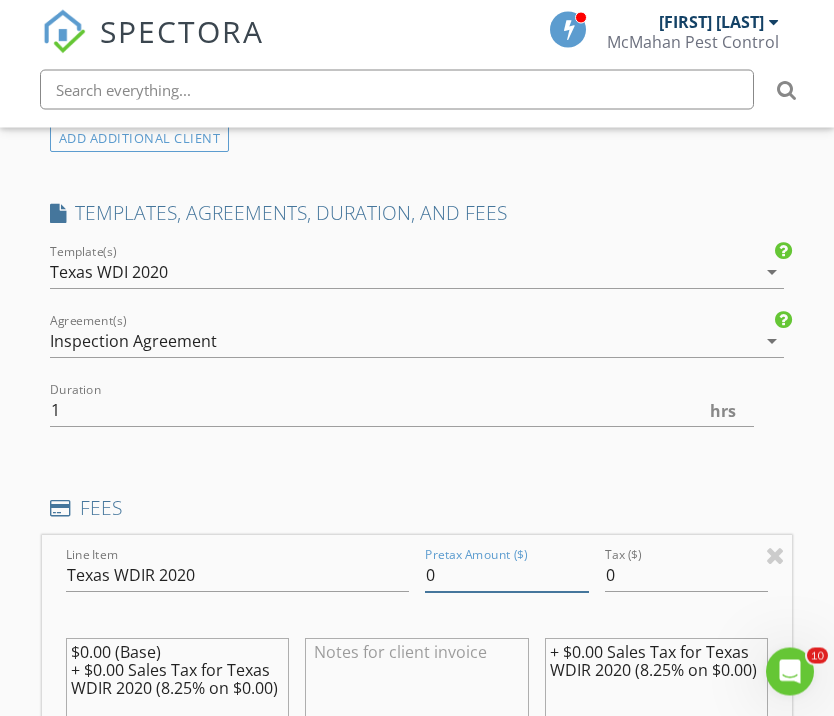 scroll, scrollTop: 1466, scrollLeft: 0, axis: vertical 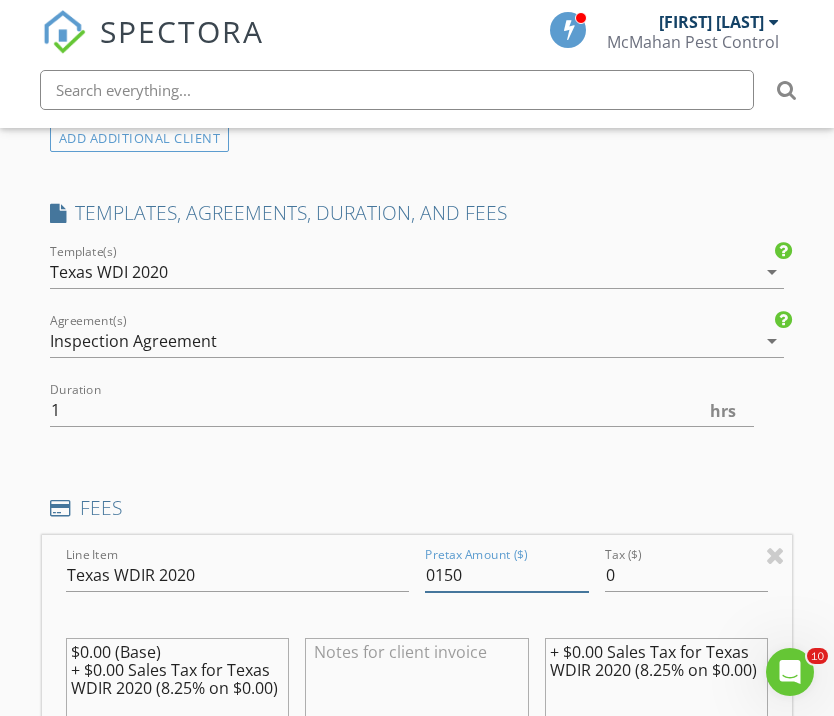 type on "0150" 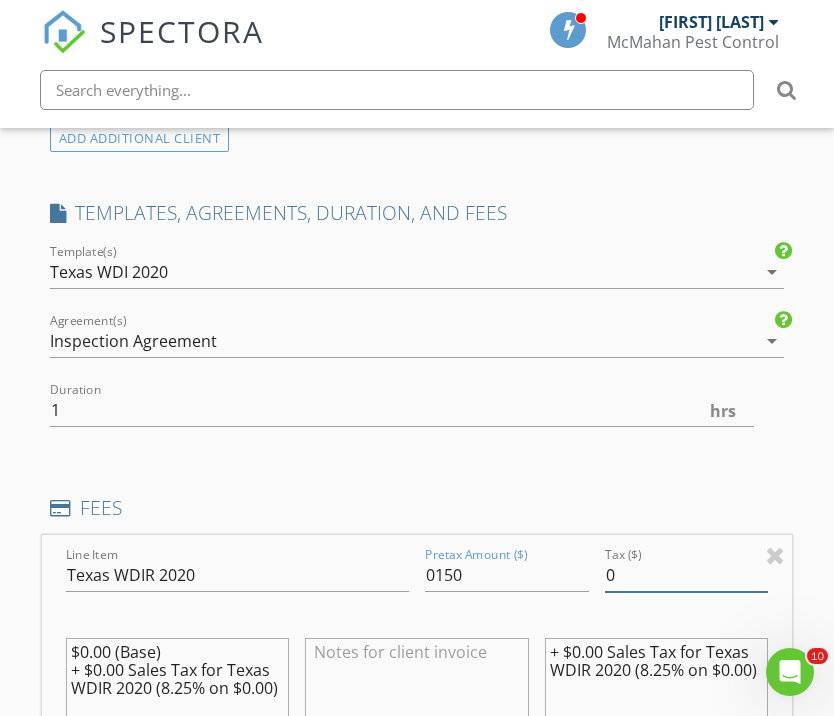 click on "0" at bounding box center (687, 575) 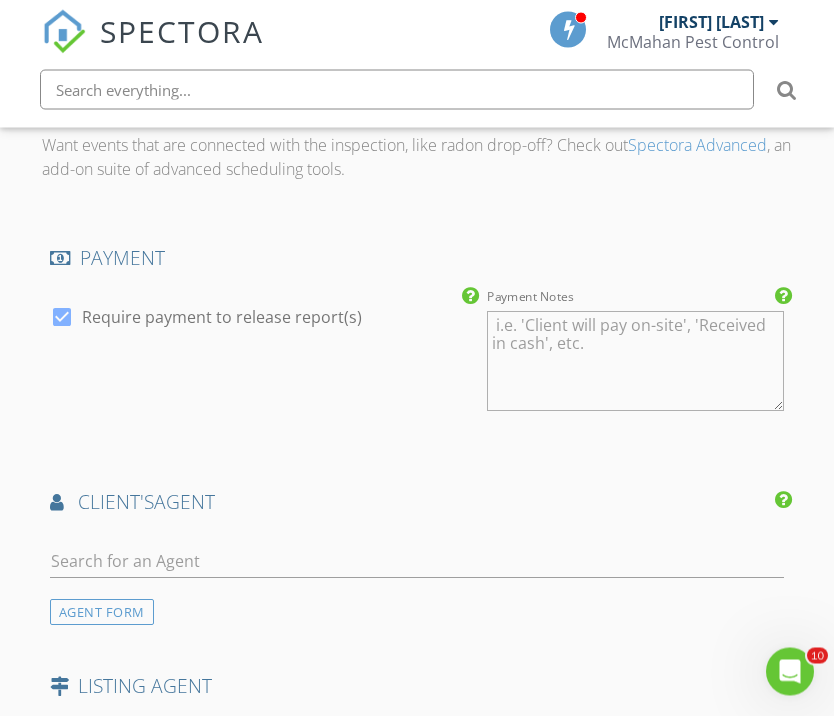 type on "012.38" 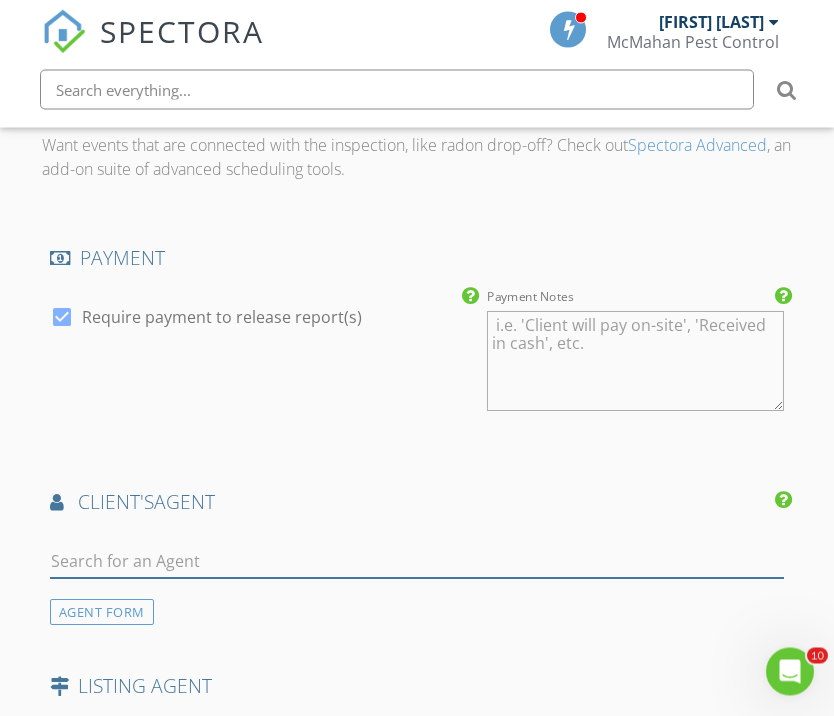 click at bounding box center (417, 562) 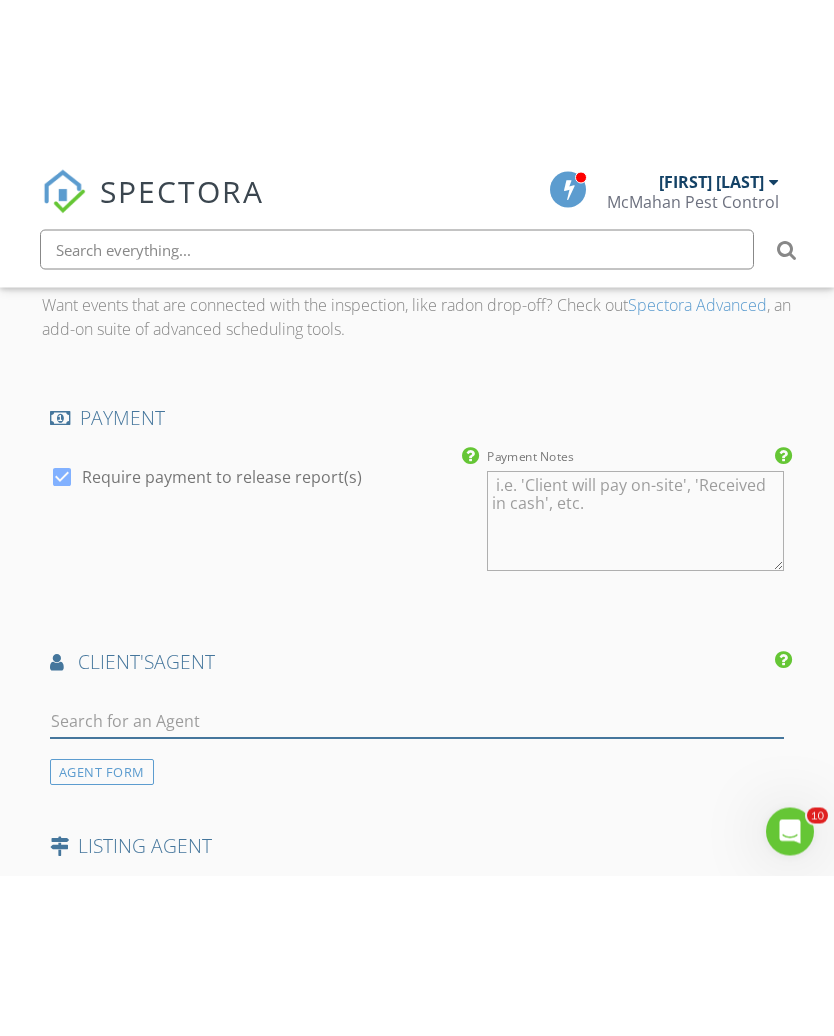 scroll, scrollTop: 2323, scrollLeft: 0, axis: vertical 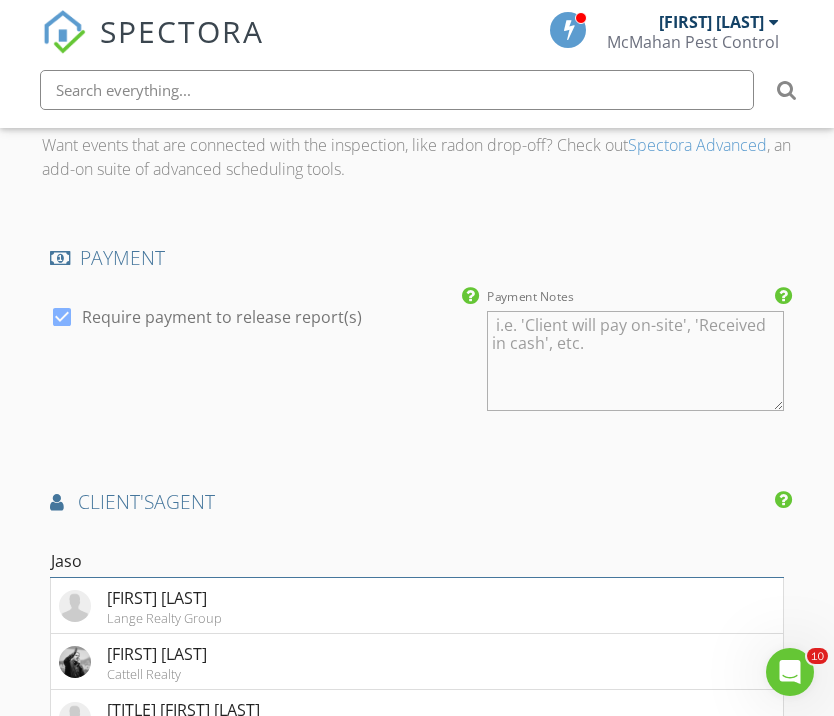 type on "Jason" 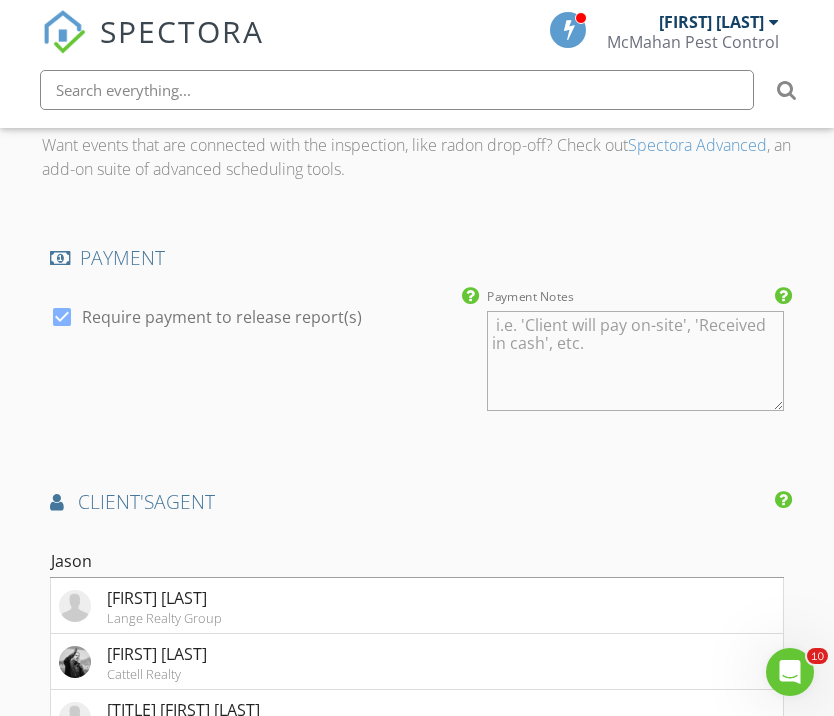 click on "Jason Lange
Lange Realty Group" at bounding box center (417, 606) 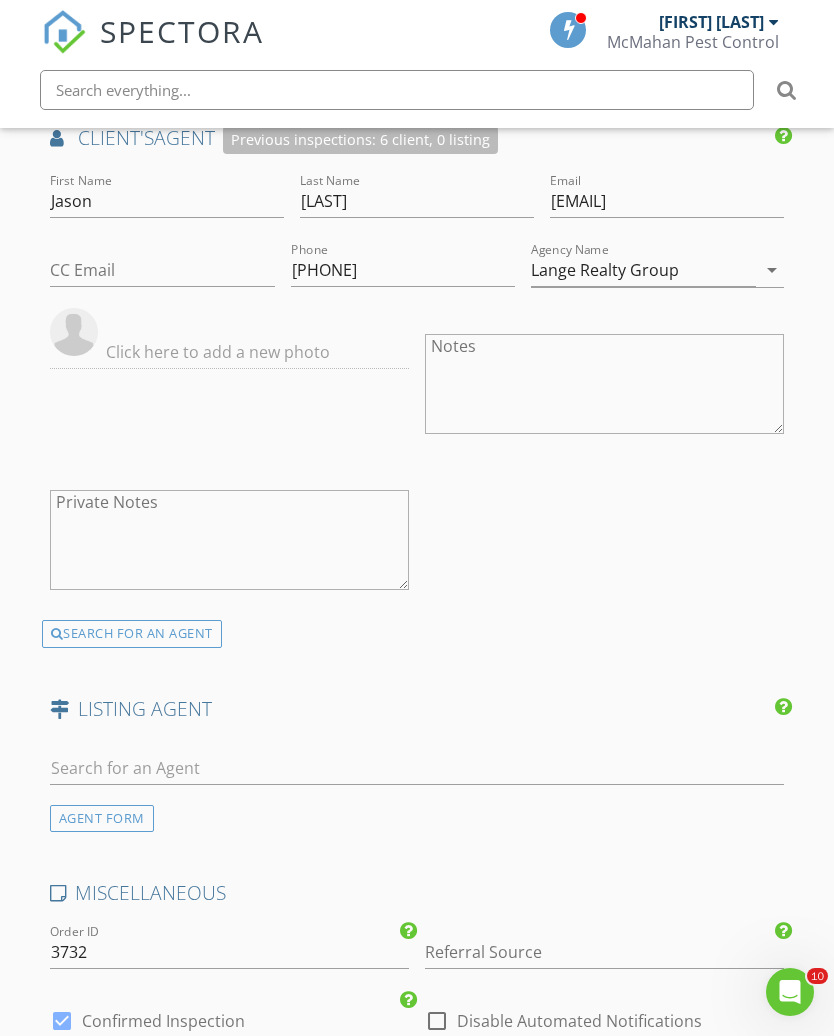 scroll, scrollTop: 2704, scrollLeft: 0, axis: vertical 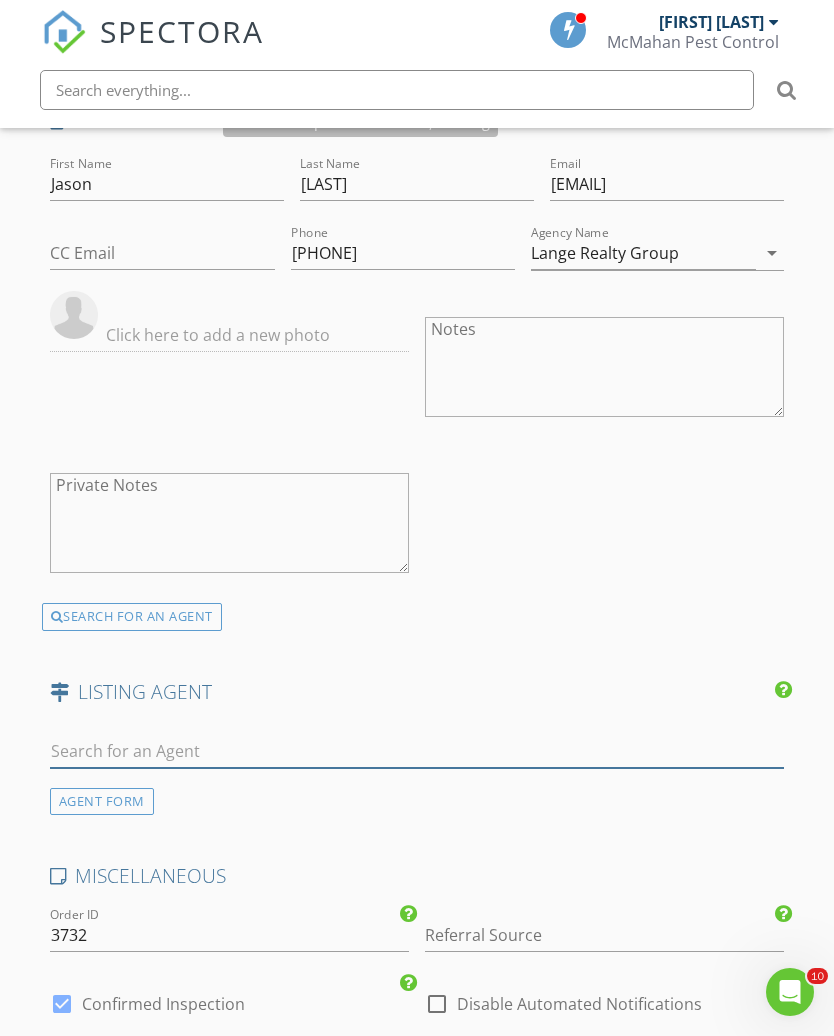click at bounding box center [417, 751] 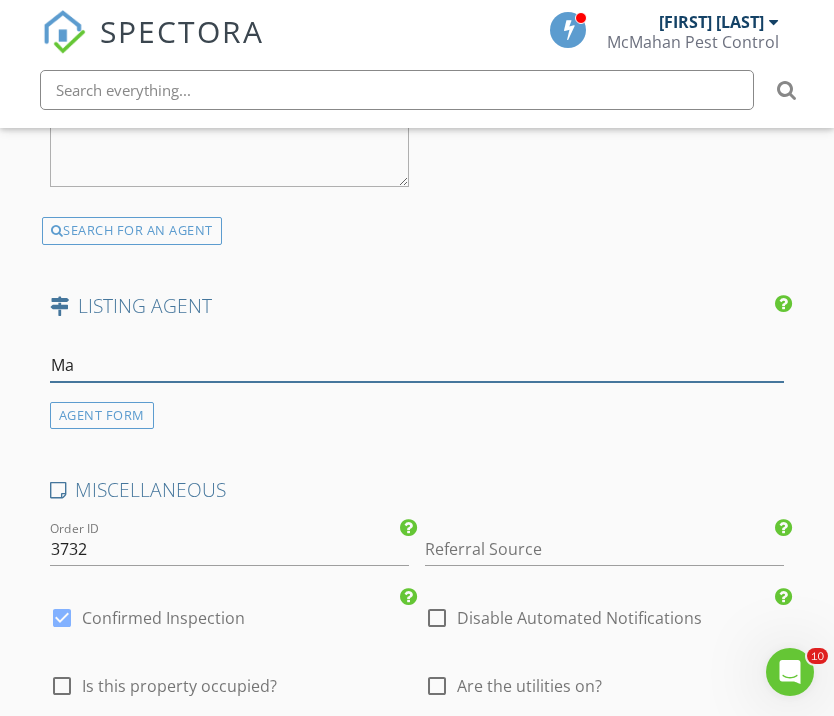 type on "Mag" 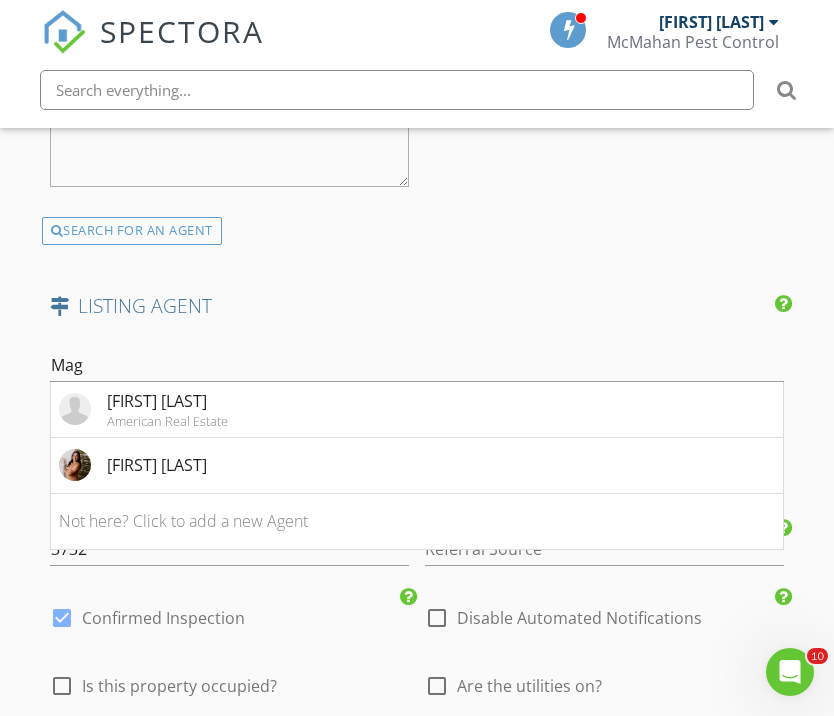 click on "Eva Magnuson
American Real Estate" at bounding box center [417, 410] 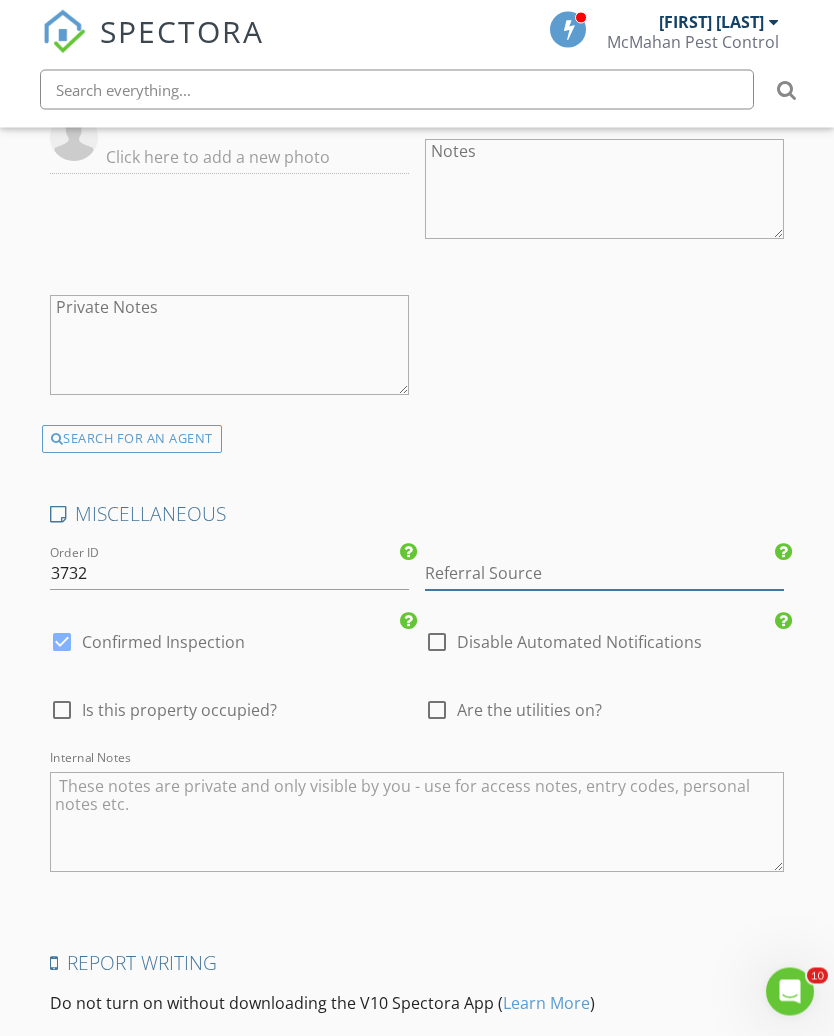 click at bounding box center (604, 574) 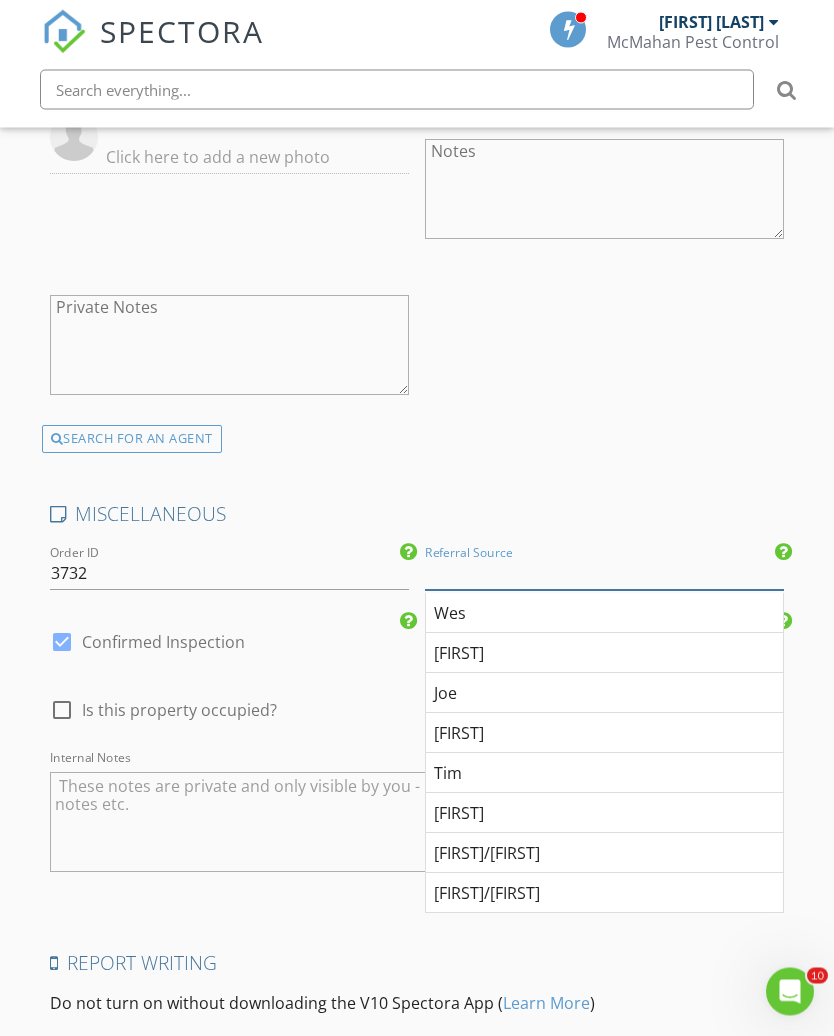 scroll, scrollTop: 3452, scrollLeft: 0, axis: vertical 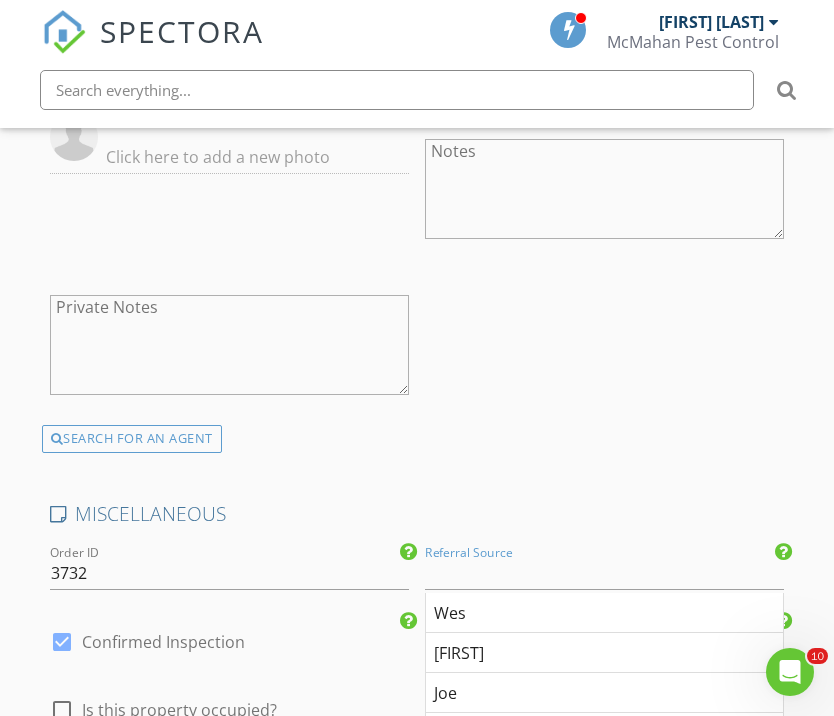 click on "Chip" at bounding box center (604, 653) 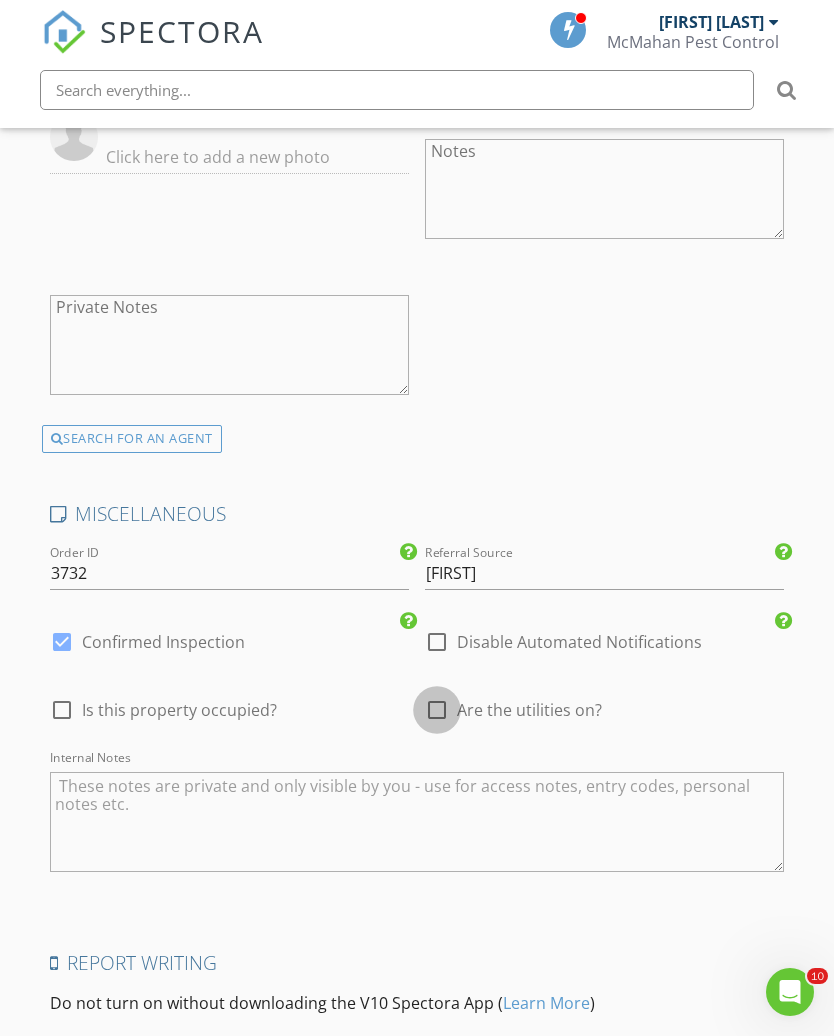 click at bounding box center (437, 710) 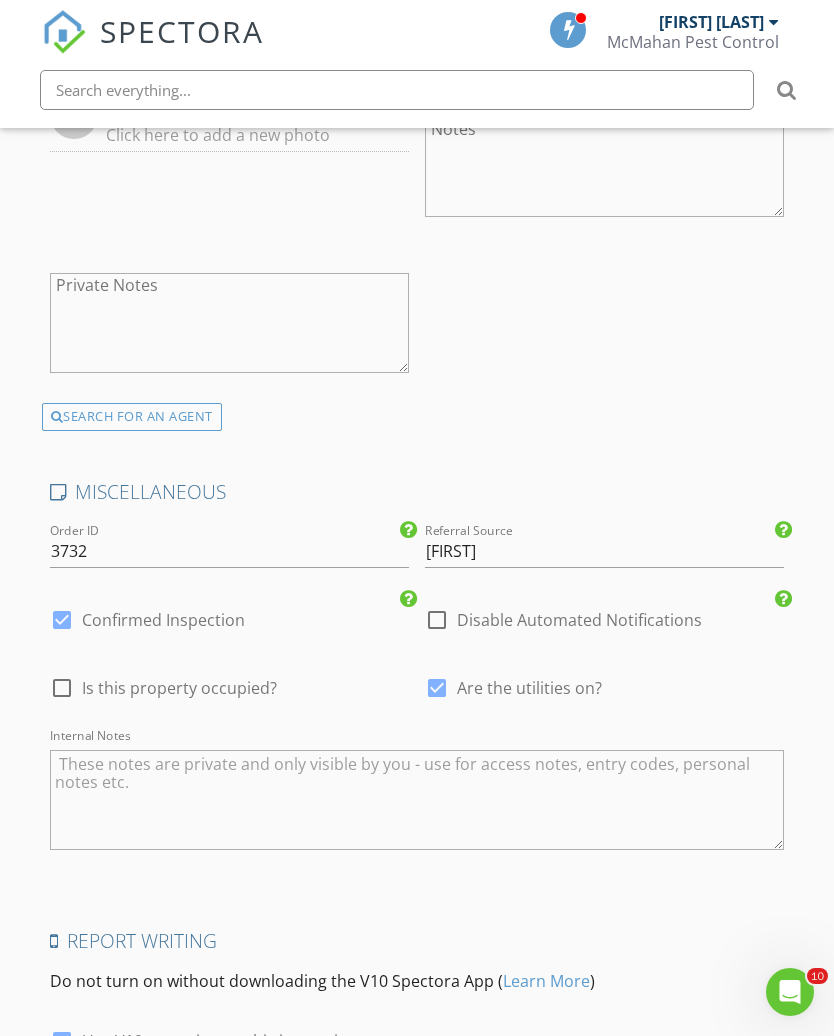 scroll, scrollTop: 3671, scrollLeft: 0, axis: vertical 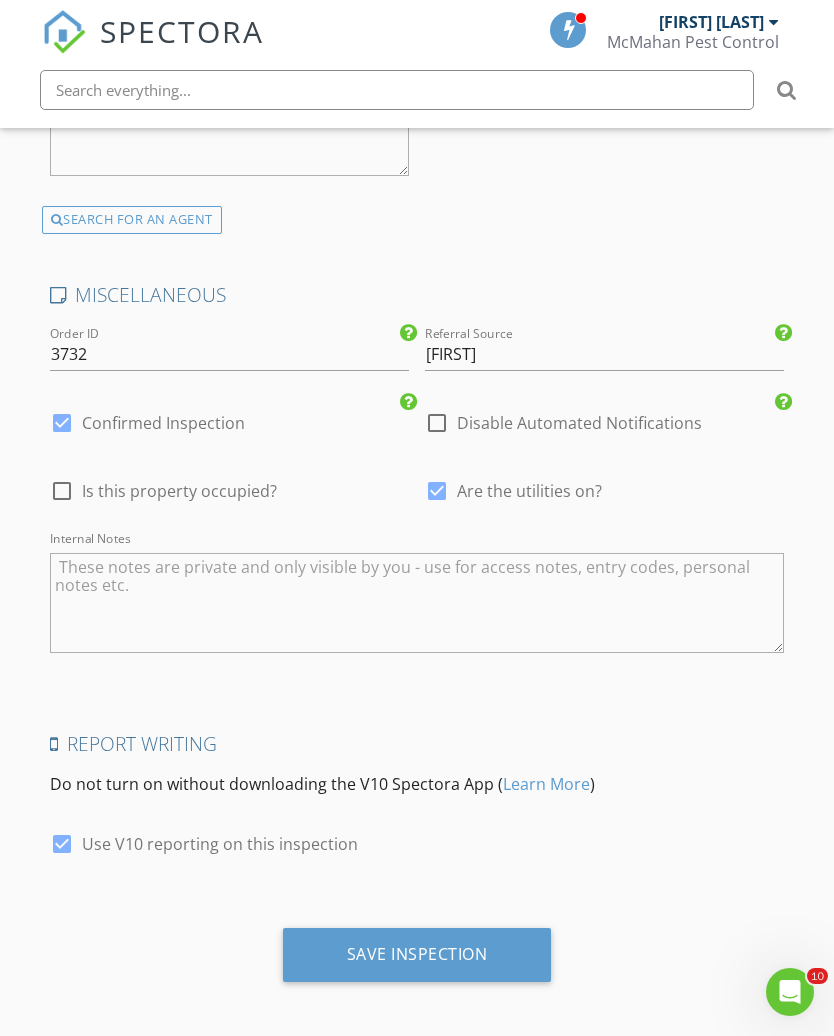 click on "Save Inspection" at bounding box center [417, 954] 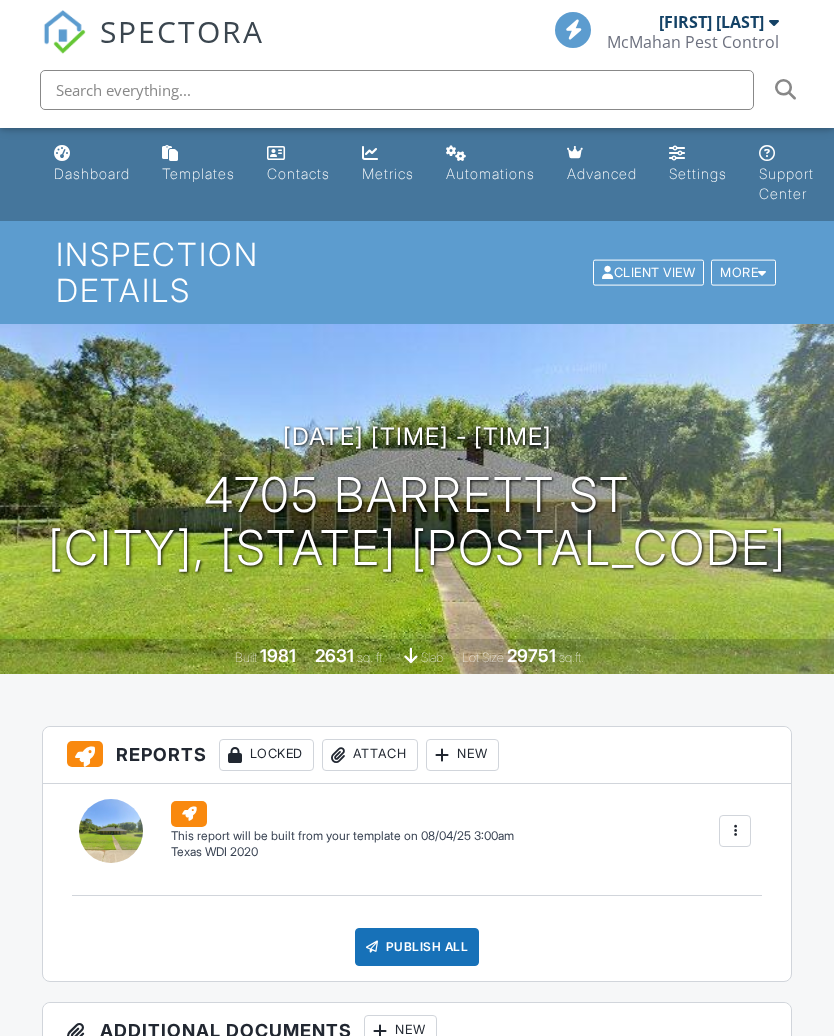 scroll, scrollTop: 0, scrollLeft: 0, axis: both 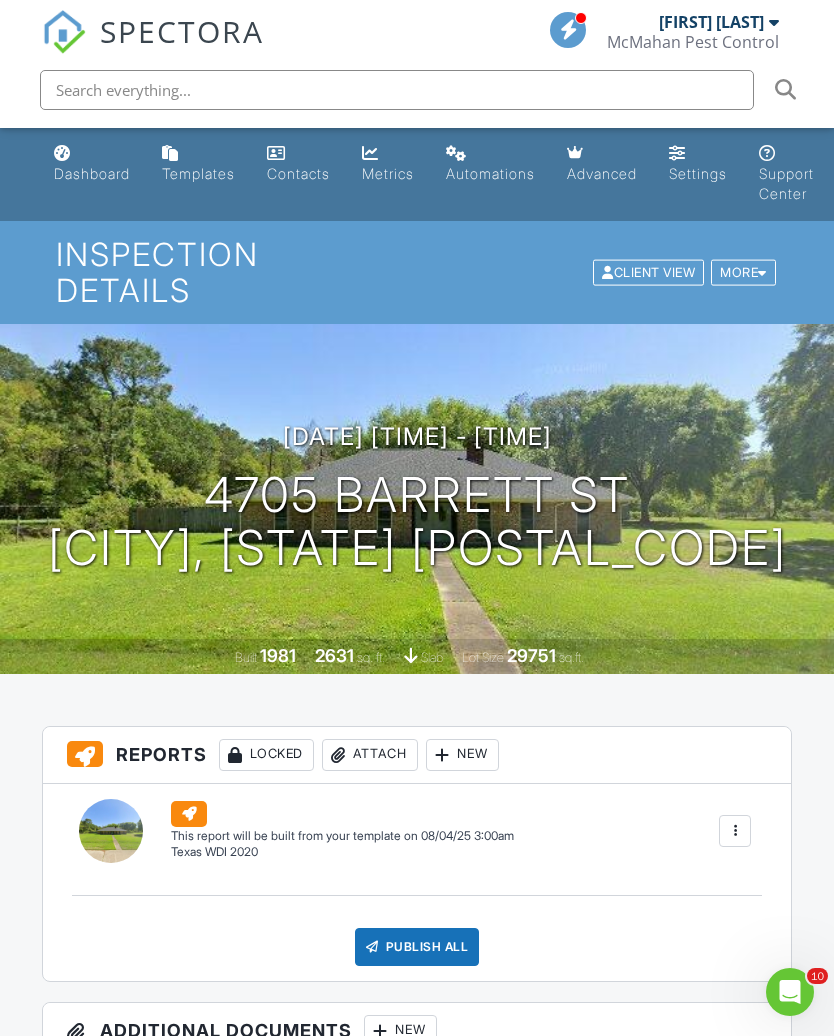 click on "SPECTORA" at bounding box center (182, 31) 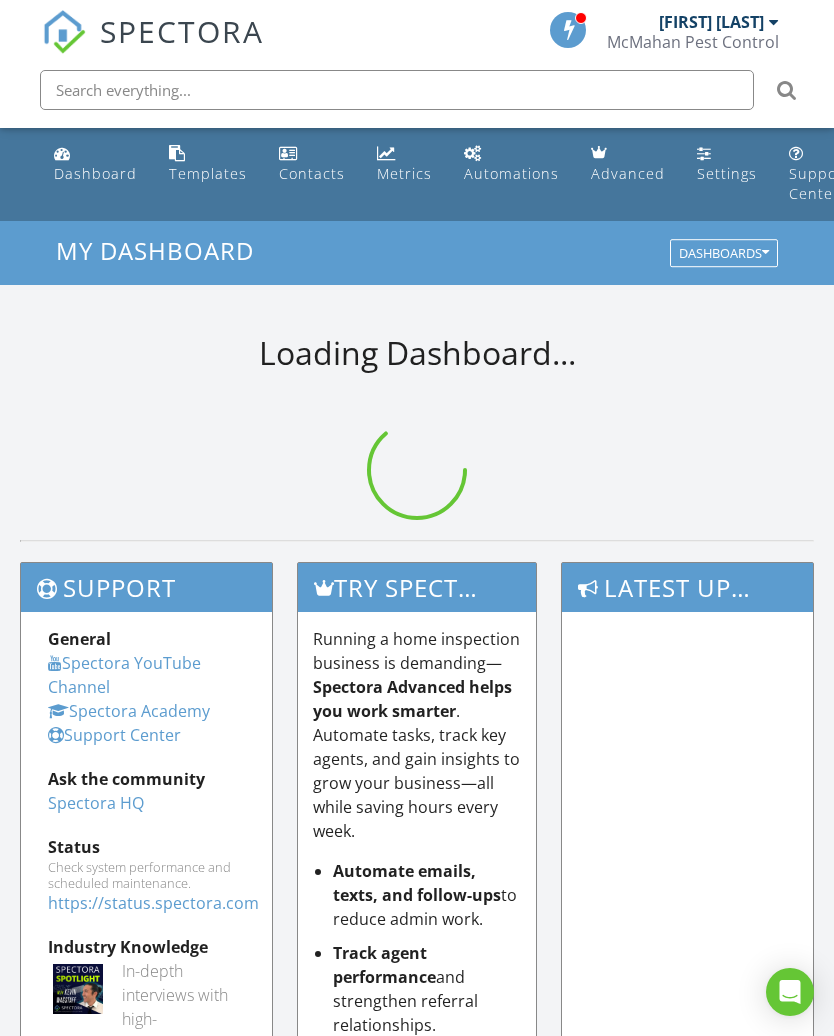 scroll, scrollTop: 0, scrollLeft: 0, axis: both 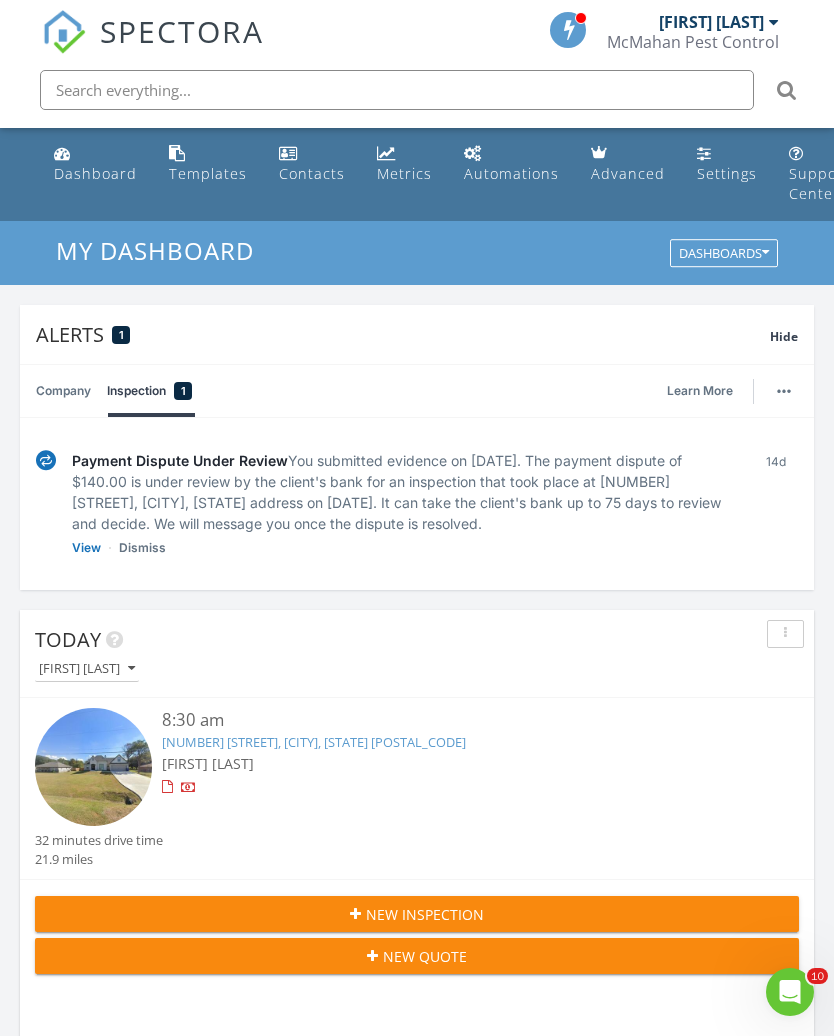 click on "New Inspection" at bounding box center (425, 914) 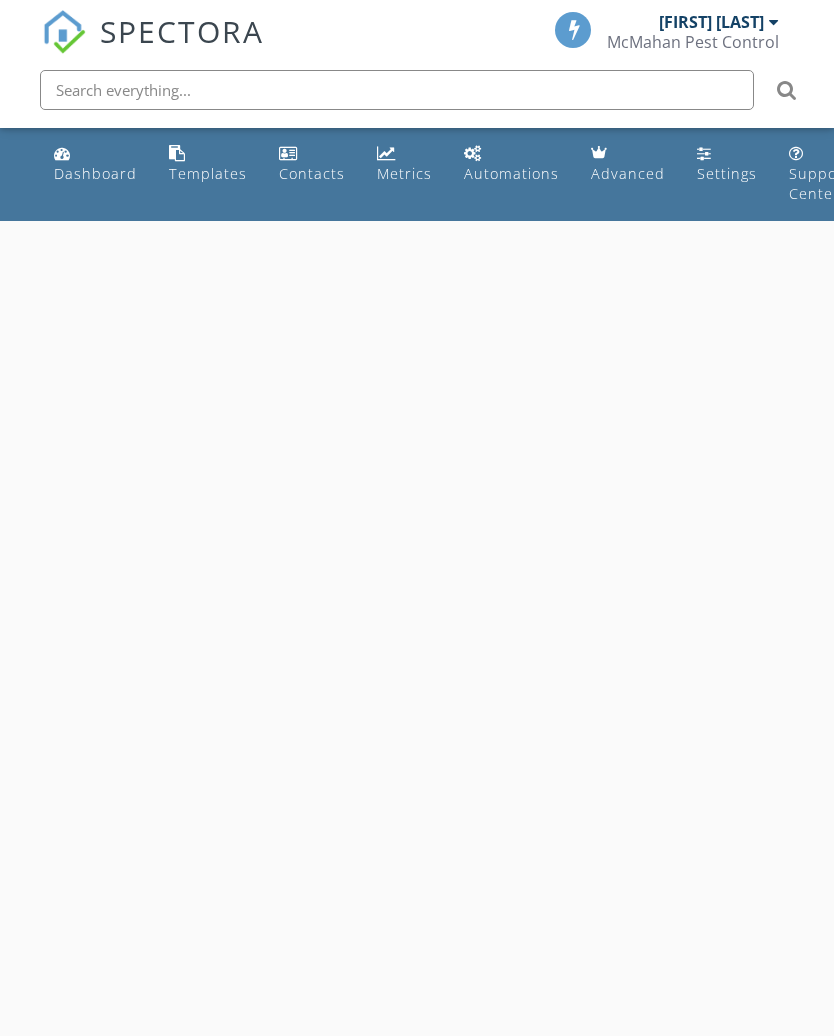 scroll, scrollTop: 0, scrollLeft: 0, axis: both 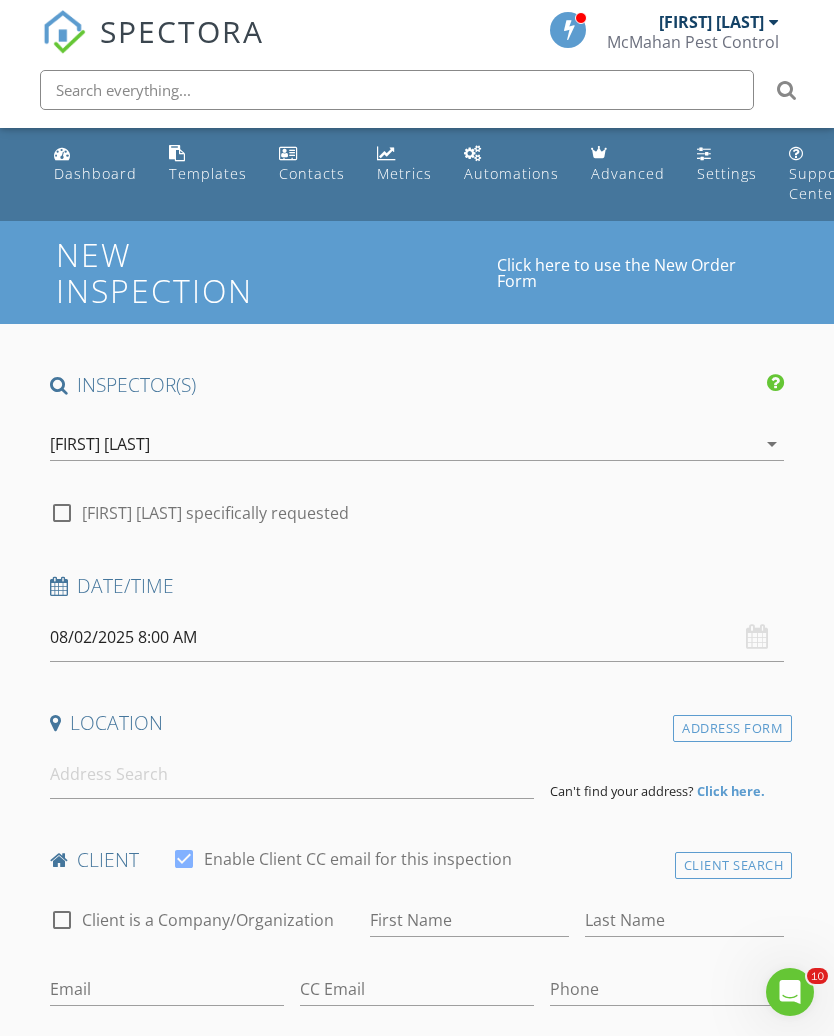 click on "08/02/2025 8:00 AM" at bounding box center (417, 637) 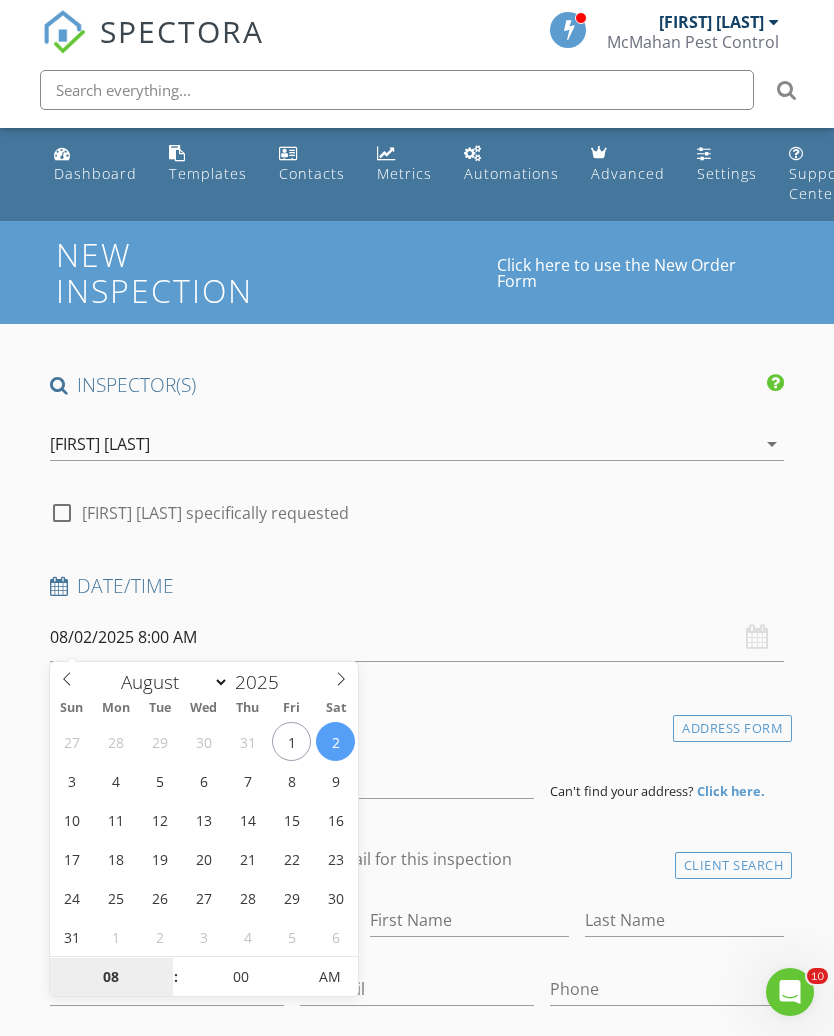 type on "08/04/2025 8:00 AM" 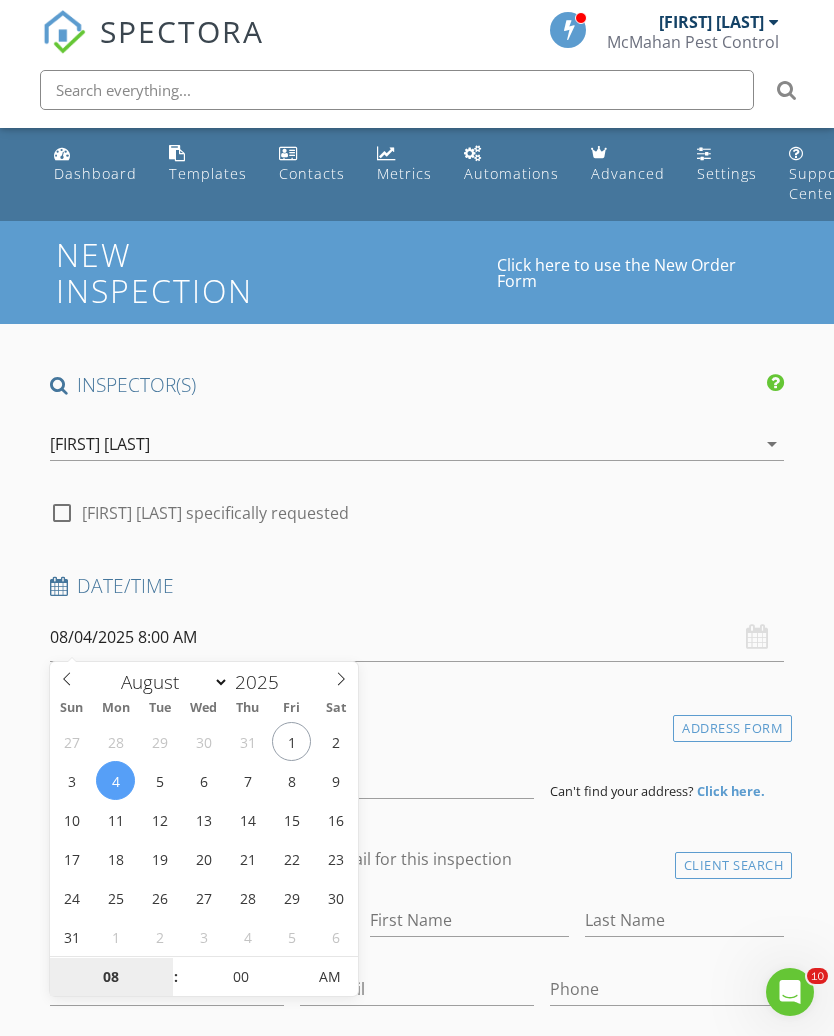 scroll, scrollTop: 620, scrollLeft: 0, axis: vertical 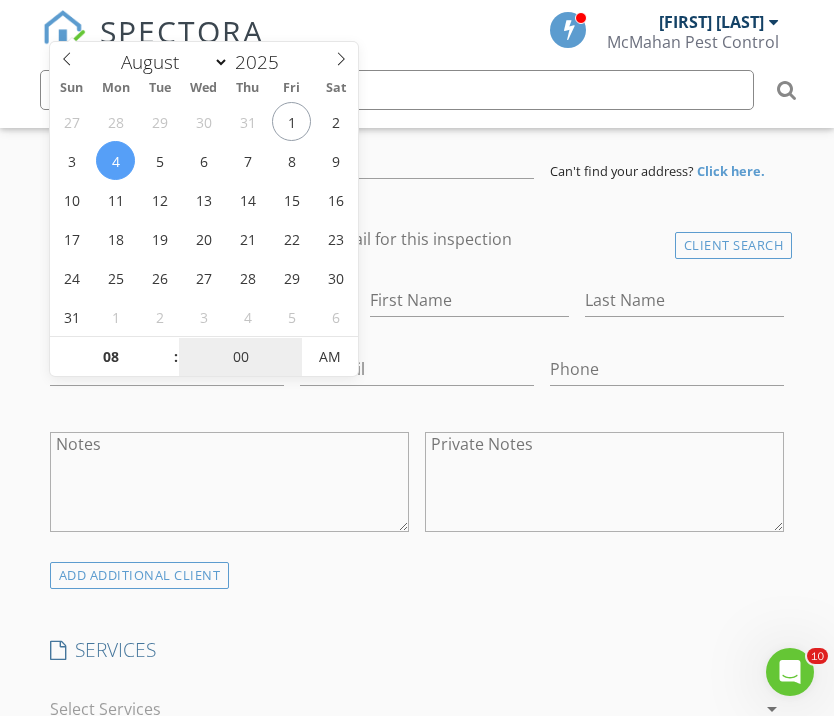 click on "00" at bounding box center (240, 358) 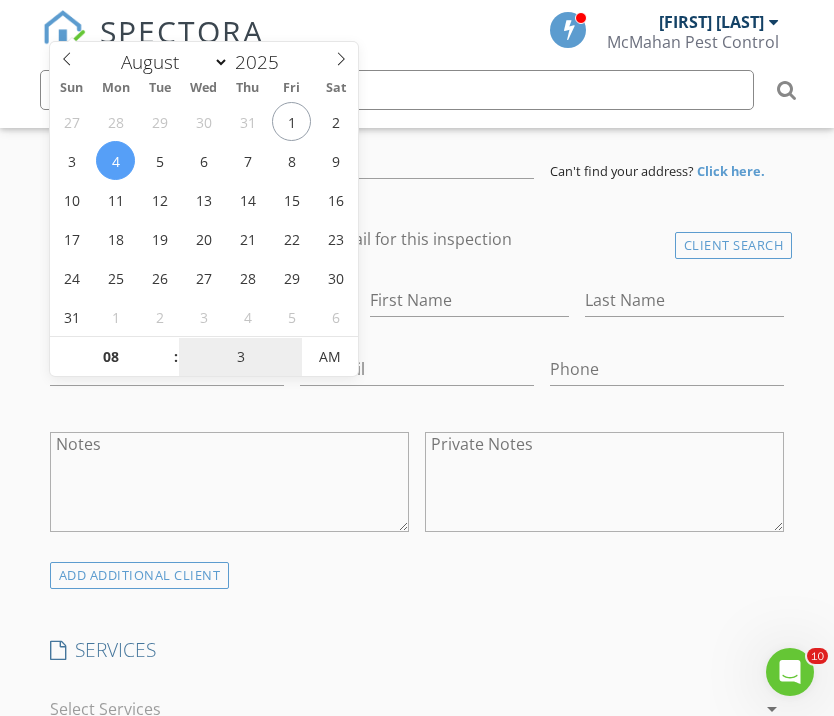 type on "30" 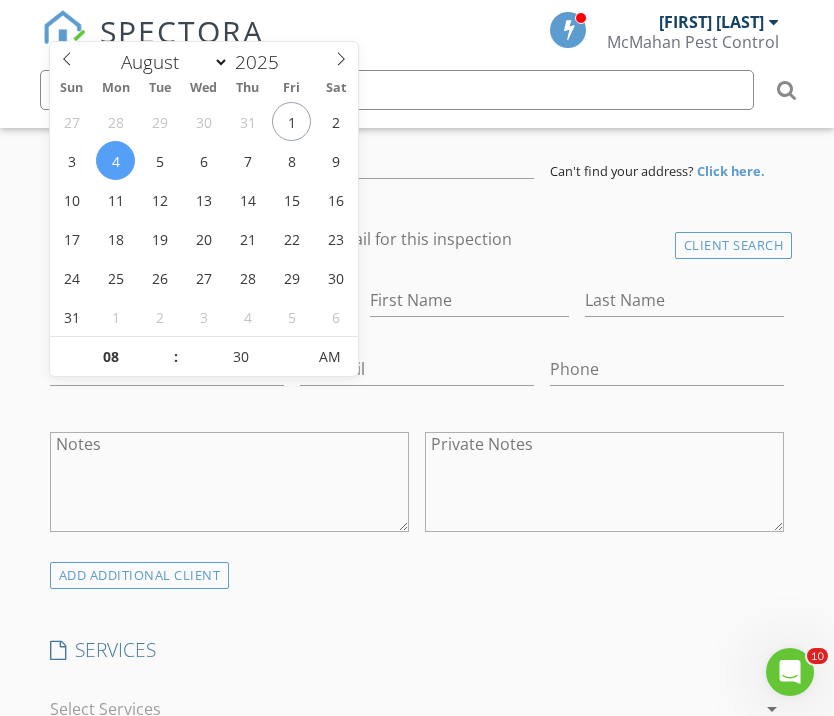 type on "08/04/2025 8:30 AM" 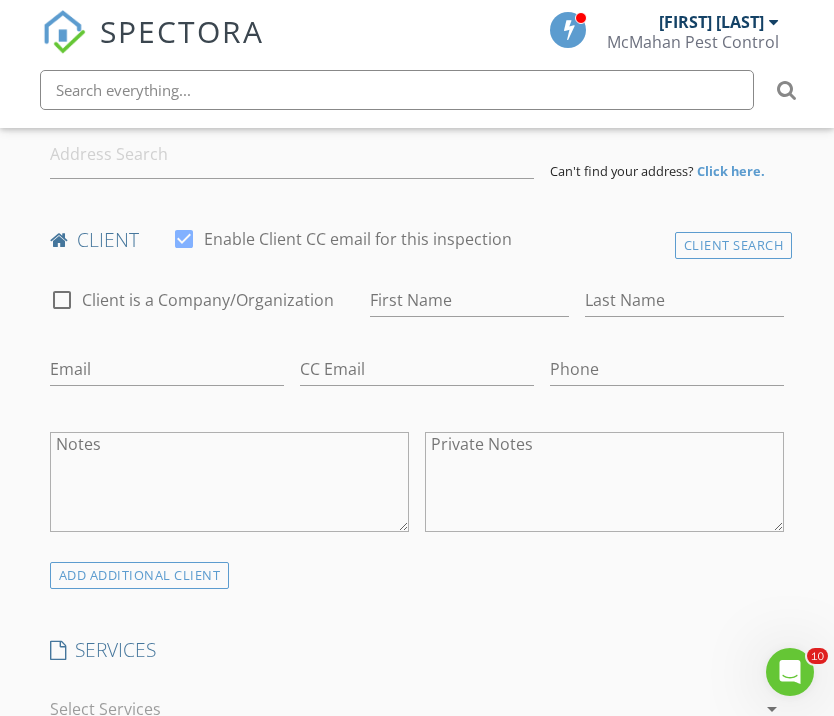 click on "INSPECTOR(S)
check_box   Johnnie McMahan   PRIMARY   Johnnie McMahan arrow_drop_down   check_box_outline_blank Johnnie McMahan specifically requested
Date/Time
08/04/2025 8:30 AM
Location
Address Form       Can't find your address?   Click here.
client
check_box Enable Client CC email for this inspection   Client Search     check_box_outline_blank Client is a Company/Organization     First Name   Last Name   Email   CC Email   Phone           Notes   Private Notes
ADD ADDITIONAL client
SERVICES
check_box_outline_blank   New Service subterranean termite post treatment    check_box_outline_blank   New Service subterranean termite post treatment  Copy   check_box_outline_blank   Texas WDIR 2020   check_box_outline_blank   New Service   arrow_drop_down     Select Discount Code" at bounding box center [417, 1126] 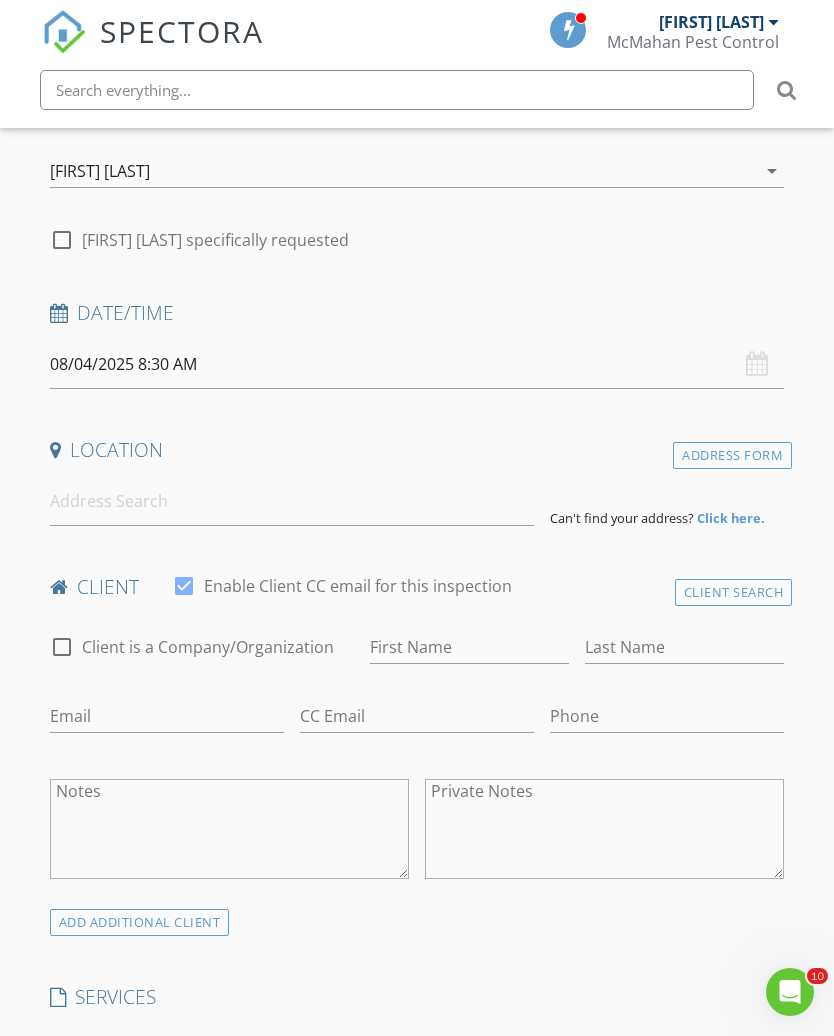 scroll, scrollTop: 226, scrollLeft: 0, axis: vertical 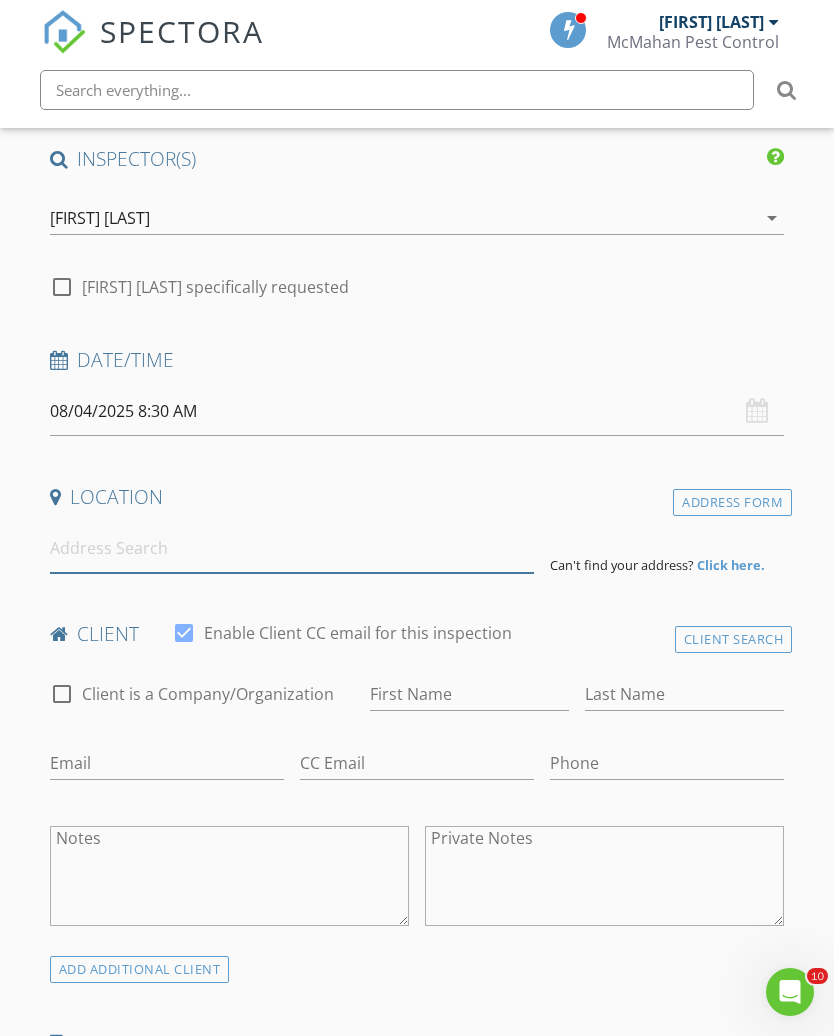 click at bounding box center (292, 548) 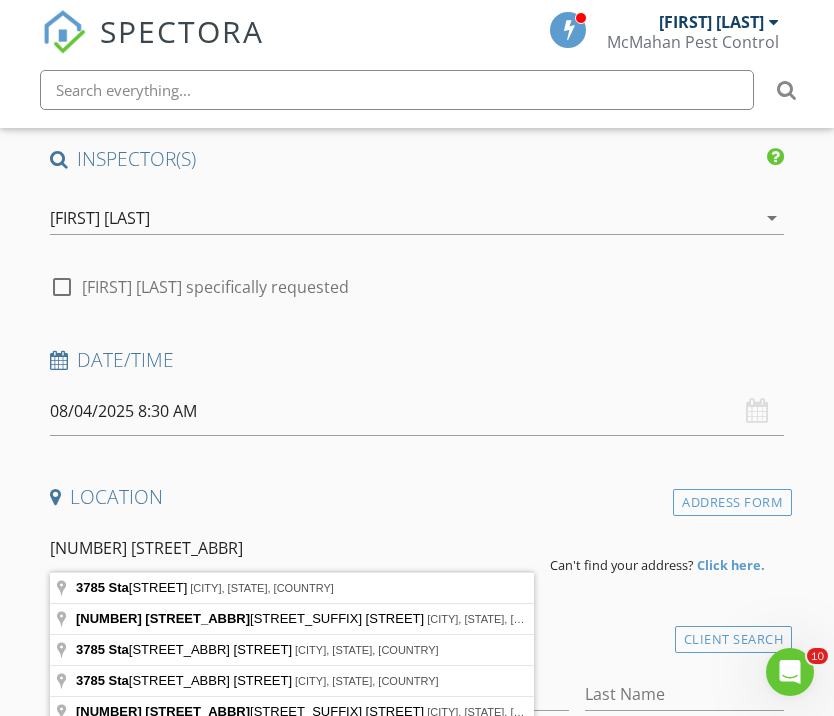 type on "3785 Stanley Drive, Vidor, TX, USA" 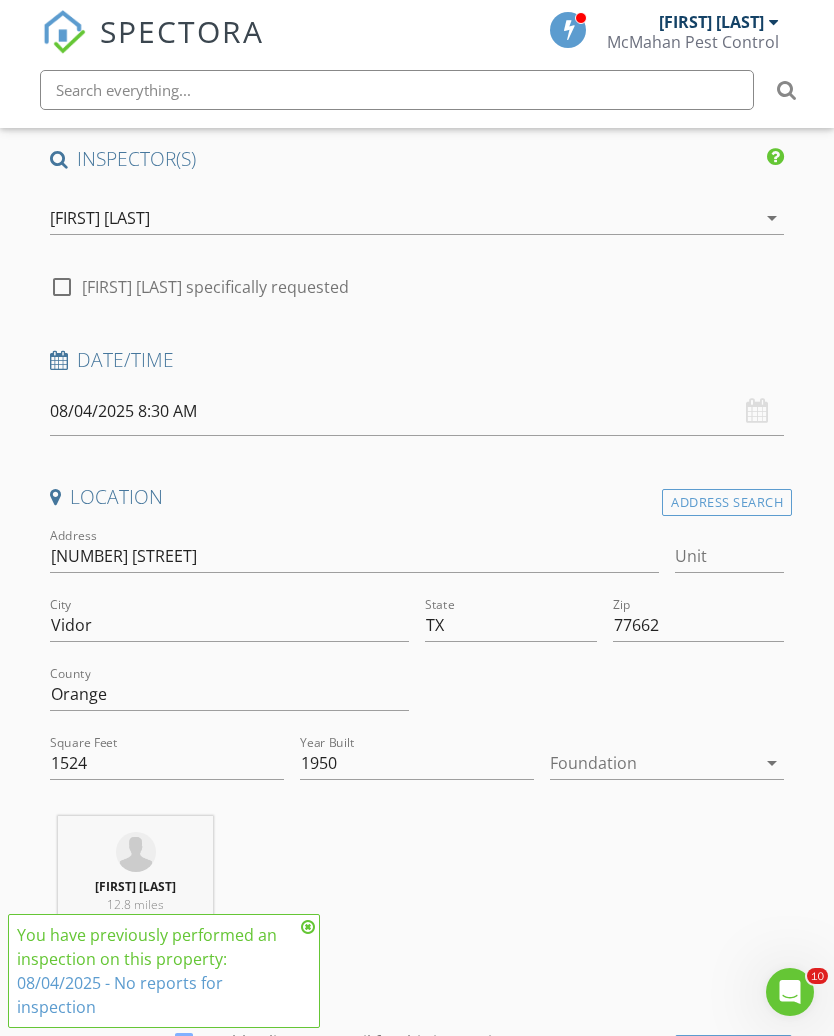 click at bounding box center (308, 927) 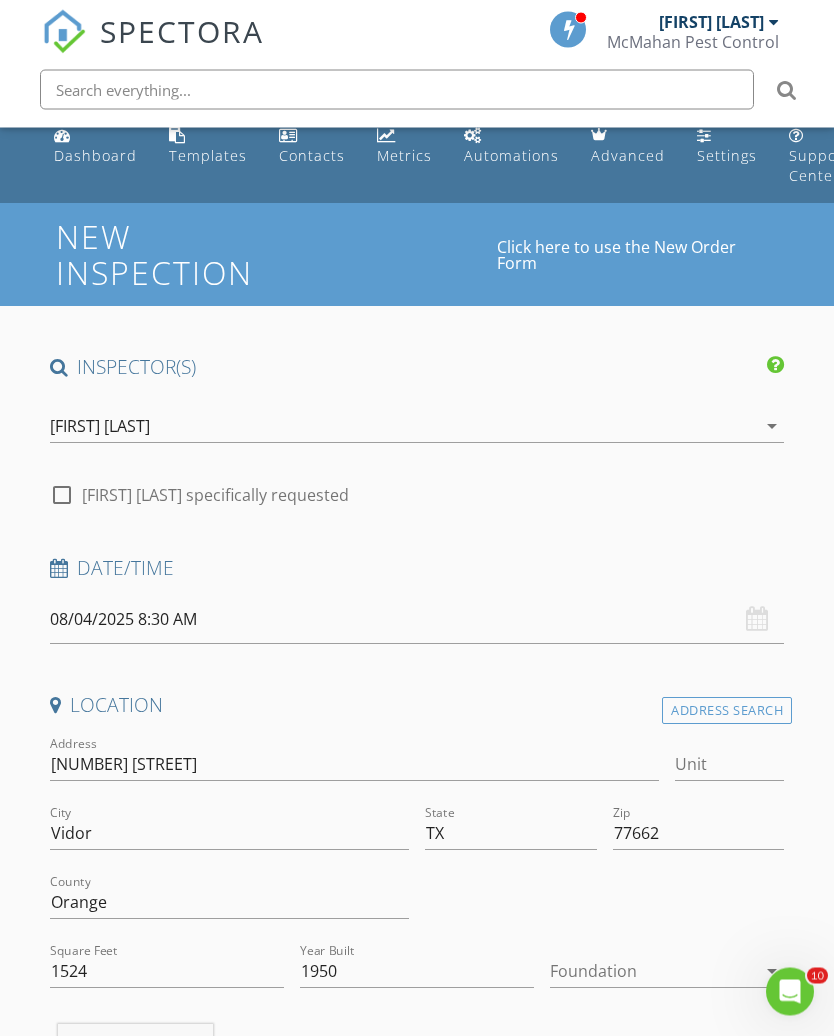 scroll, scrollTop: 0, scrollLeft: 0, axis: both 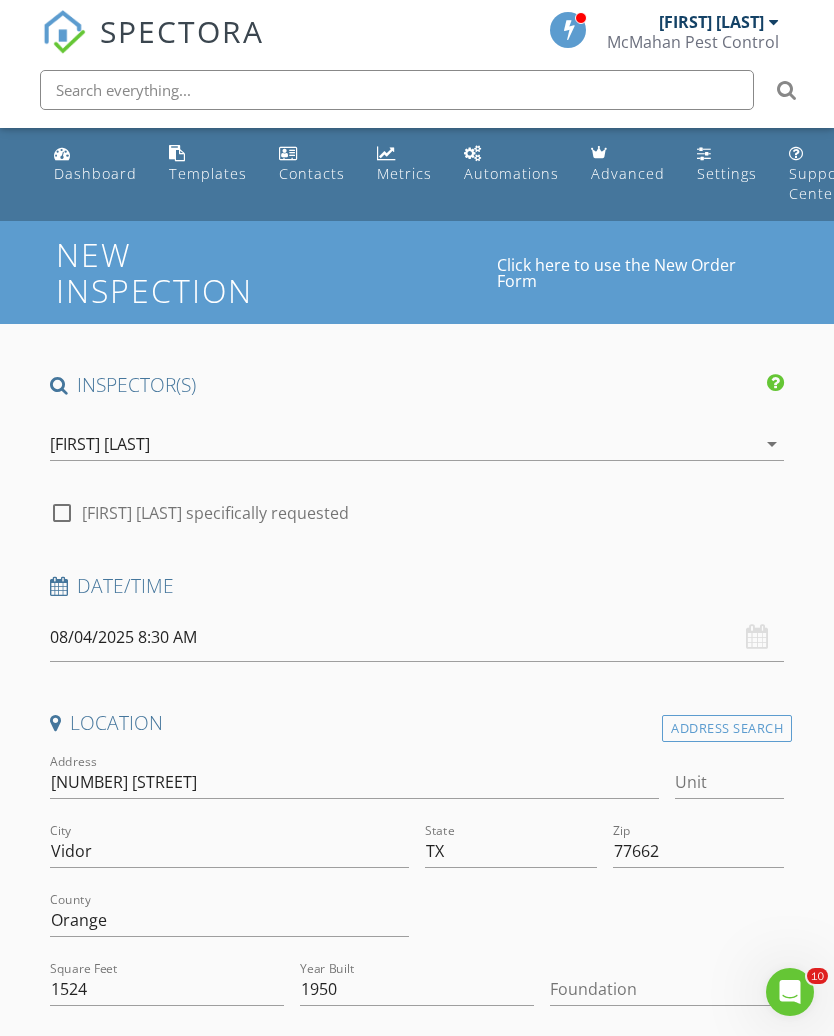 click on "SPECTORA" at bounding box center (182, 31) 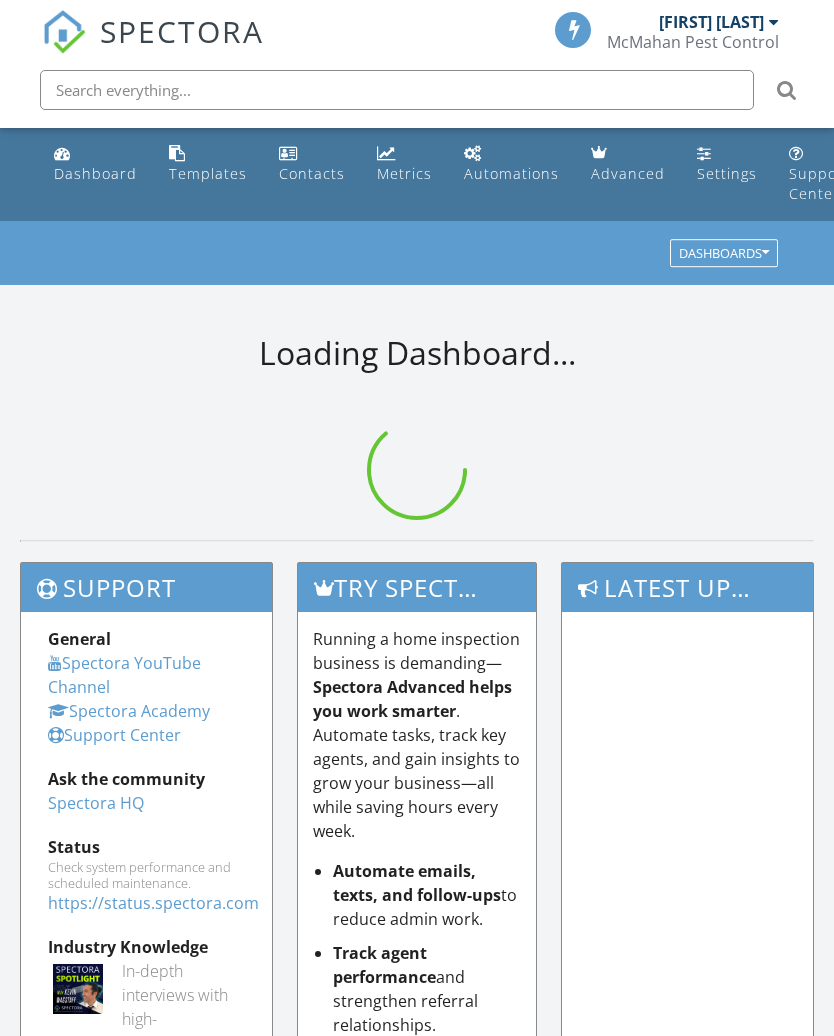 scroll, scrollTop: 0, scrollLeft: 0, axis: both 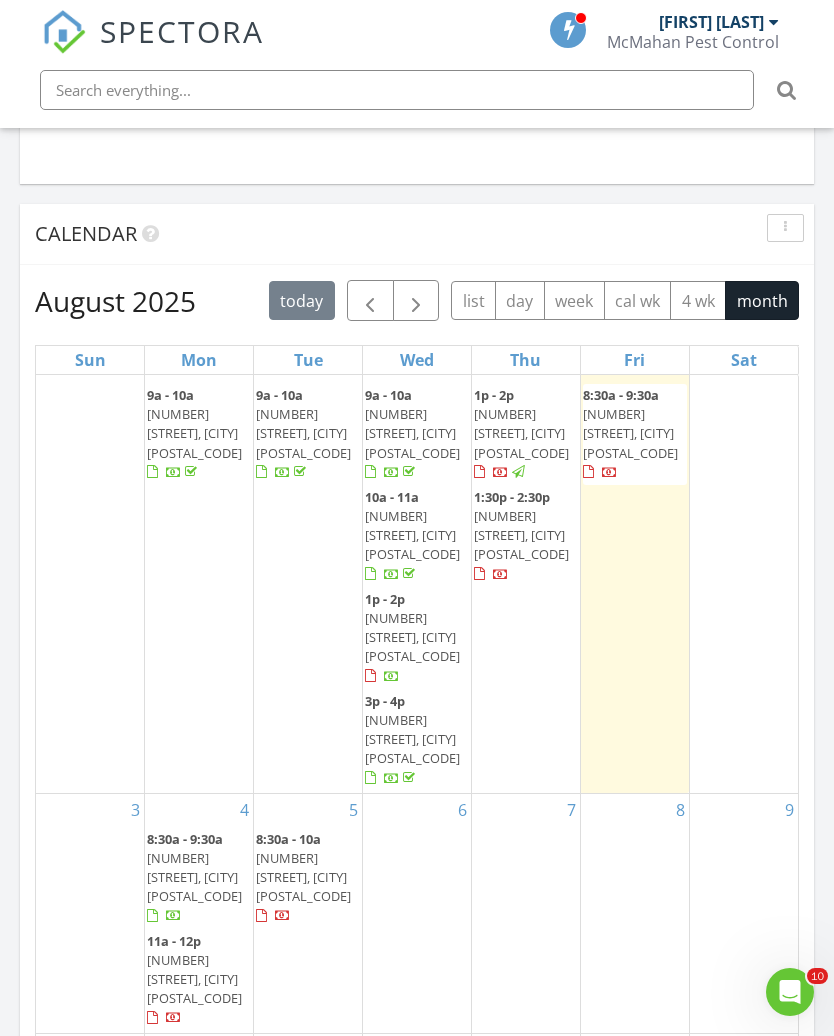 click on "SPECTORA" at bounding box center (182, 31) 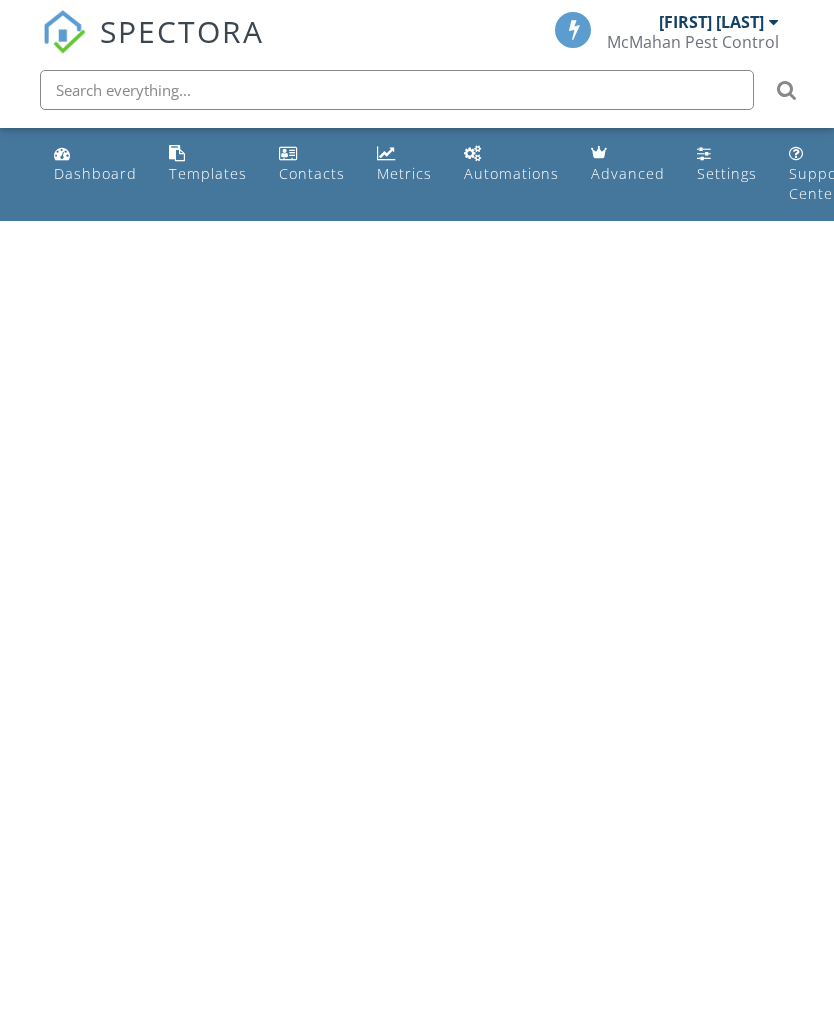 scroll, scrollTop: 0, scrollLeft: 0, axis: both 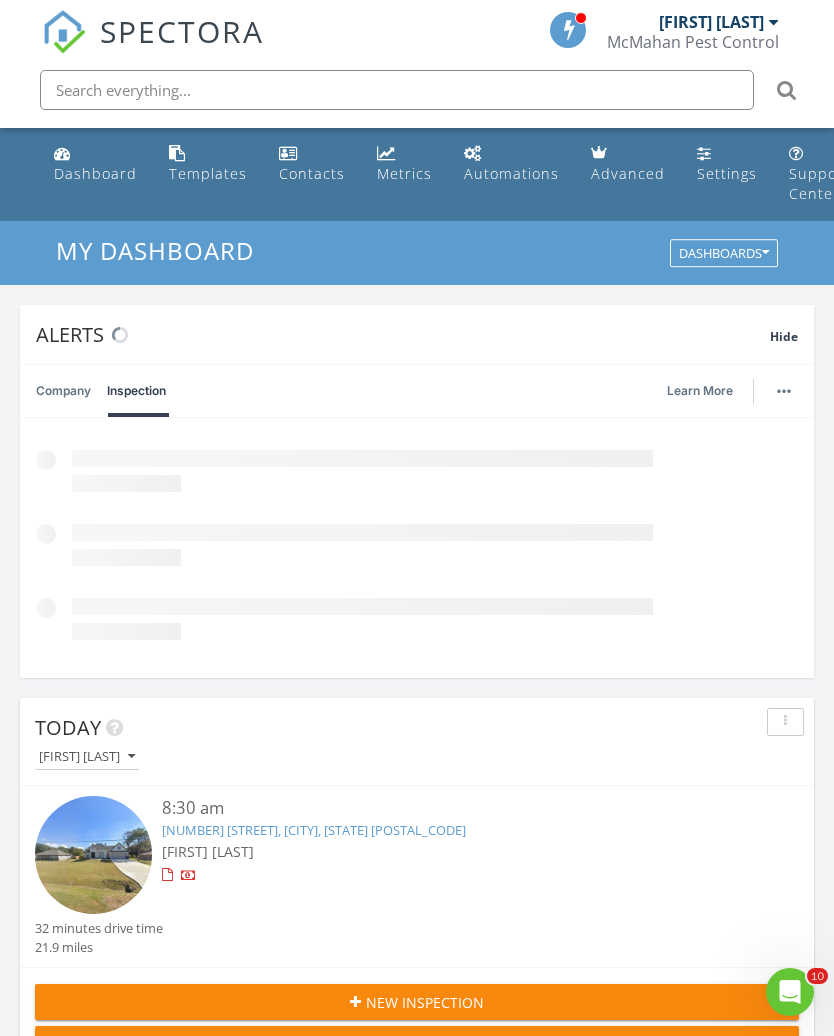 click on "New Inspection" at bounding box center [425, 1002] 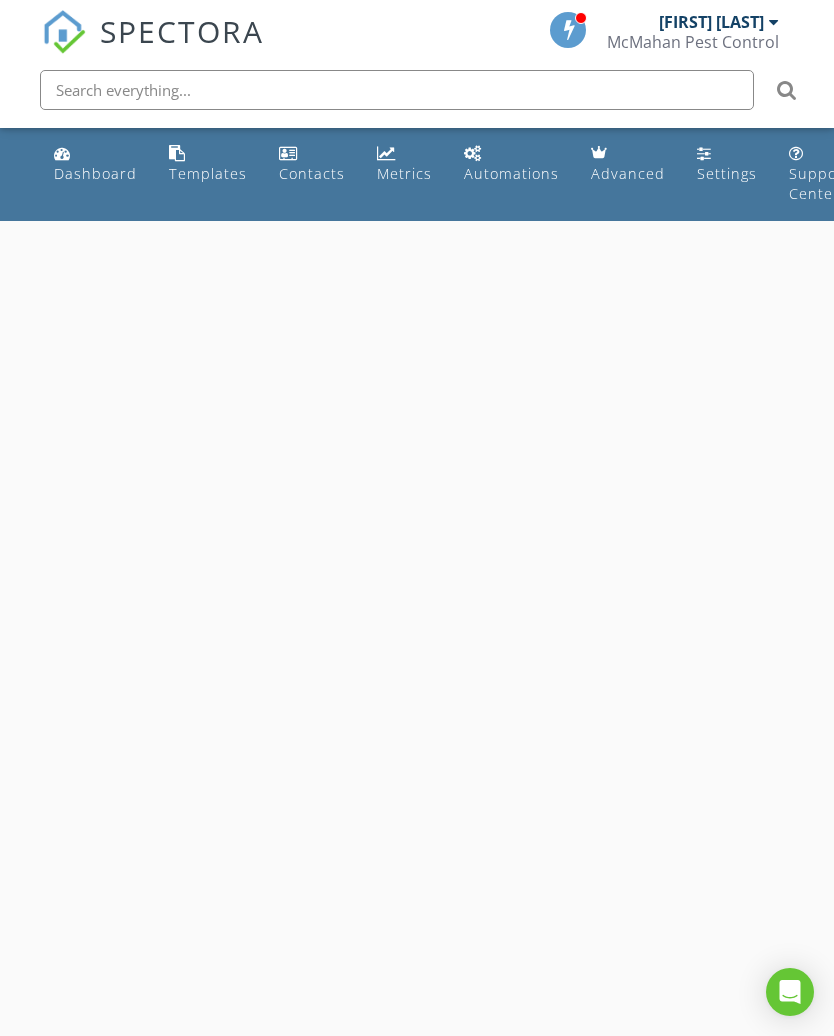 scroll, scrollTop: 0, scrollLeft: 0, axis: both 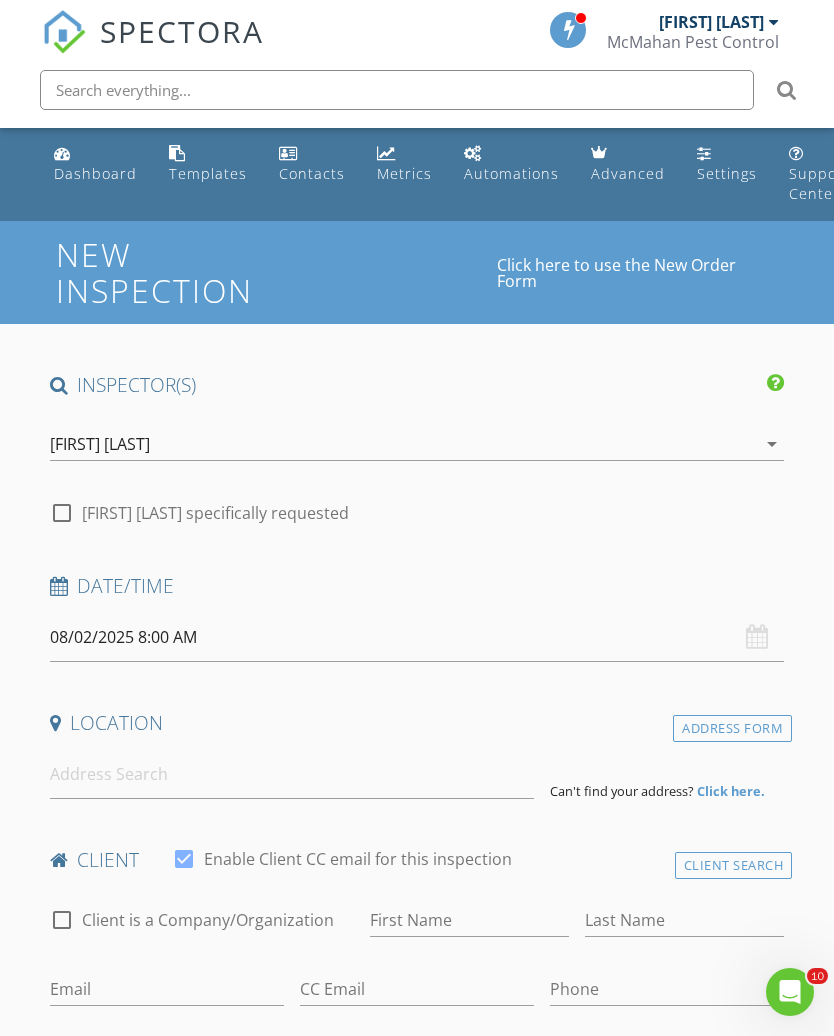 click on "08/02/2025 8:00 AM" at bounding box center (417, 637) 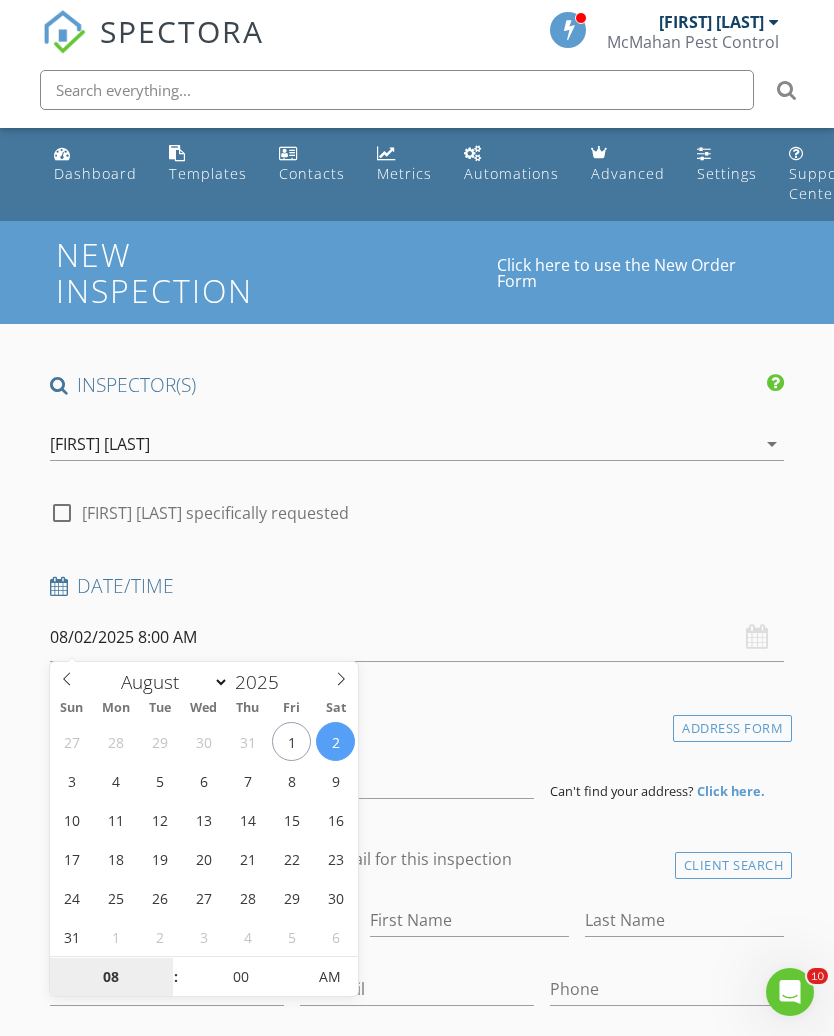 type on "08/04/2025 8:00 AM" 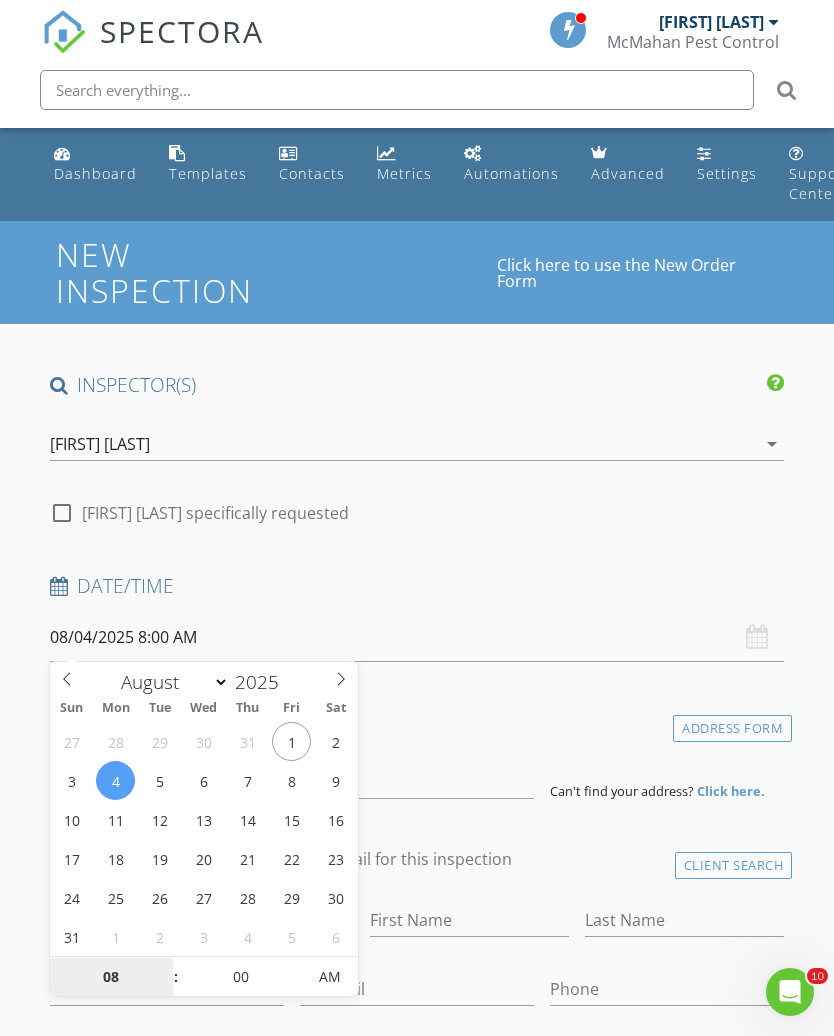 scroll, scrollTop: 620, scrollLeft: 0, axis: vertical 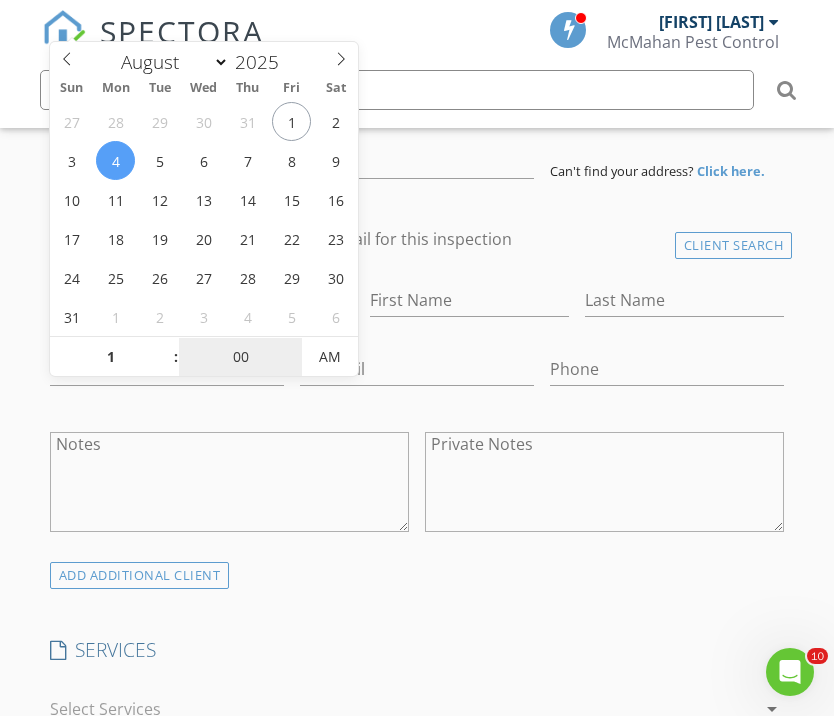 click on "00" at bounding box center [240, 358] 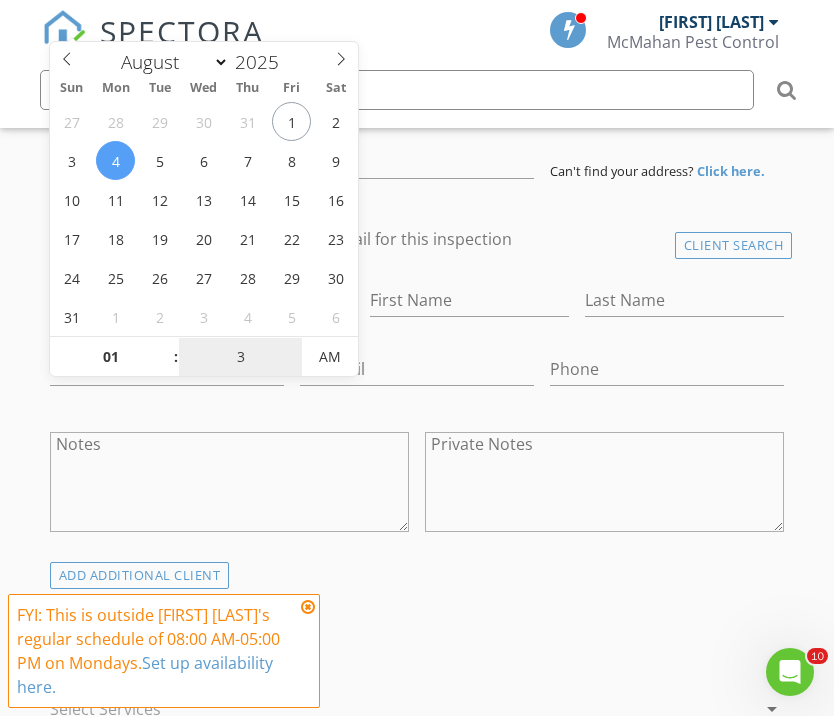 type on "30" 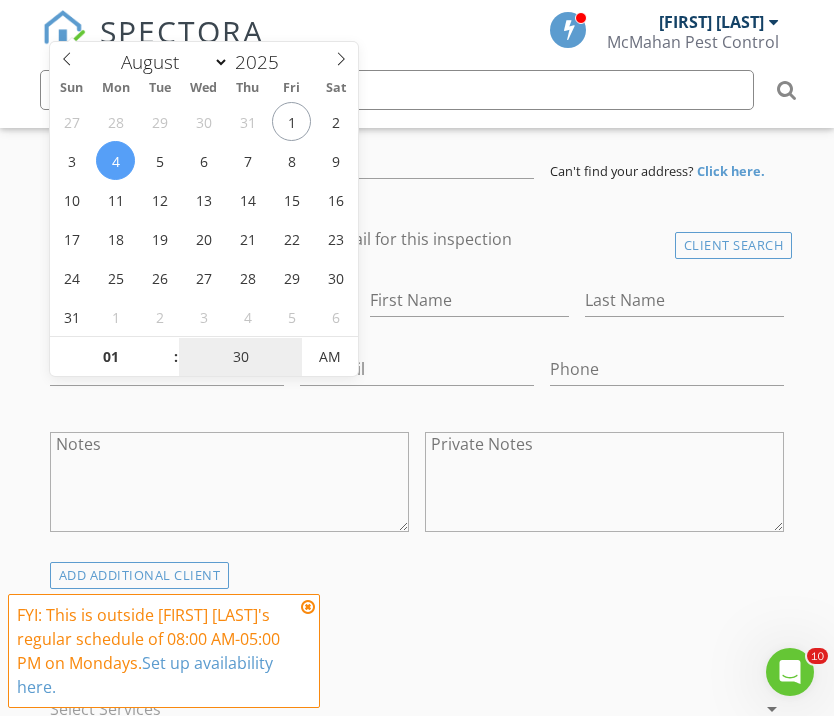 type on "08/04/2025 1:30 PM" 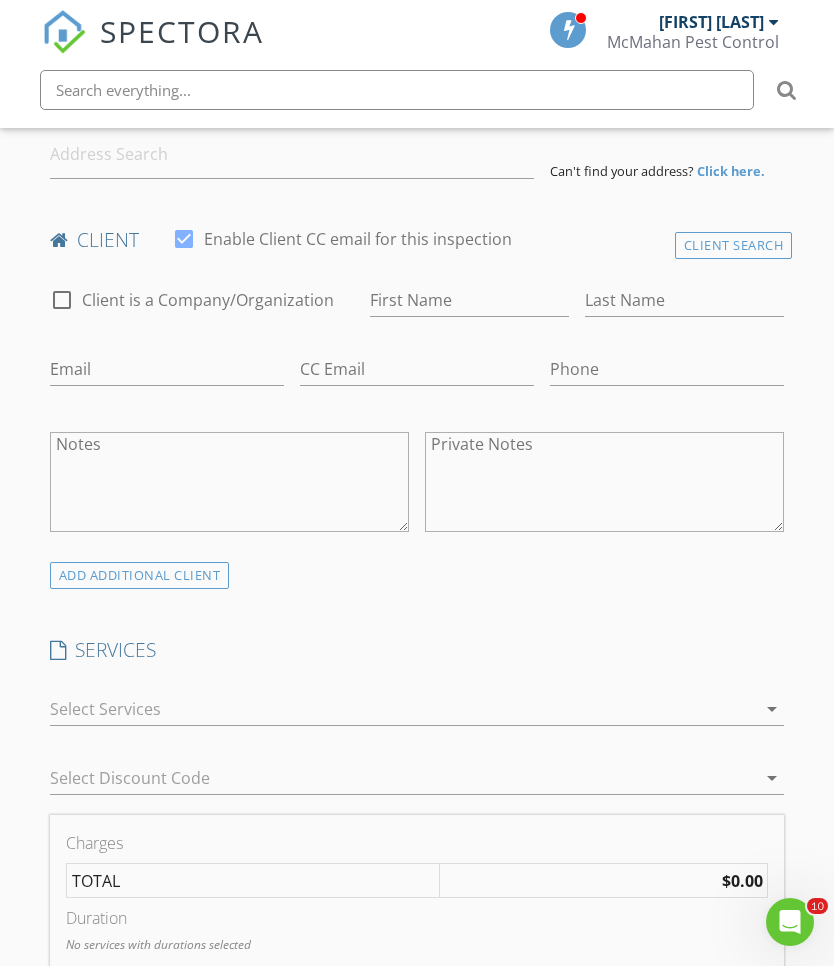 click on "INSPECTOR(S)
check_box   [FIRST] [LAST]   PRIMARY   [FIRST] [LAST] arrow_drop_down   check_box_outline_blank [FIRST] [LAST] specifically requested
Date/Time
08/04/2025 1:30 PM
Location
Address Form       Can't find your address?   Click here.
client
check_box Enable Client CC email for this inspection   Client Search     check_box_outline_blank Client is a Company/Organization     First Name   Last Name   Email   CC Email   Phone           Notes   Private Notes
ADD ADDITIONAL client
SERVICES
arrow_drop_down     Select Discount Code arrow_drop_down    Charges       TOTAL   $0.00    Duration    No services with durations selected      Templates    No templates selected    Agreements    No agreements selected
Manual Edit
FEES" at bounding box center (417, 1126) 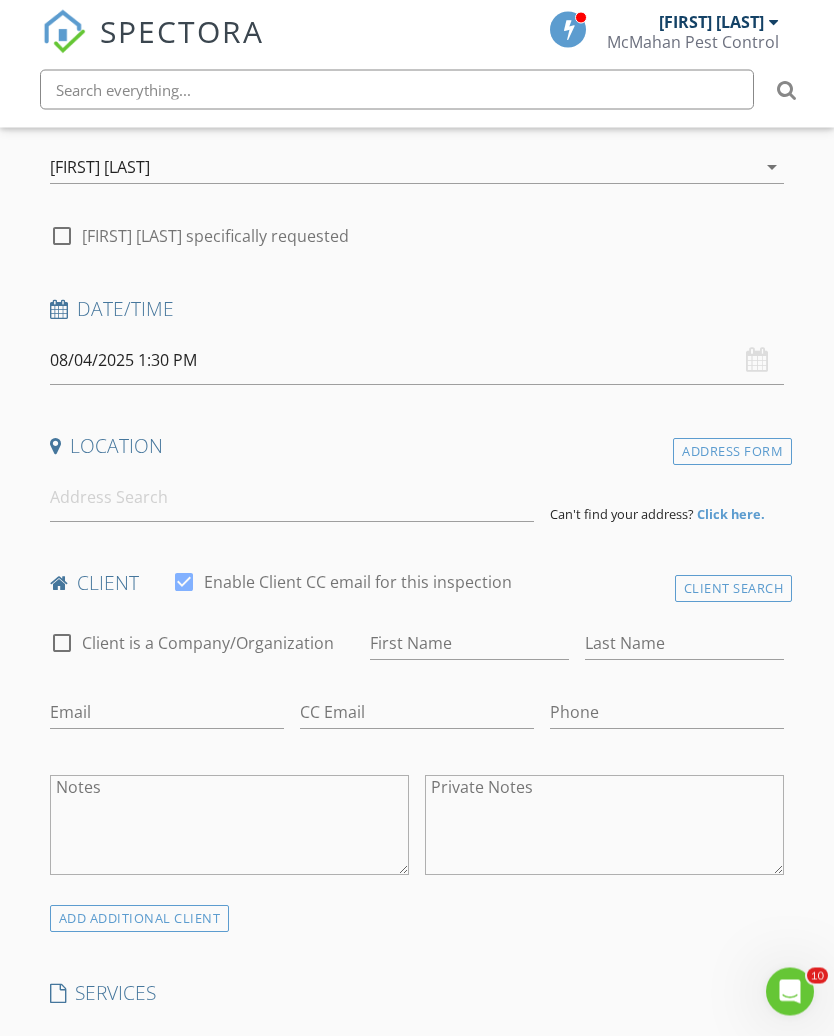 scroll, scrollTop: 236, scrollLeft: 0, axis: vertical 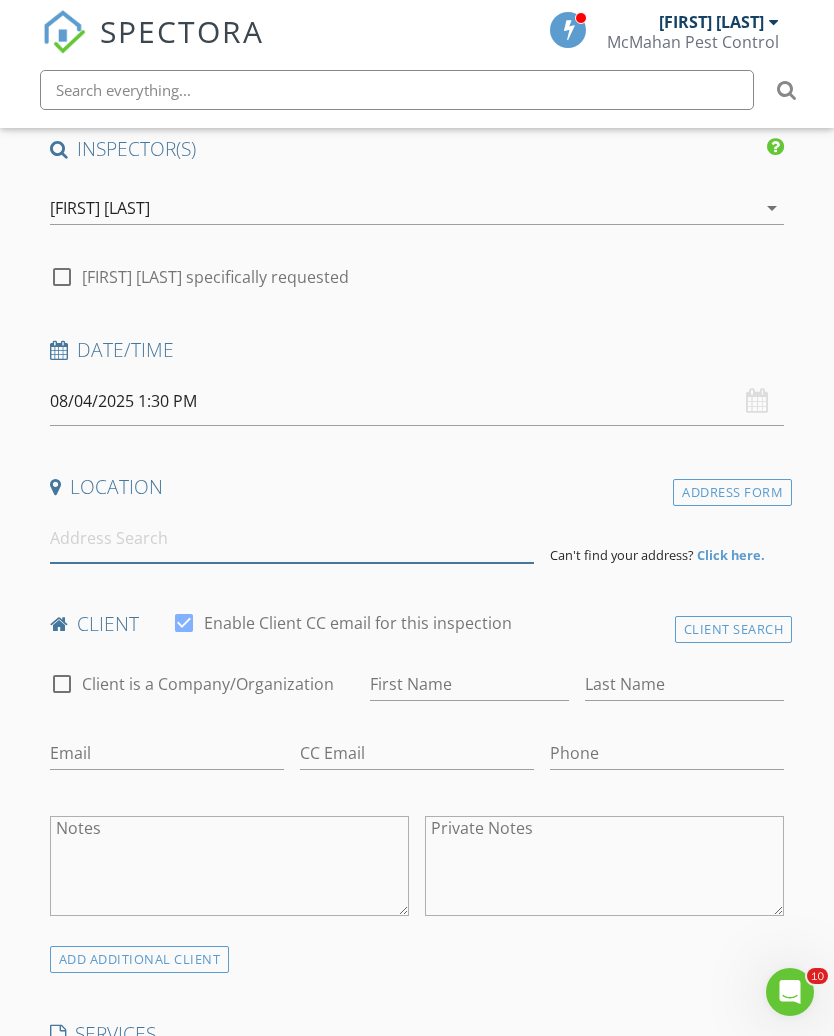 click at bounding box center (292, 538) 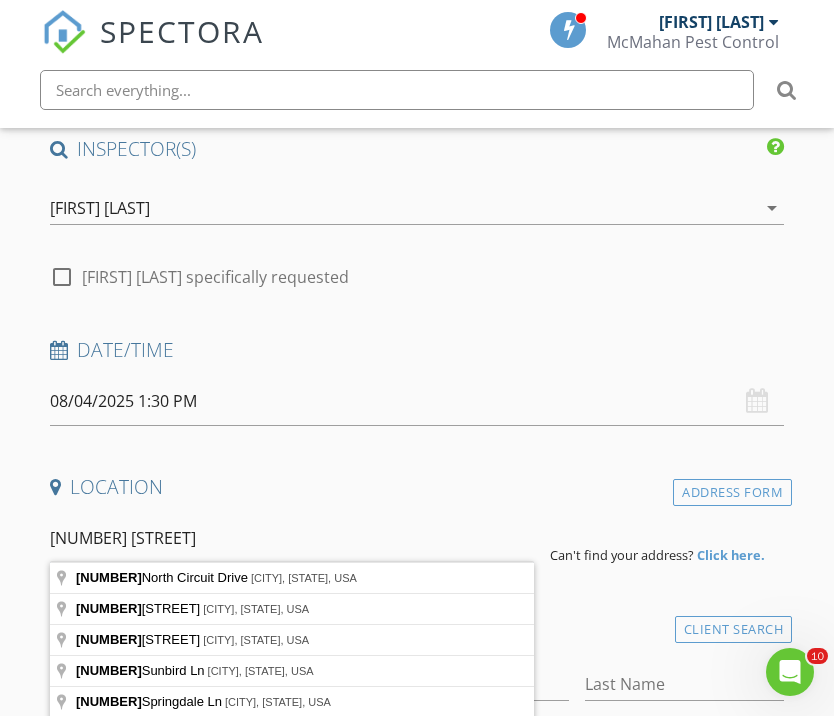 type on "[NUMBER] [STREET]" 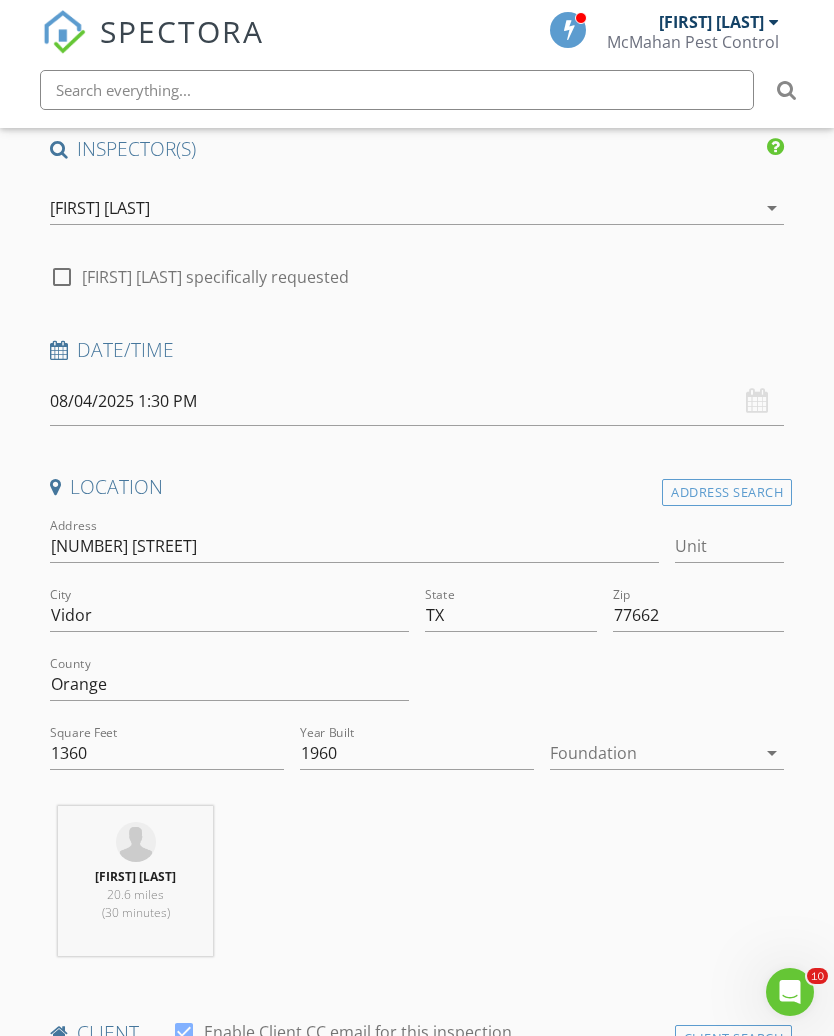 click at bounding box center [653, 753] 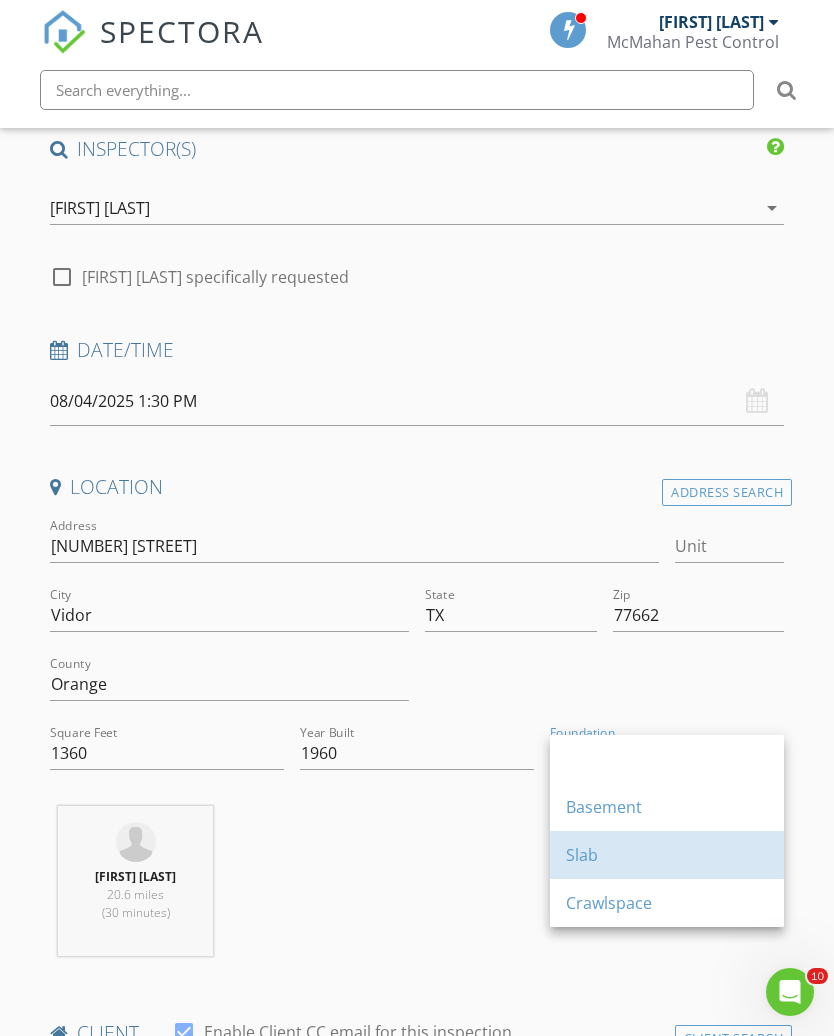click on "Slab" at bounding box center [667, 855] 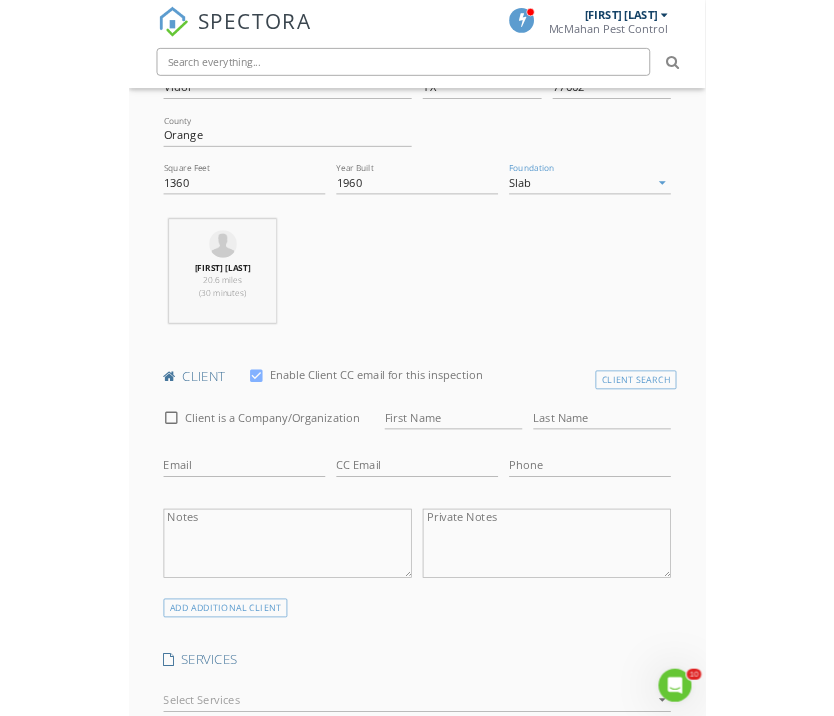 scroll, scrollTop: 725, scrollLeft: 0, axis: vertical 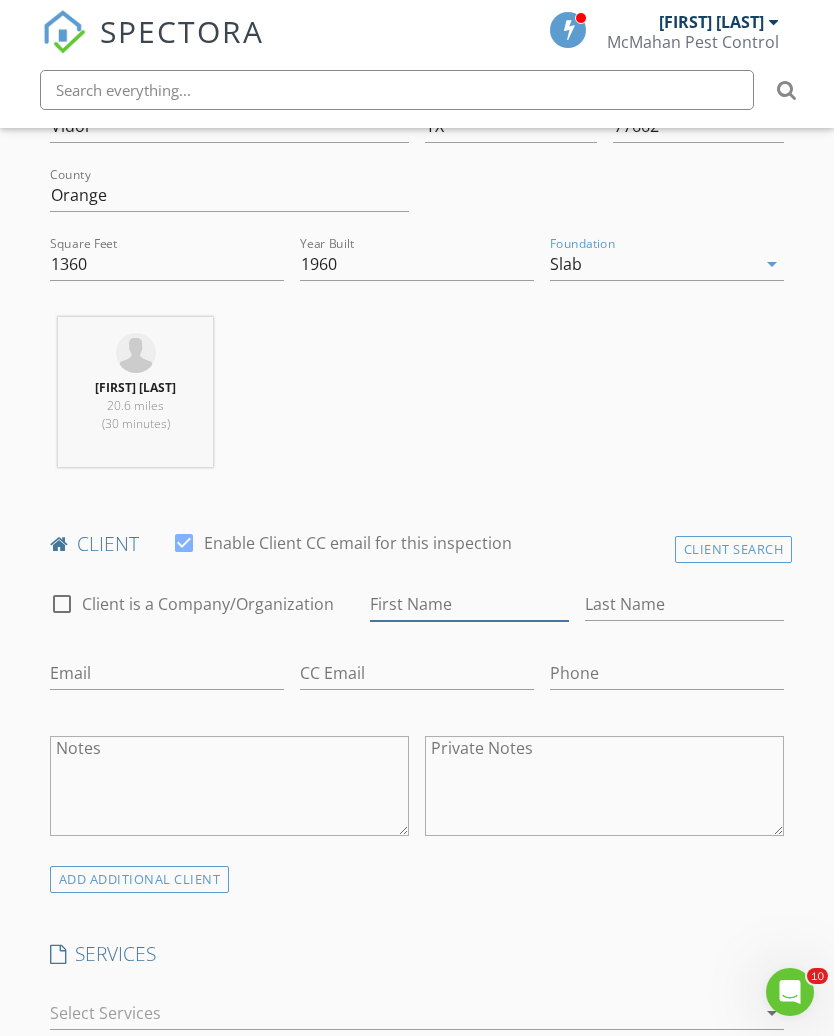 click on "First Name" at bounding box center (469, 604) 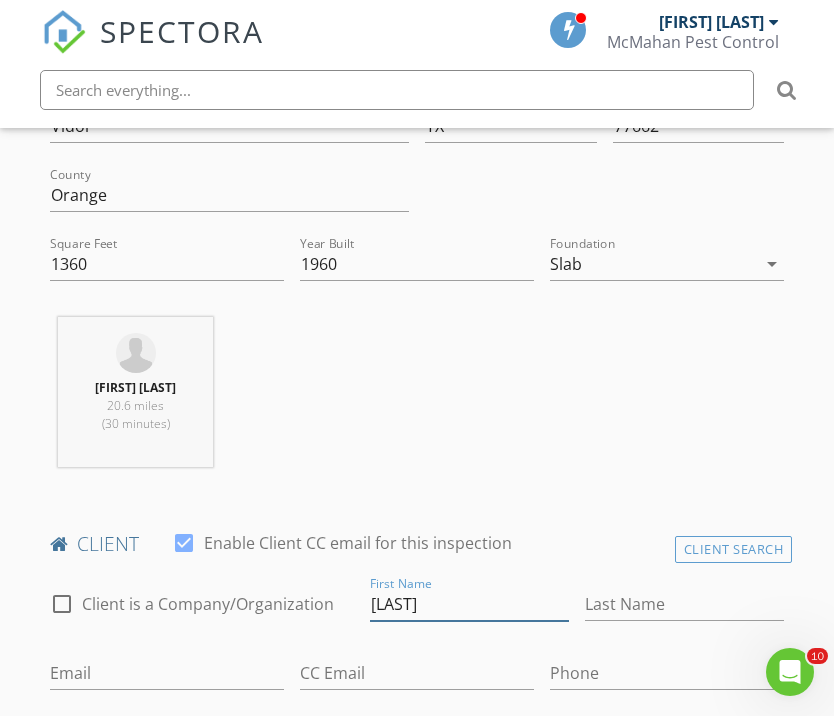 type on "[LAST]" 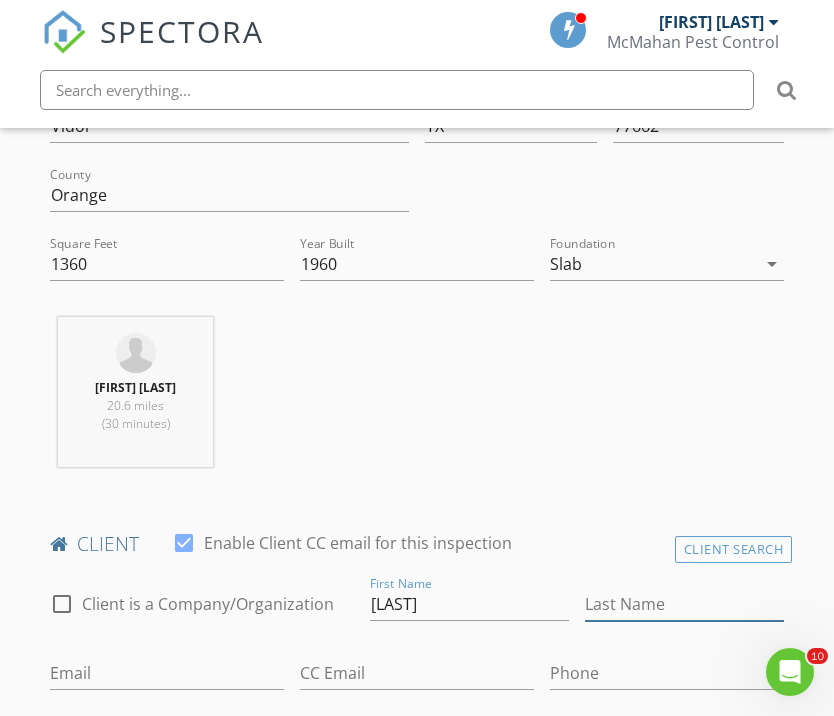 click on "Last Name" at bounding box center [684, 604] 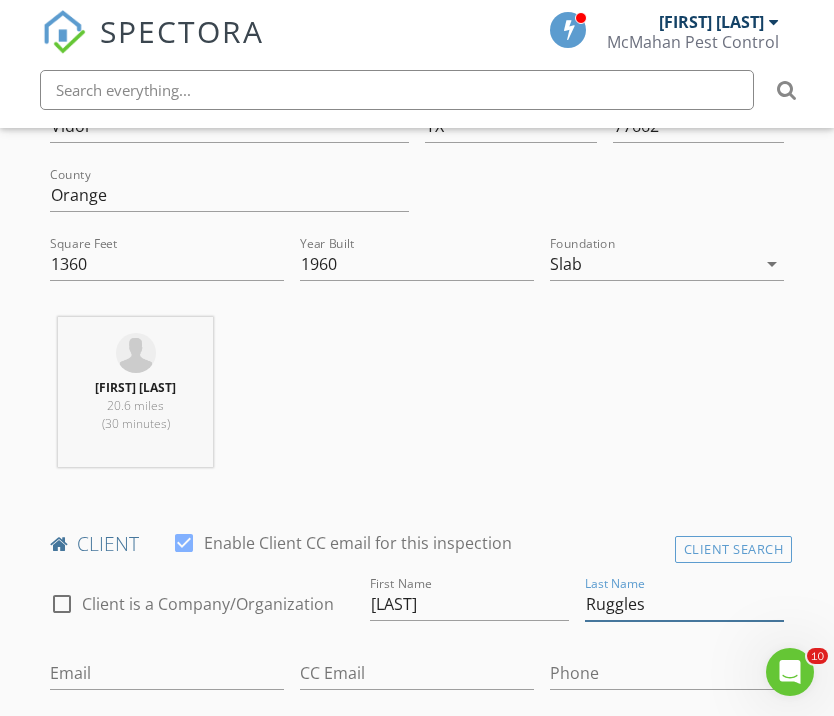 type on "Ruggles" 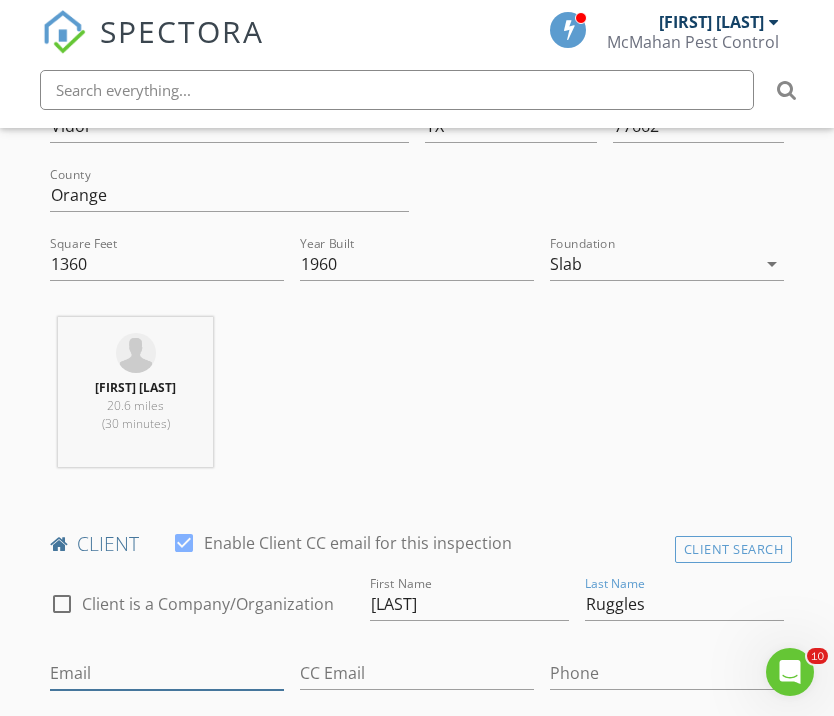 click on "Email" at bounding box center (167, 673) 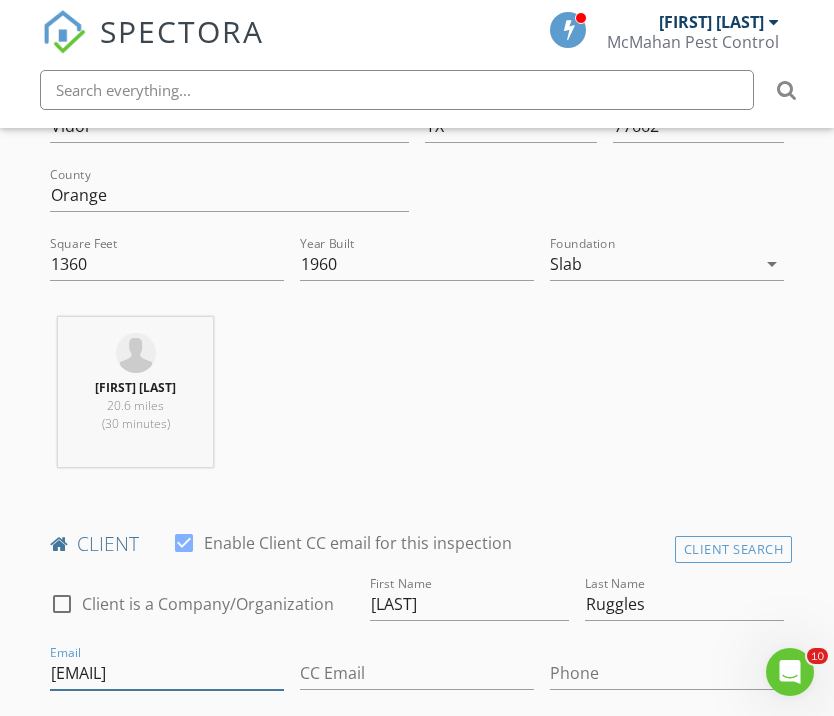 type on "[EMAIL]" 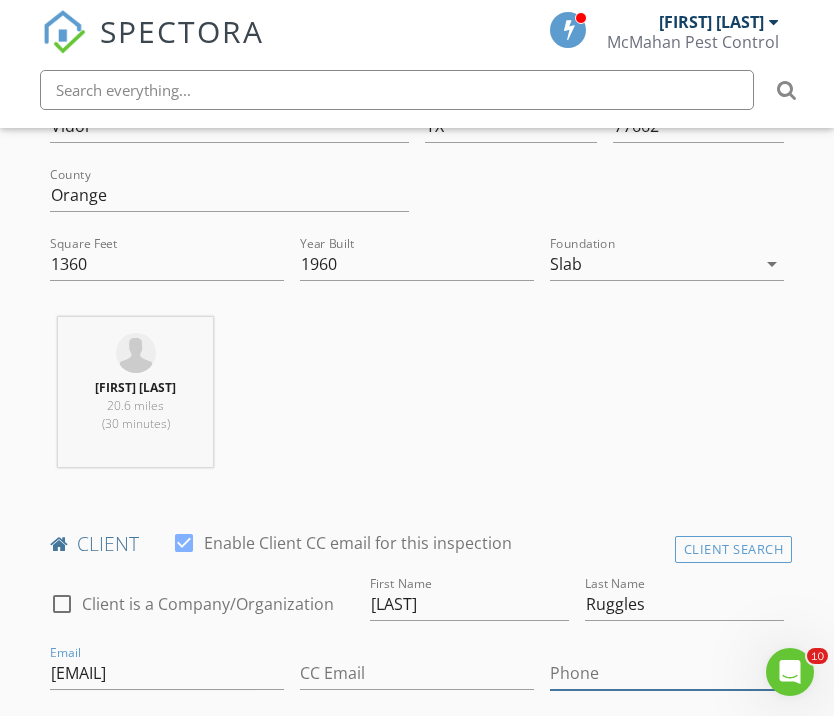 click on "Phone" at bounding box center (667, 673) 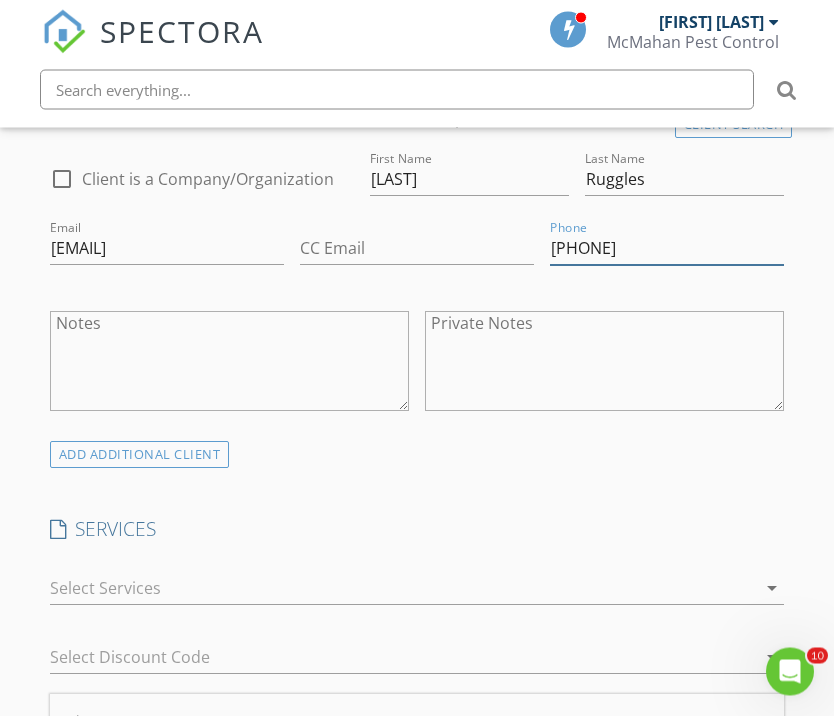 scroll, scrollTop: 1152, scrollLeft: 0, axis: vertical 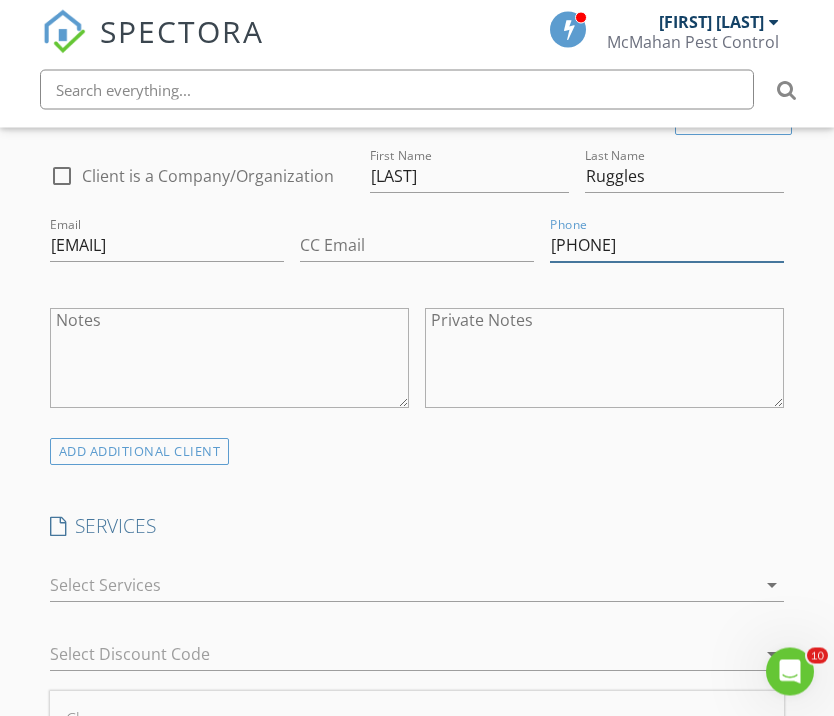 type on "[PHONE]" 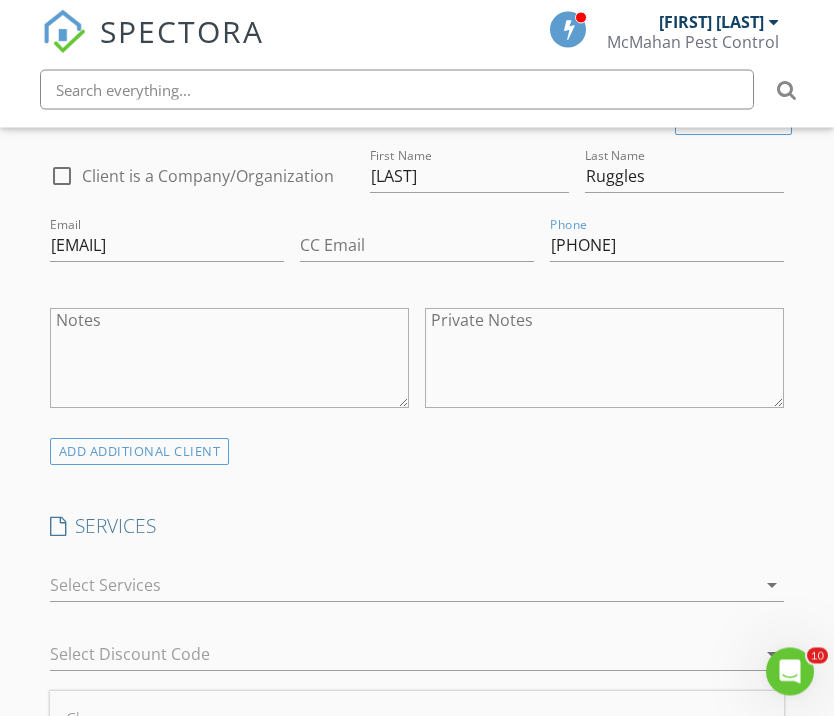 click at bounding box center [403, 586] 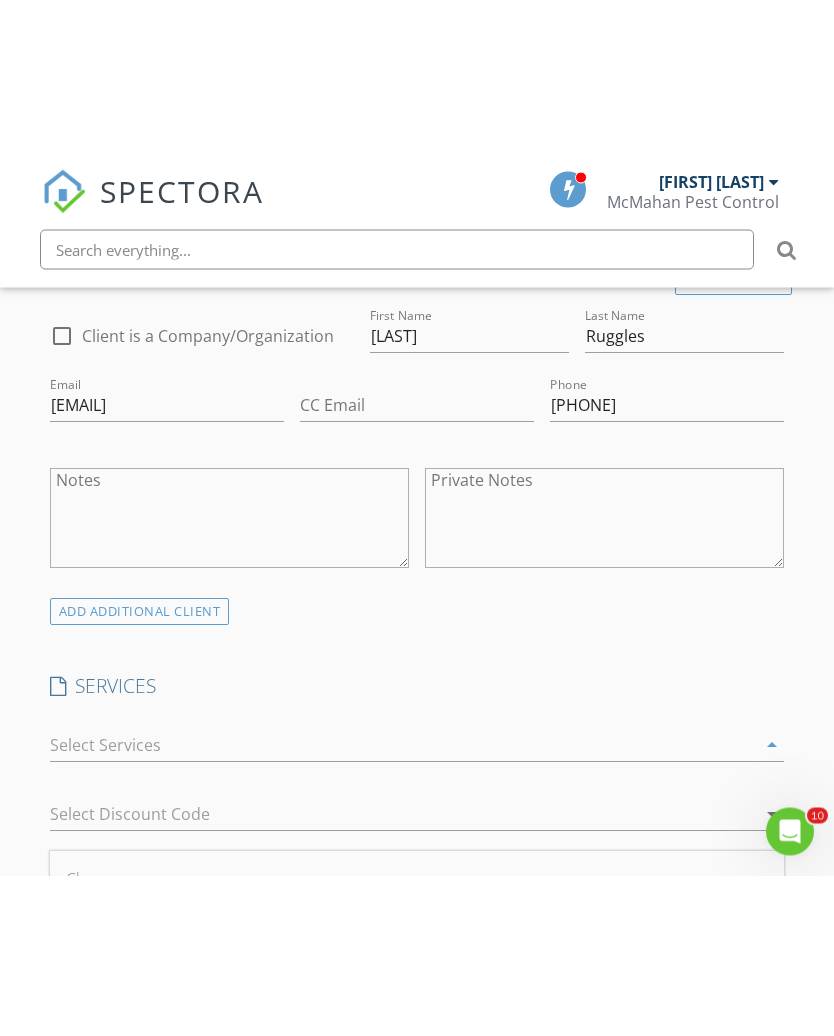 scroll, scrollTop: 1153, scrollLeft: 0, axis: vertical 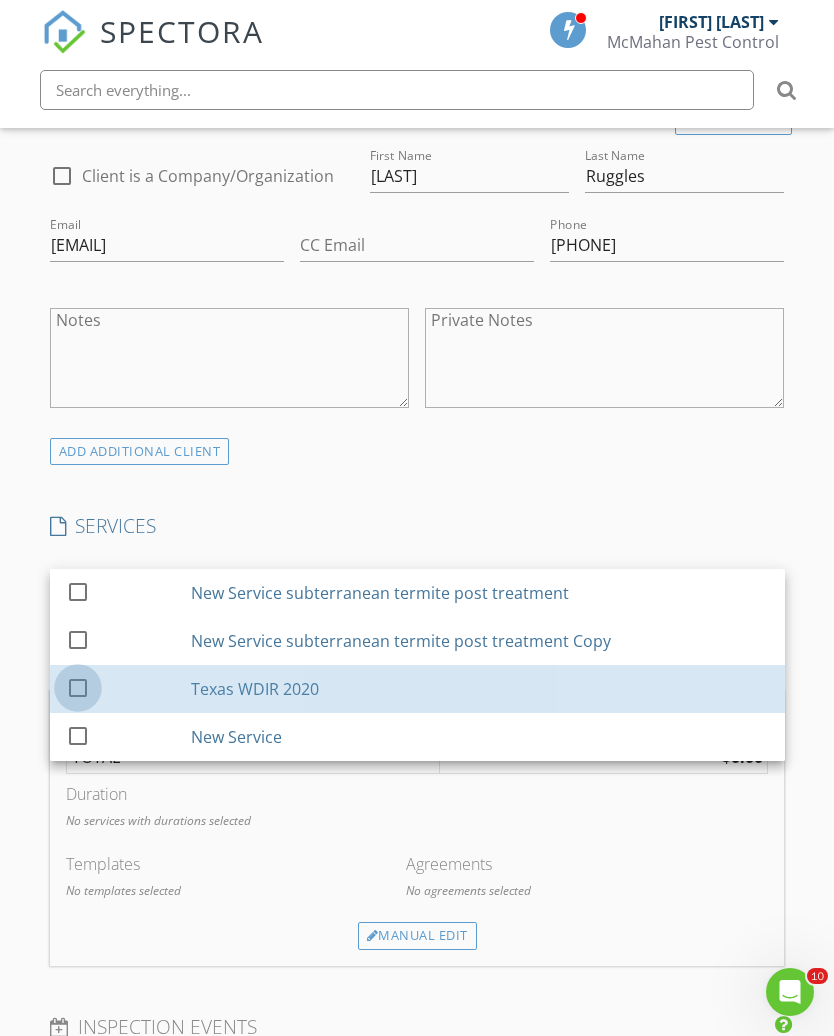 click at bounding box center (78, 687) 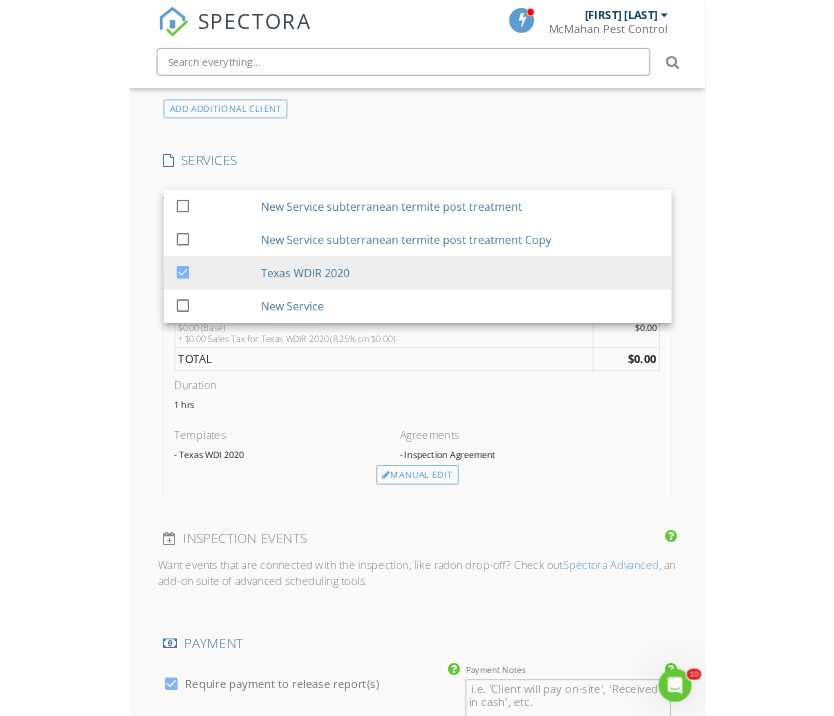 scroll, scrollTop: 1452, scrollLeft: 0, axis: vertical 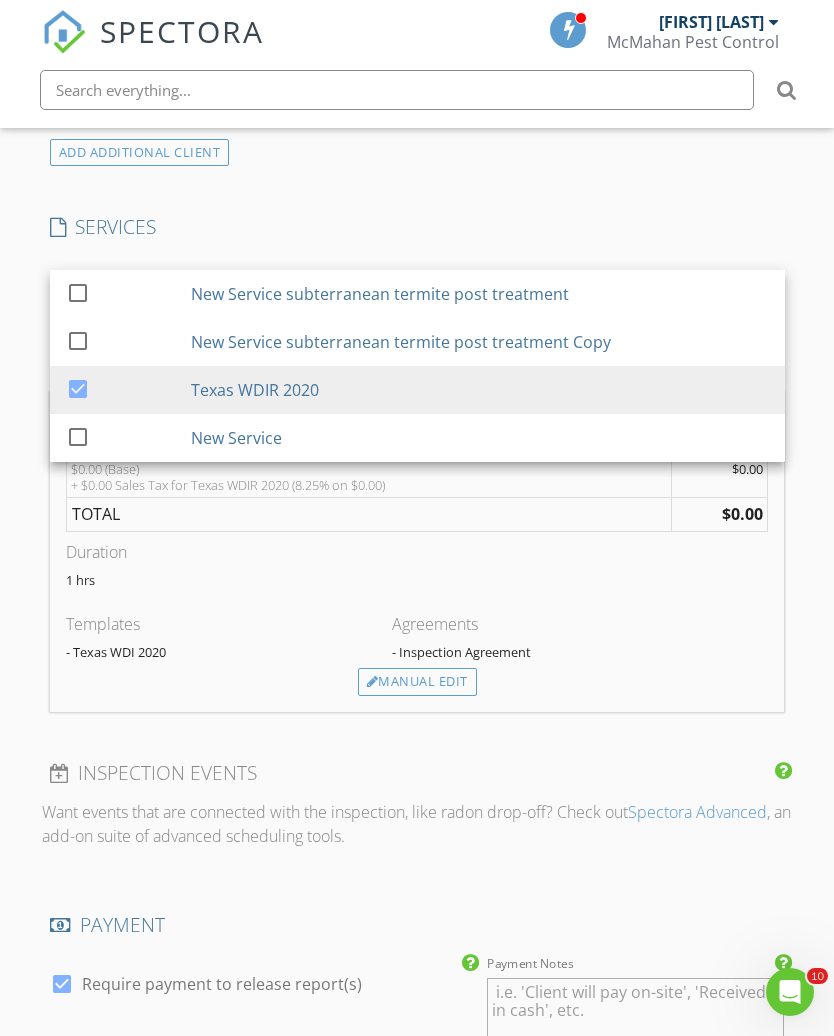 click on "Manual Edit" at bounding box center (417, 682) 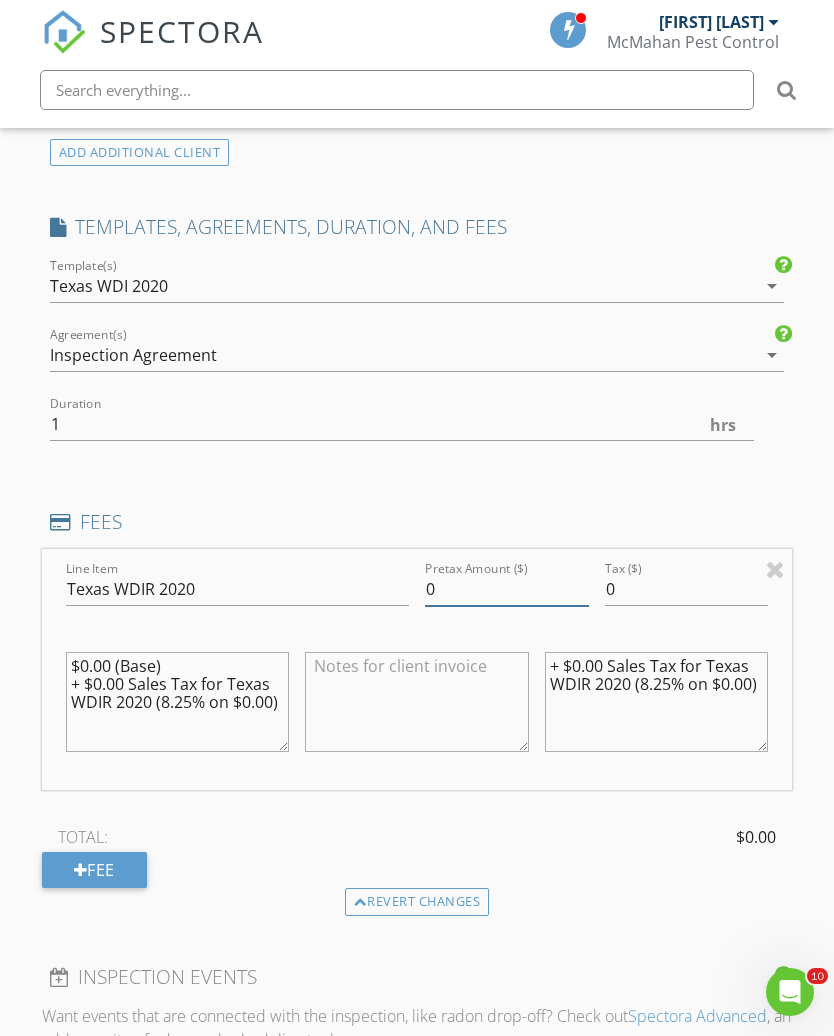 click on "0" at bounding box center [507, 589] 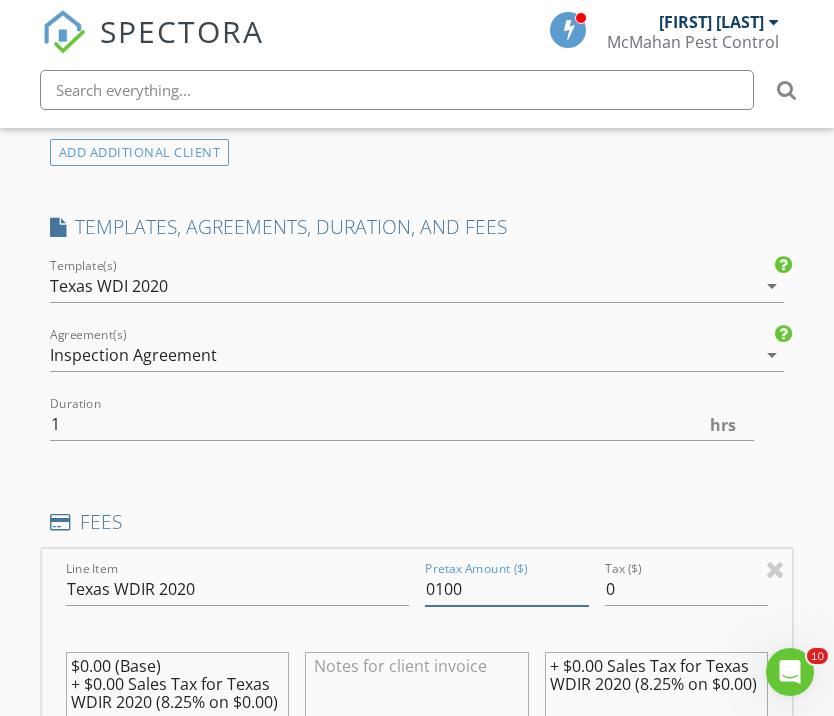 type on "0100" 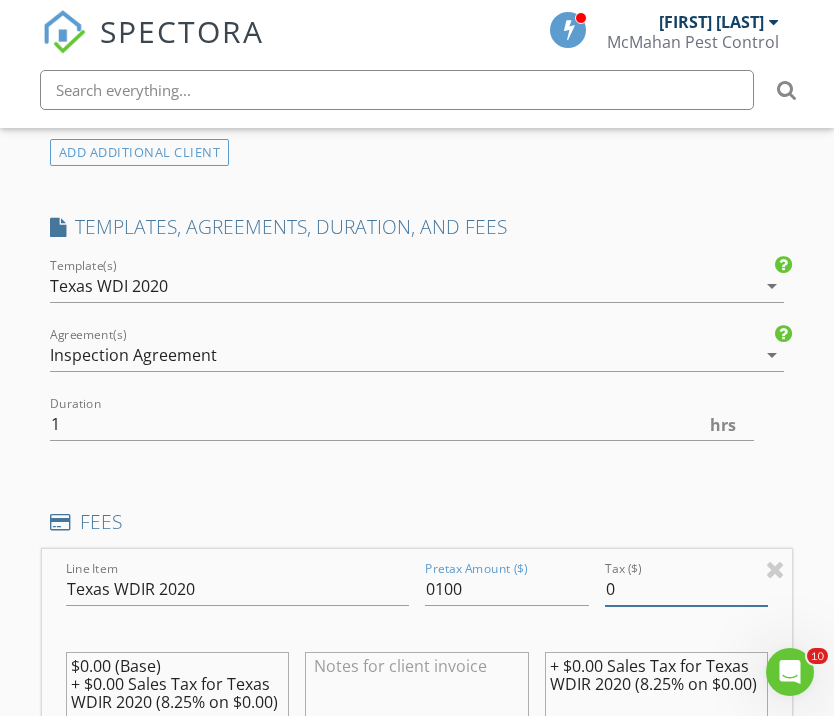 click on "0" at bounding box center [687, 589] 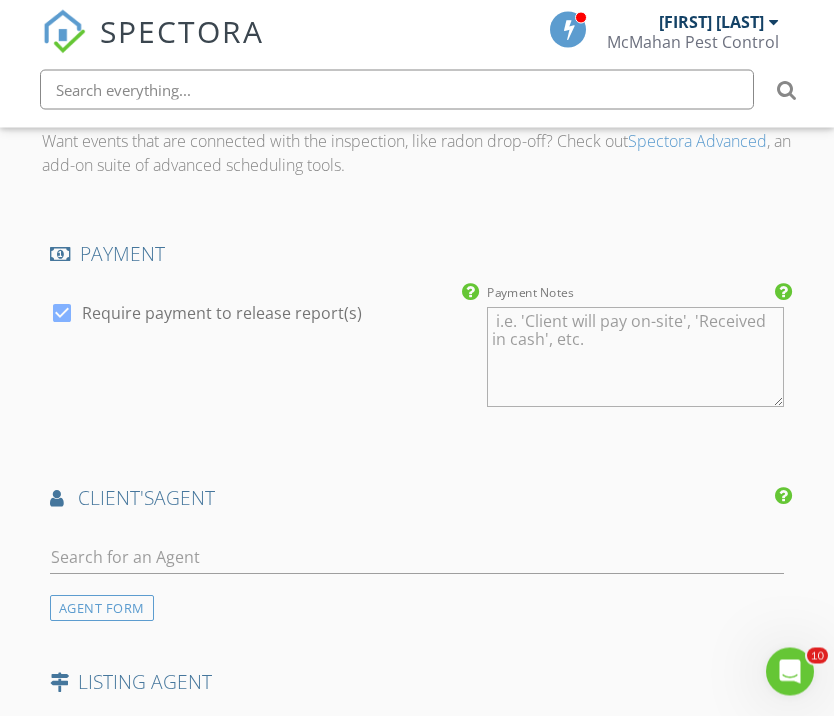 scroll, scrollTop: 2355, scrollLeft: 0, axis: vertical 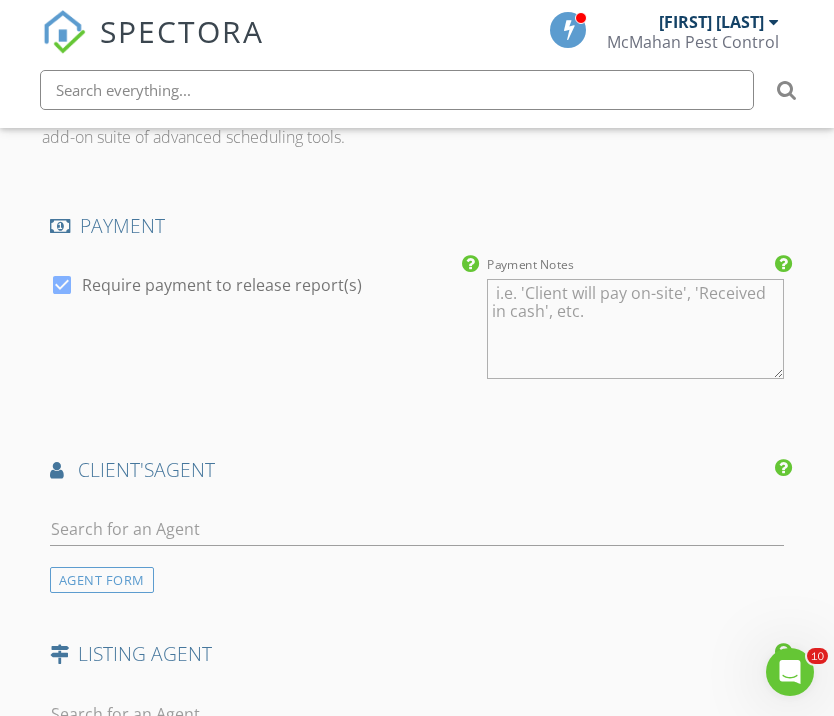 type on "08.25" 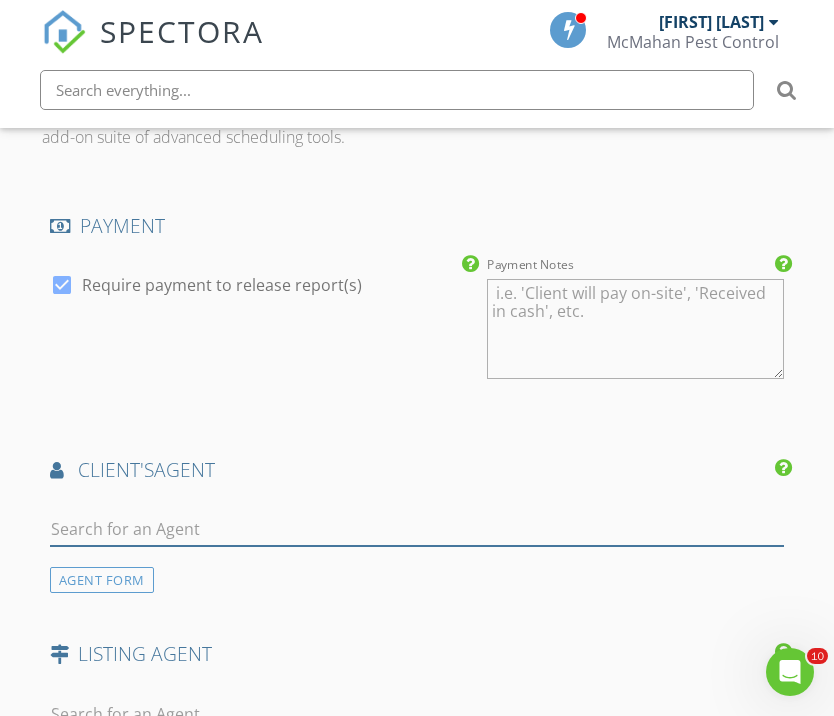 click at bounding box center (417, 529) 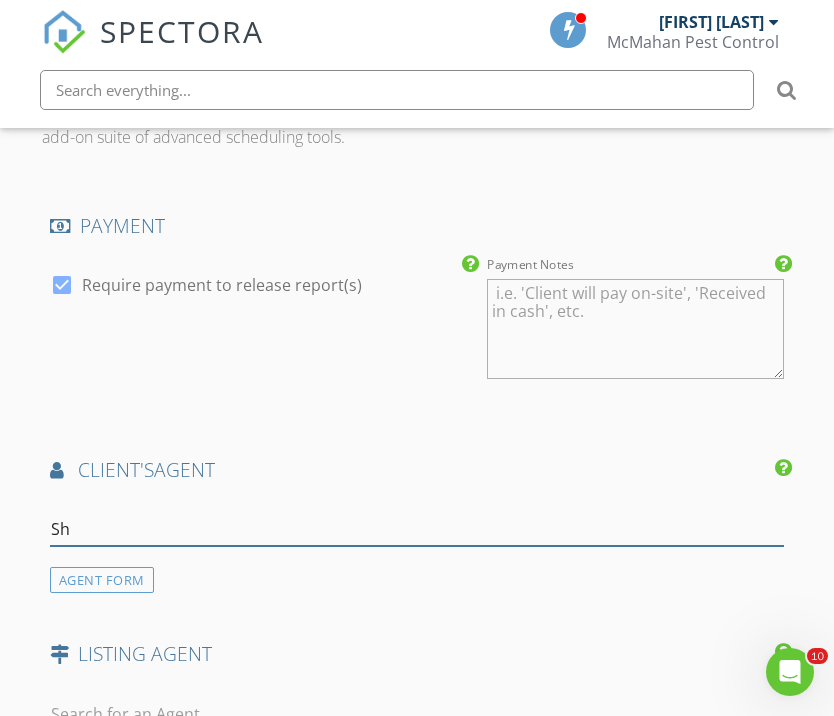 type on "S" 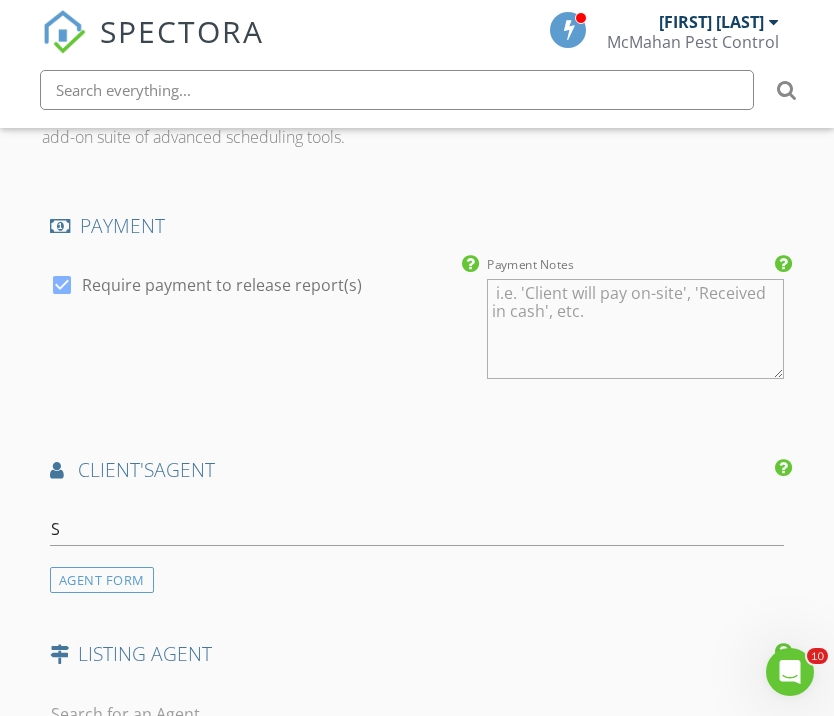 click on "AGENT FORM" at bounding box center [102, 580] 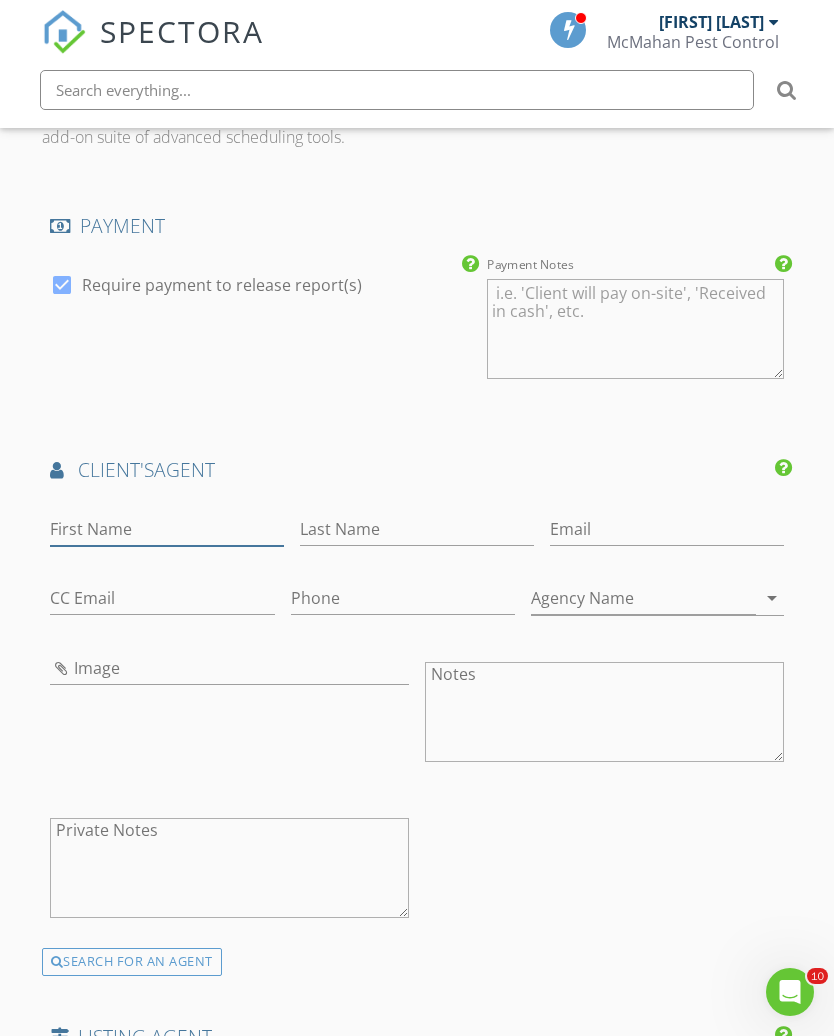 click on "First Name" at bounding box center [167, 529] 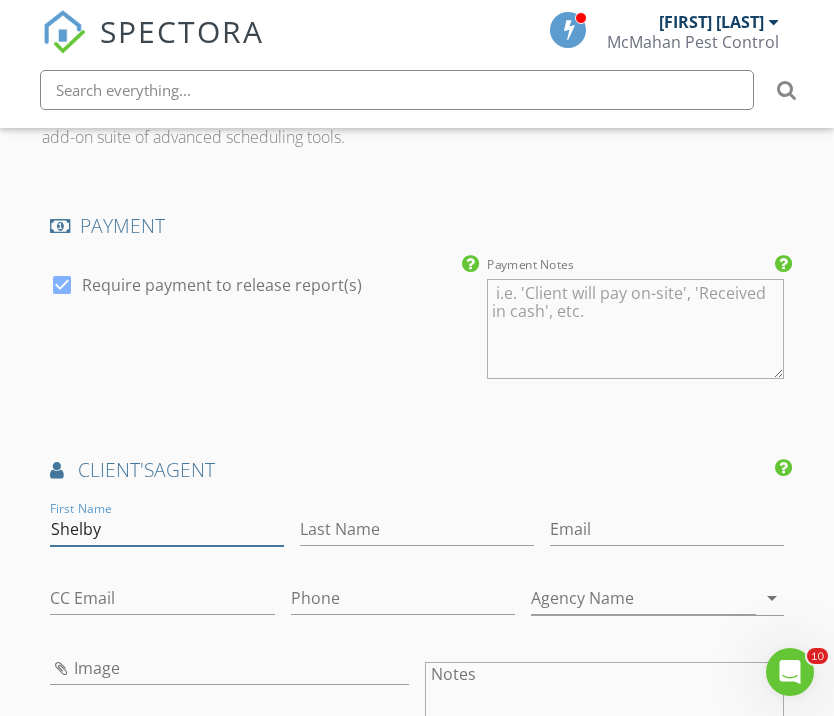type on "Shelby" 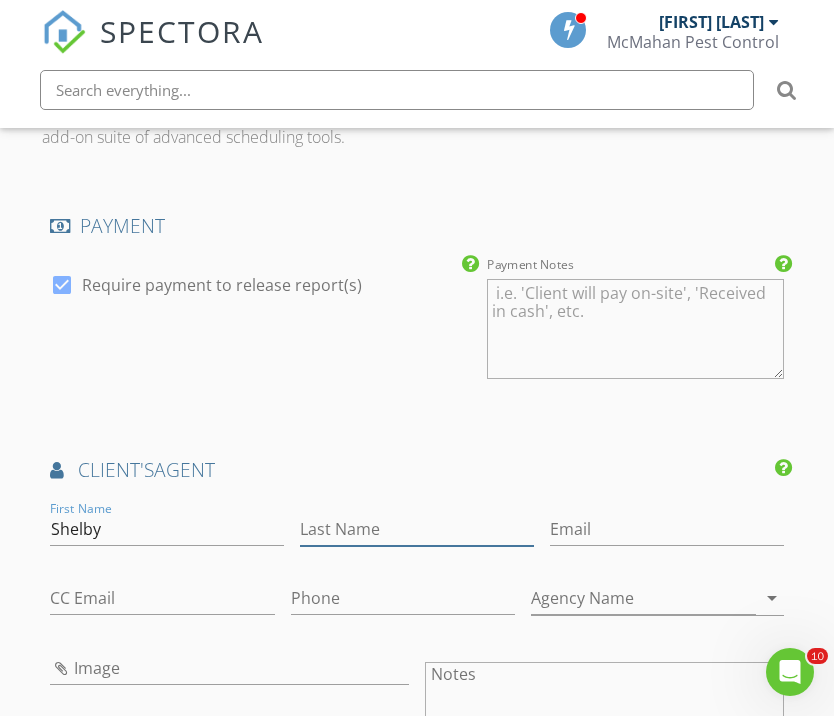 click on "Last Name" at bounding box center [417, 529] 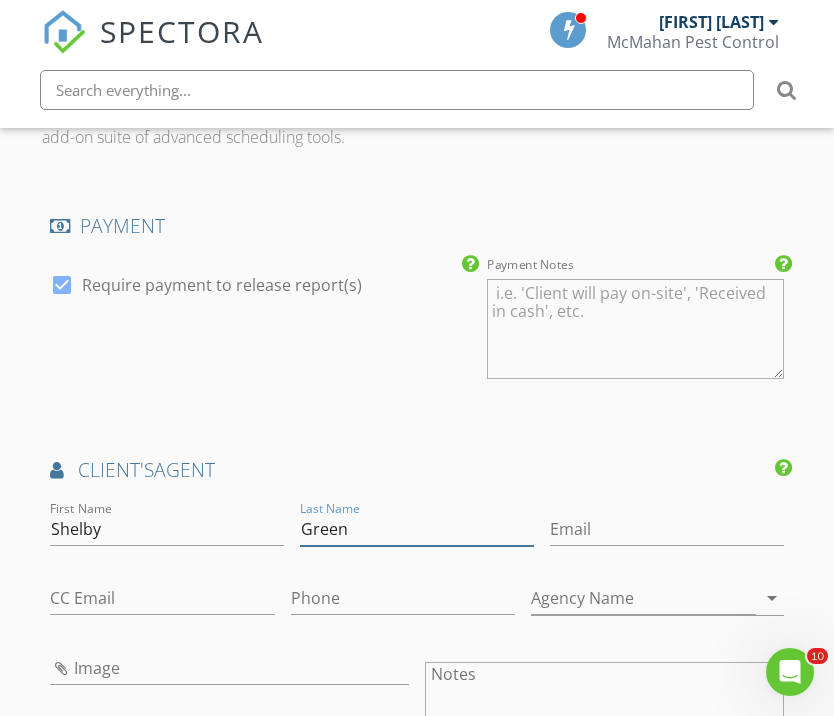 type on "Green" 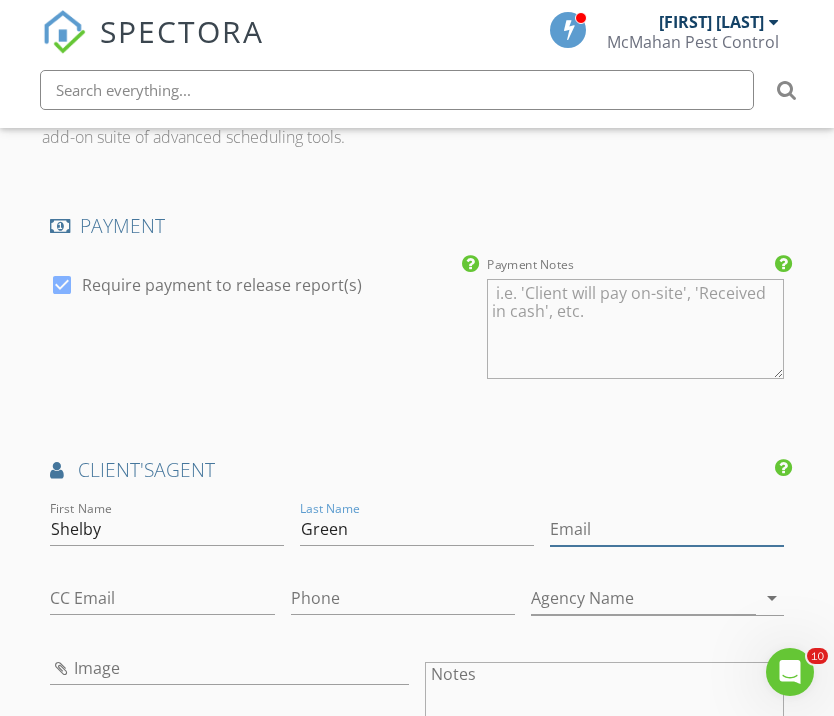 click on "Email" at bounding box center (667, 529) 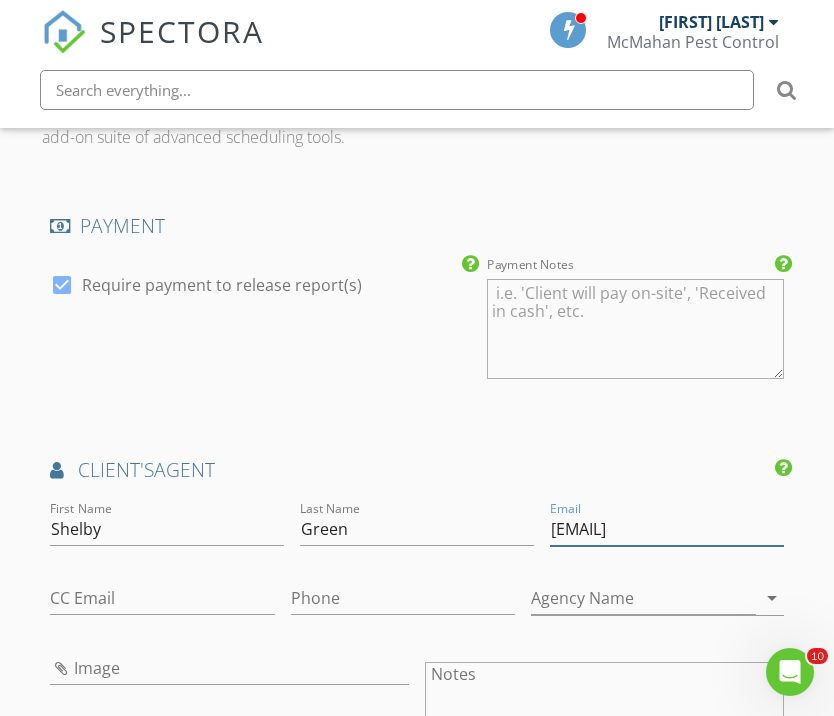 type on "Shelbygreen0213@gmail.com" 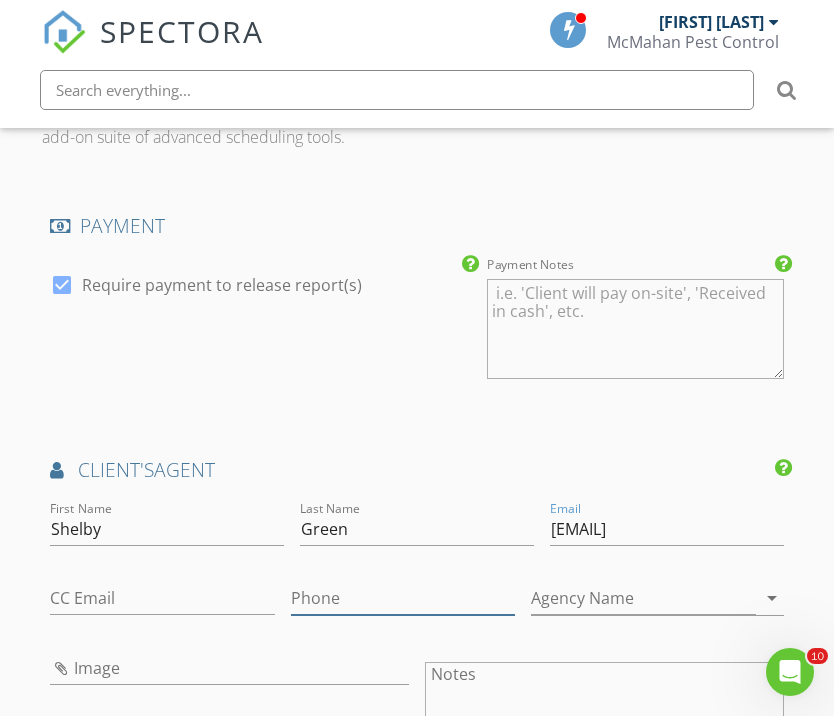 click on "Phone" at bounding box center (403, 598) 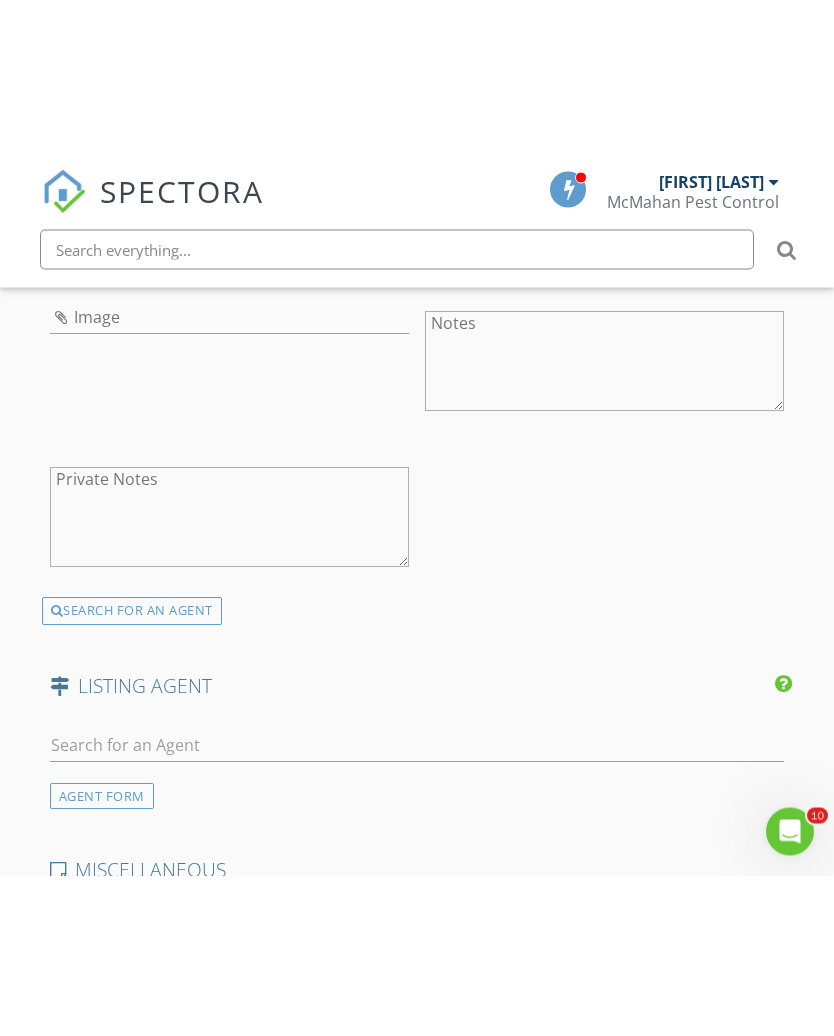 scroll, scrollTop: 2866, scrollLeft: 0, axis: vertical 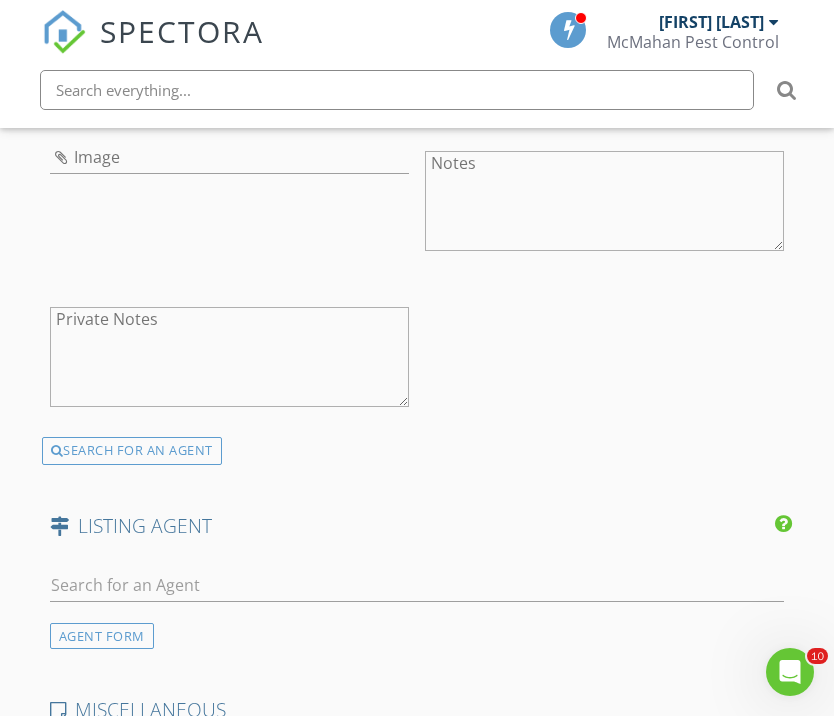 type on "[PHONE]" 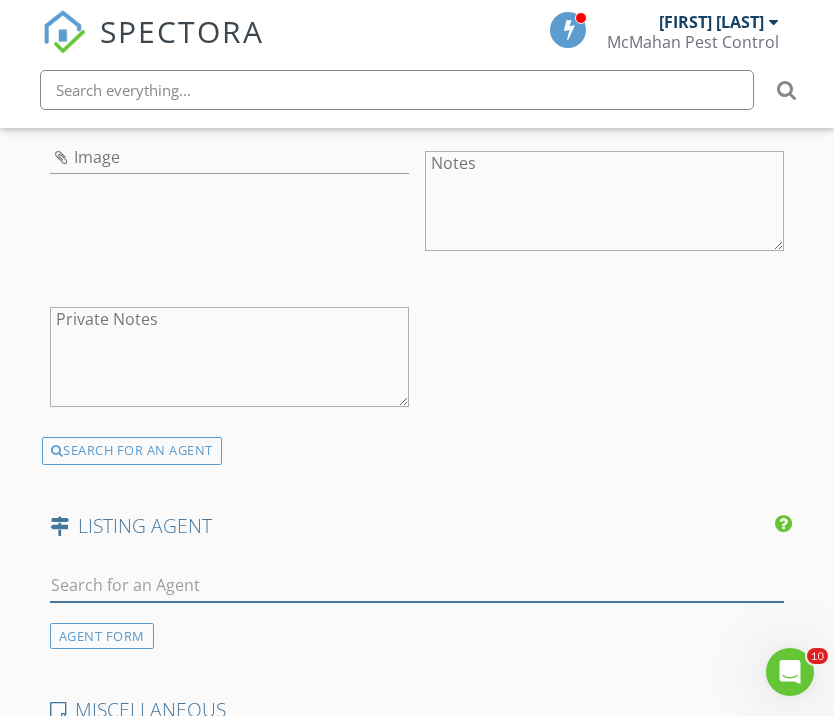 click at bounding box center (417, 585) 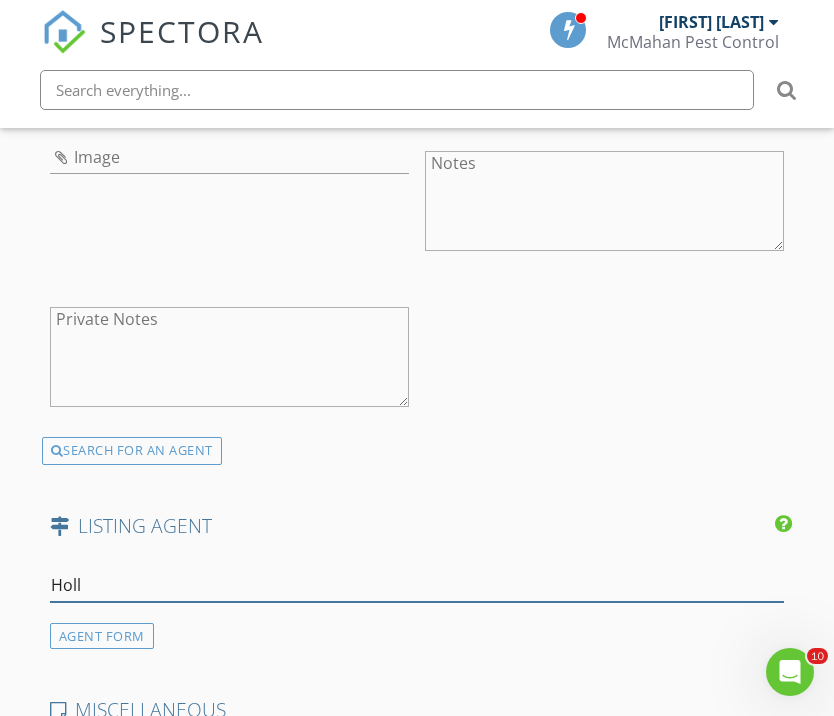 type on "Holly" 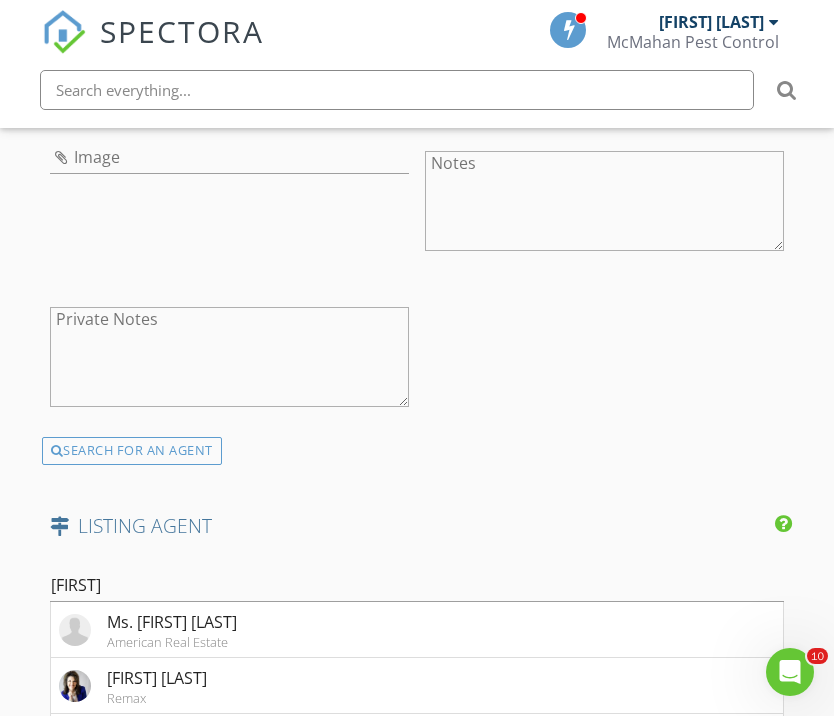 click on "Holly Petrie
Remax" at bounding box center [417, 686] 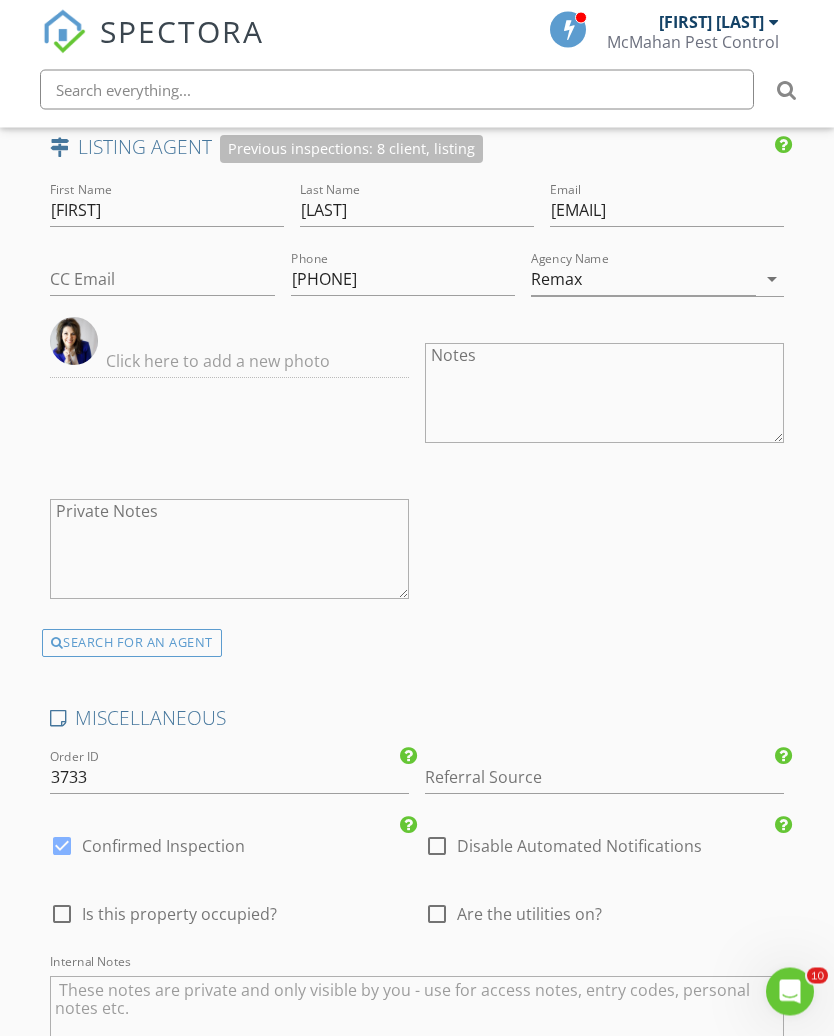 scroll, scrollTop: 3247, scrollLeft: 0, axis: vertical 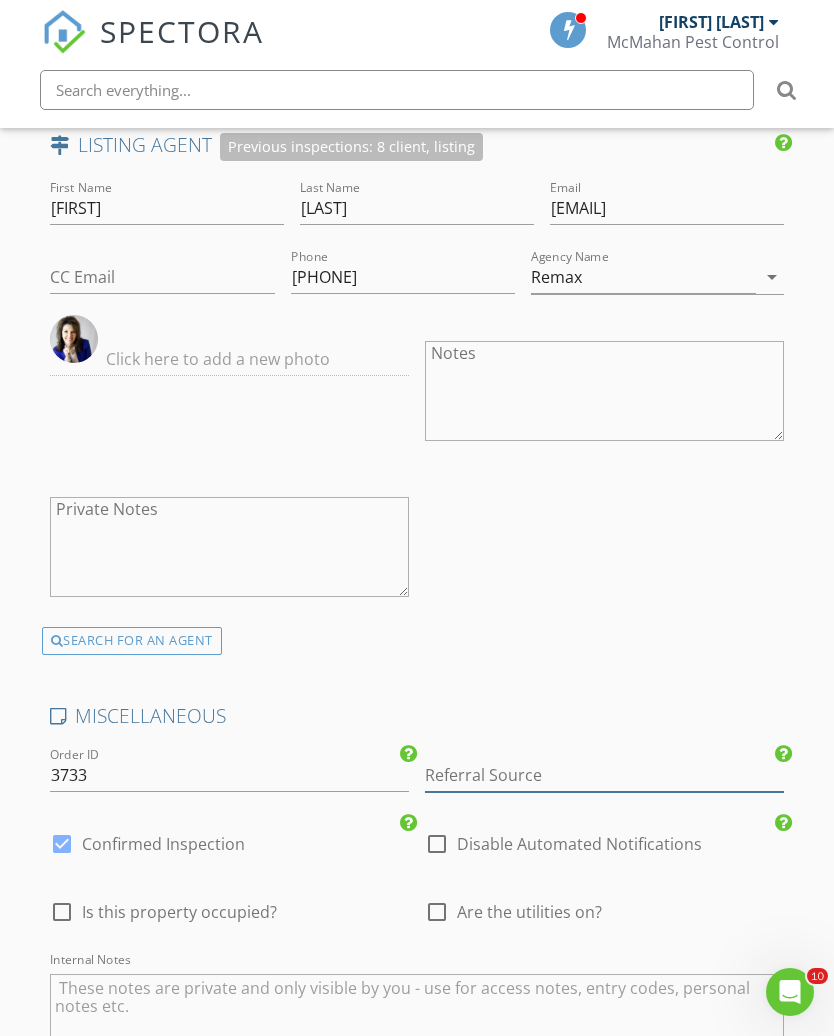 click at bounding box center (604, 775) 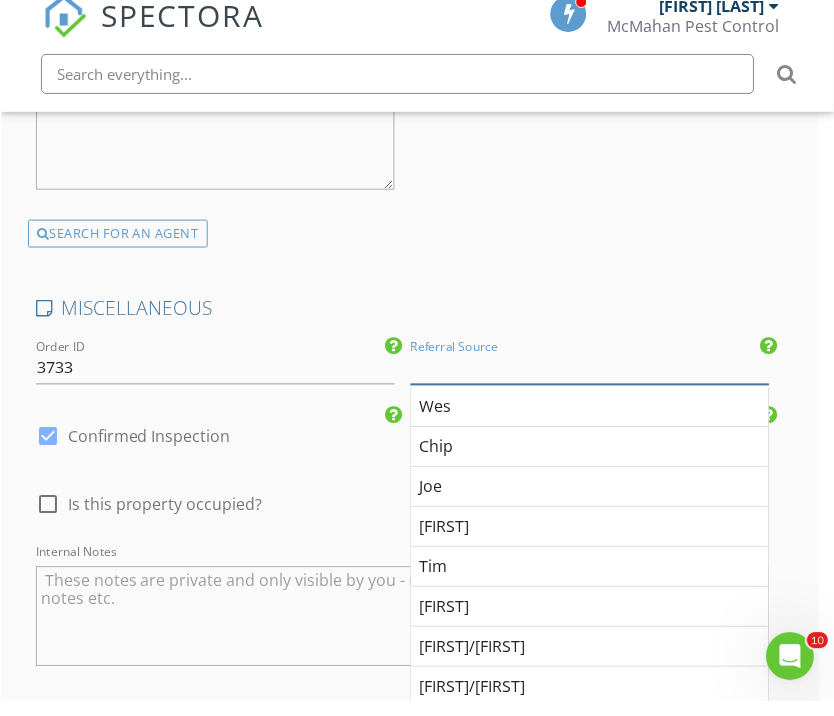 scroll, scrollTop: 3655, scrollLeft: 15, axis: both 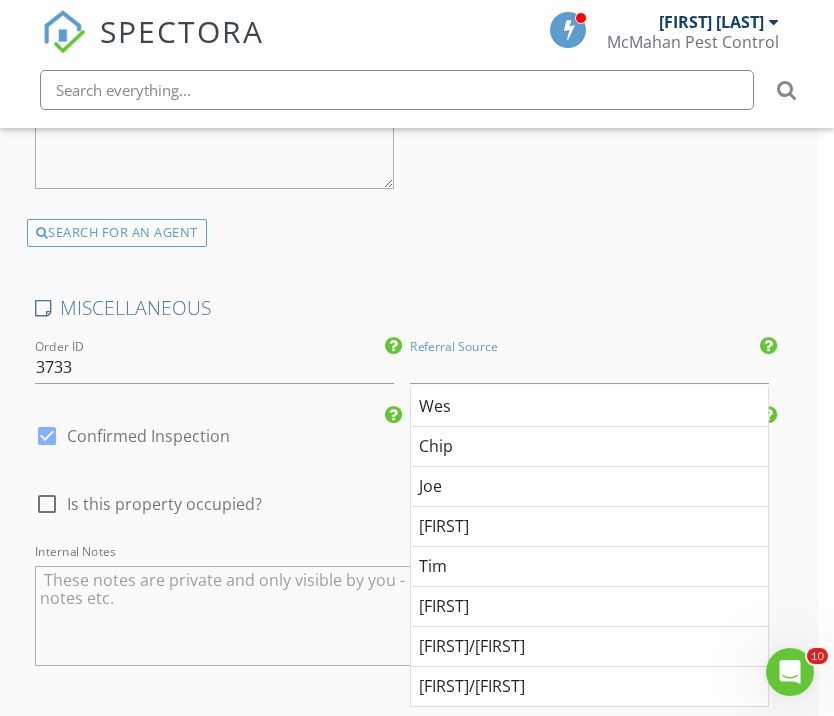 click on "Chip" at bounding box center [589, 447] 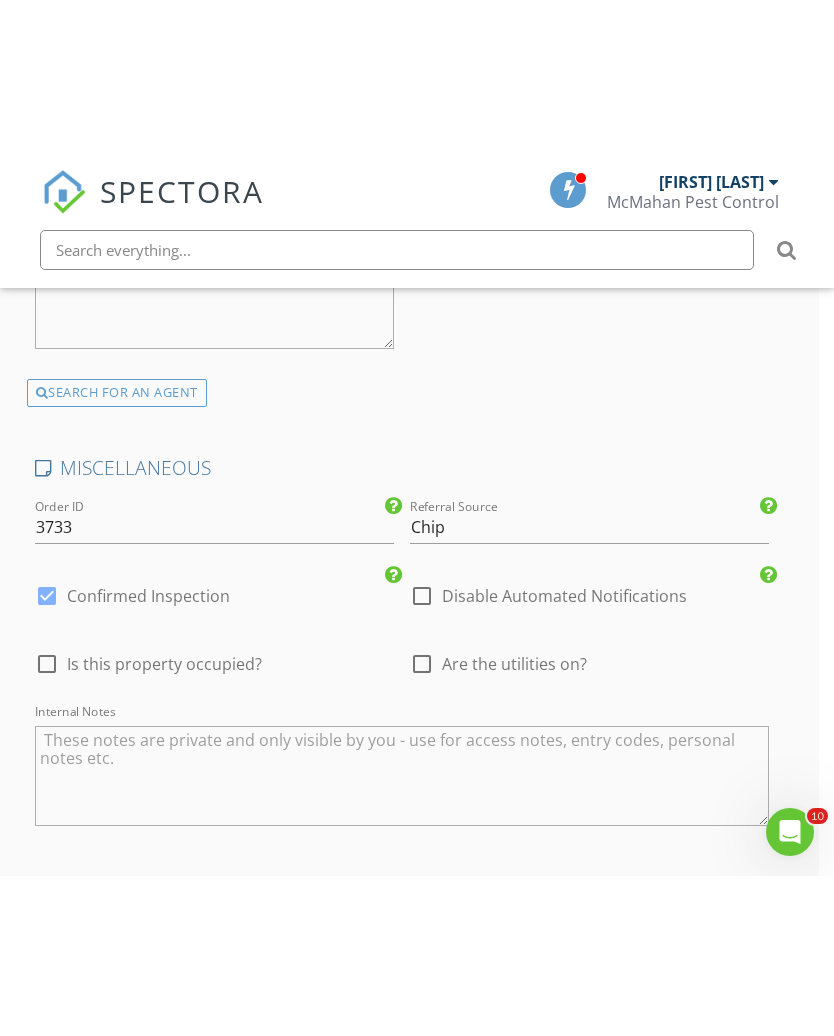 scroll, scrollTop: 3616, scrollLeft: 15, axis: both 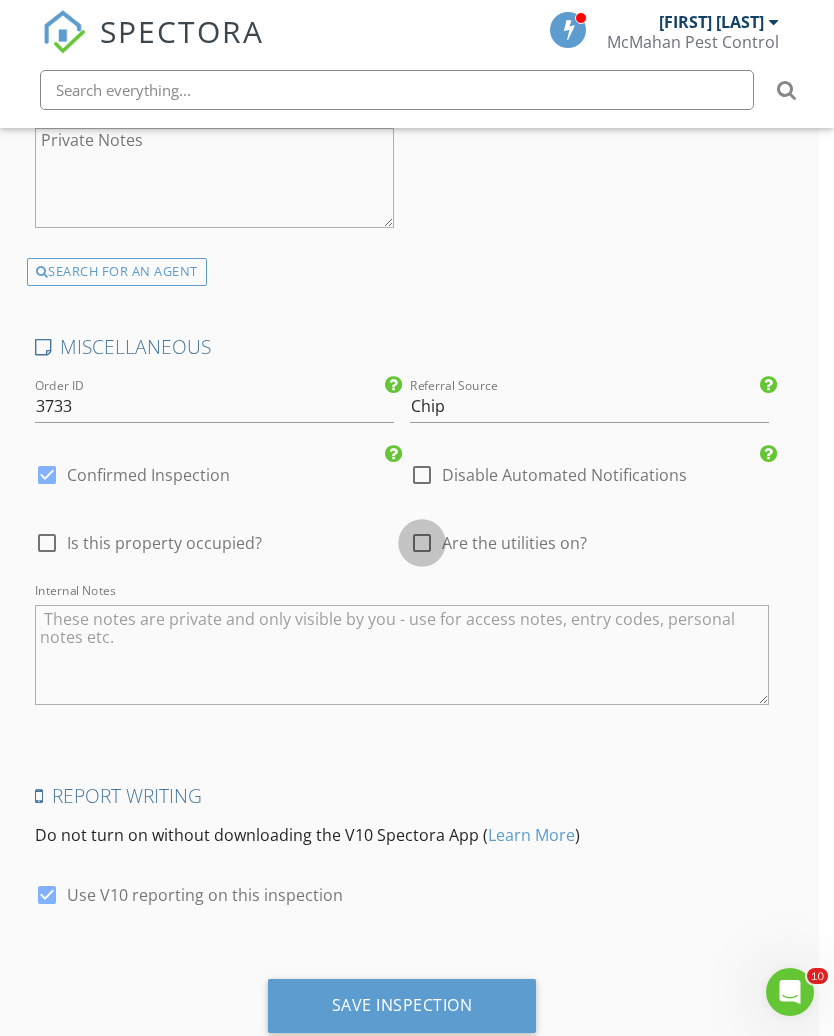 click at bounding box center [422, 543] 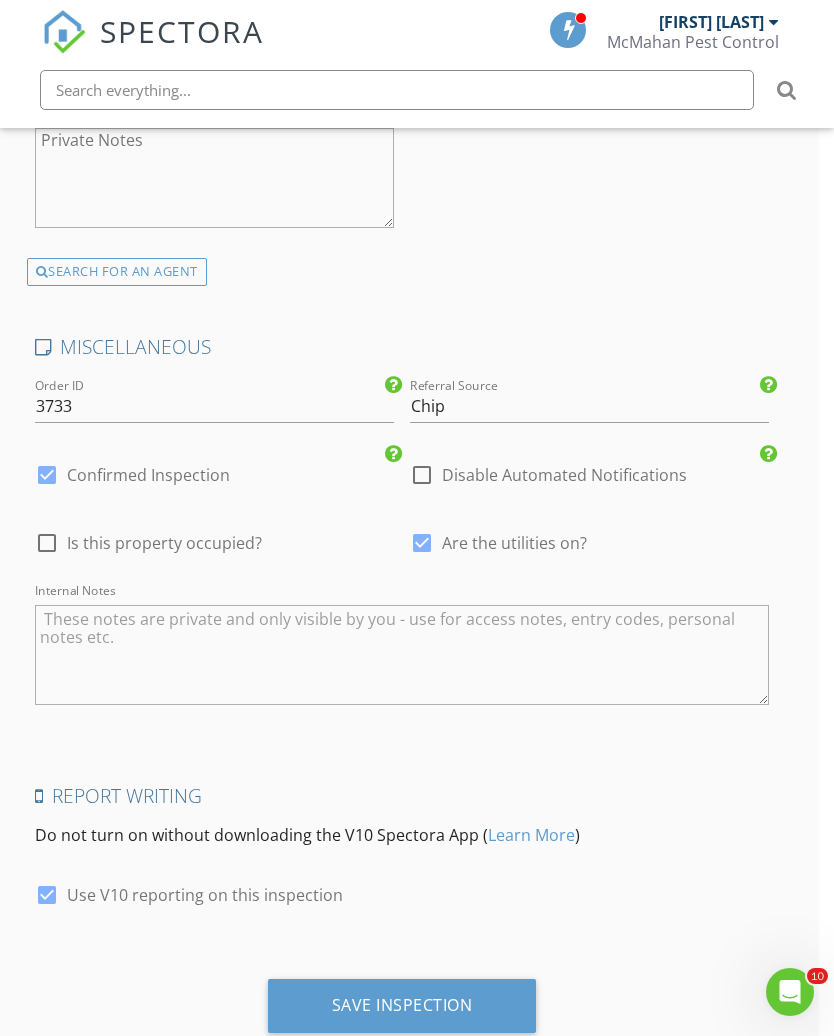 click on "Save Inspection" at bounding box center [402, 1005] 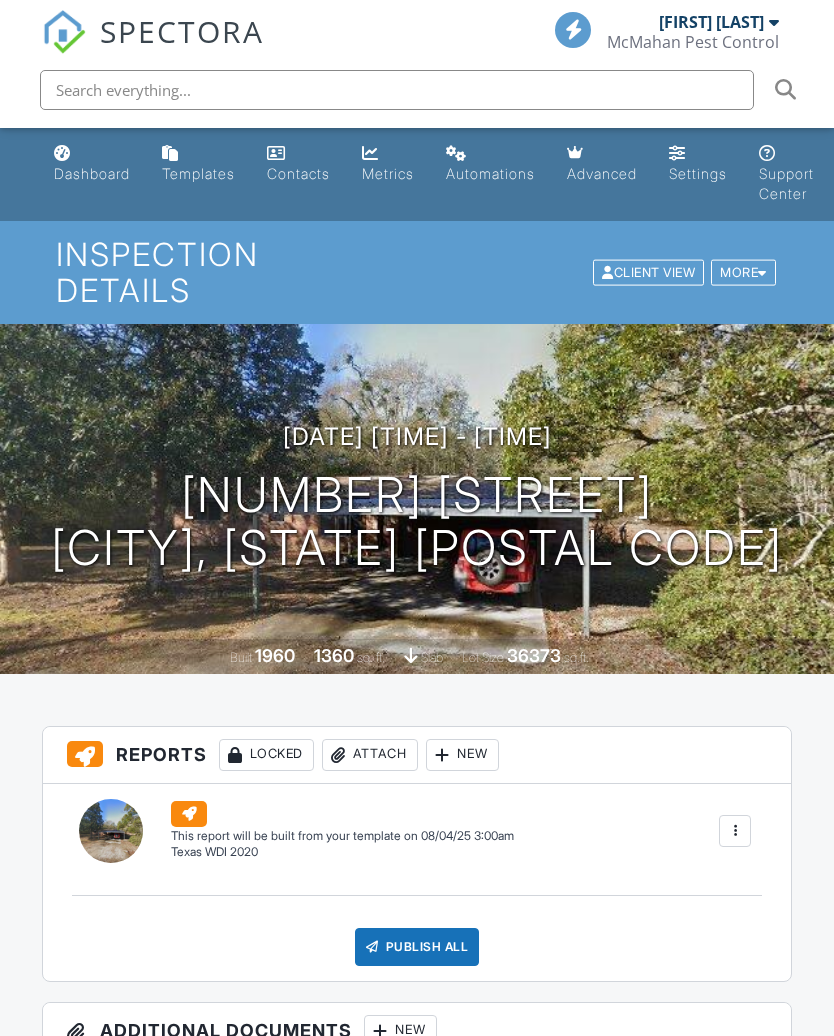 scroll, scrollTop: 0, scrollLeft: 0, axis: both 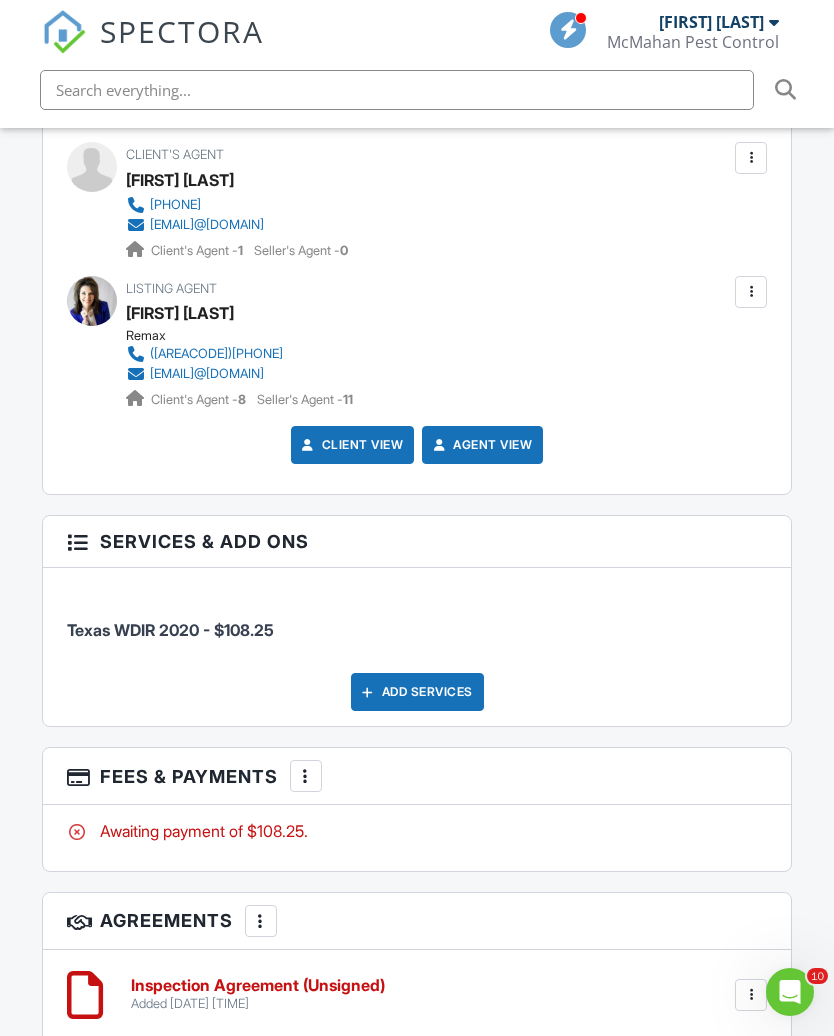 click at bounding box center (306, 776) 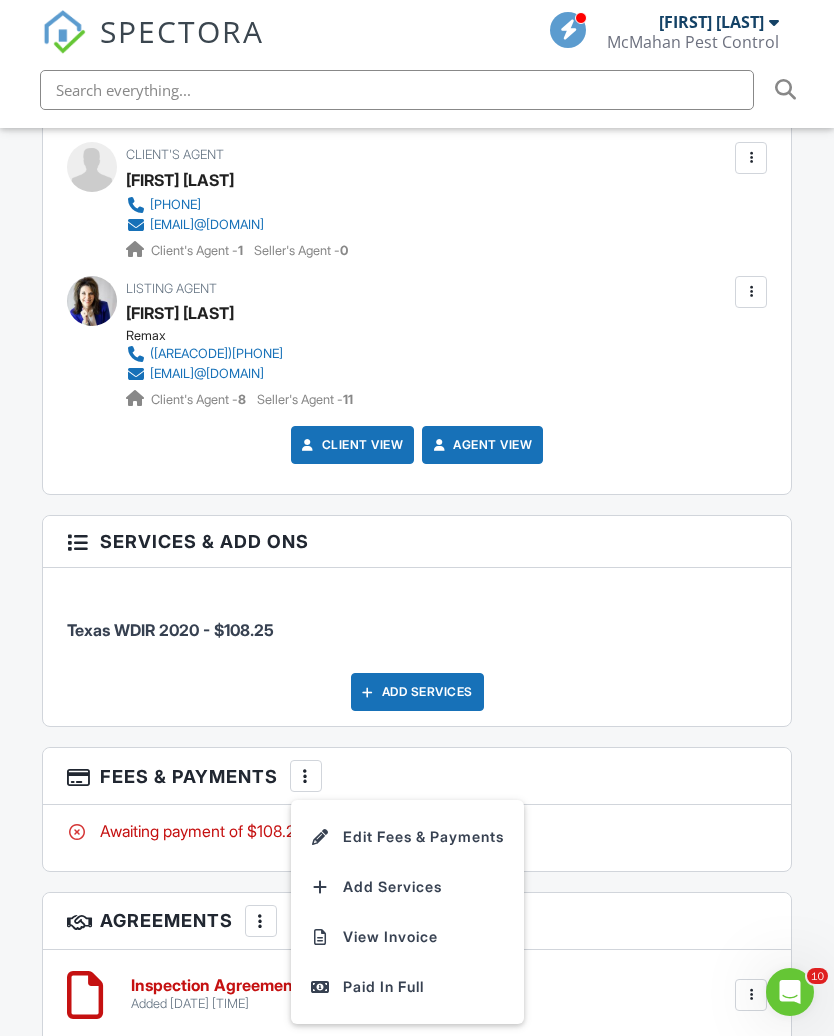 click on "Edit Fees & Payments" at bounding box center (407, 837) 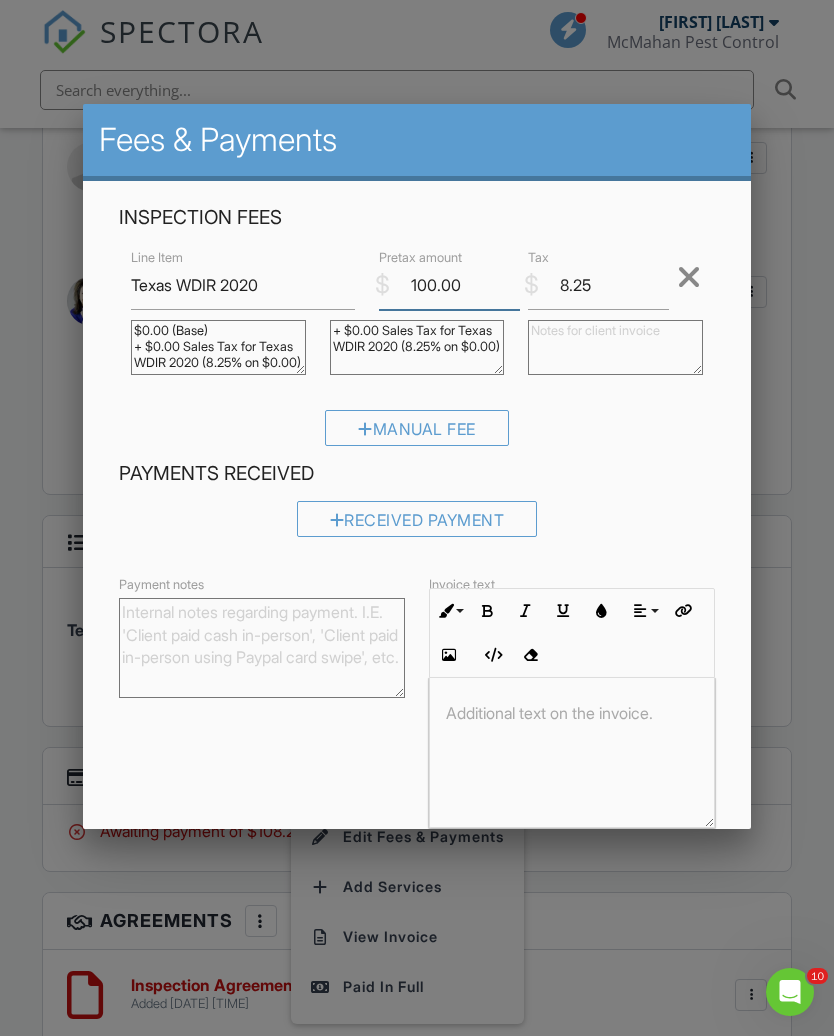 click on "100.00" at bounding box center [449, 285] 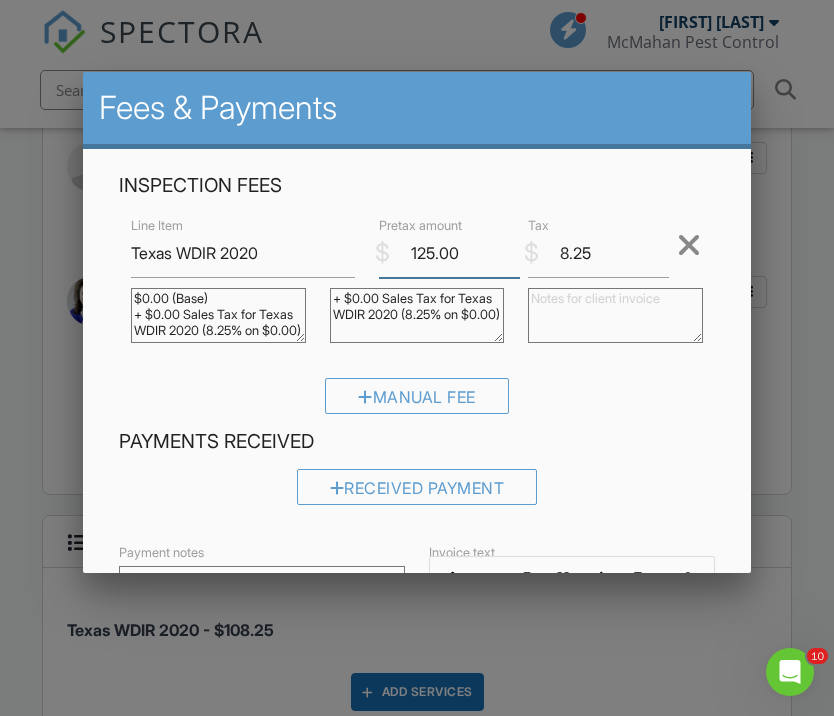 type on "125.00" 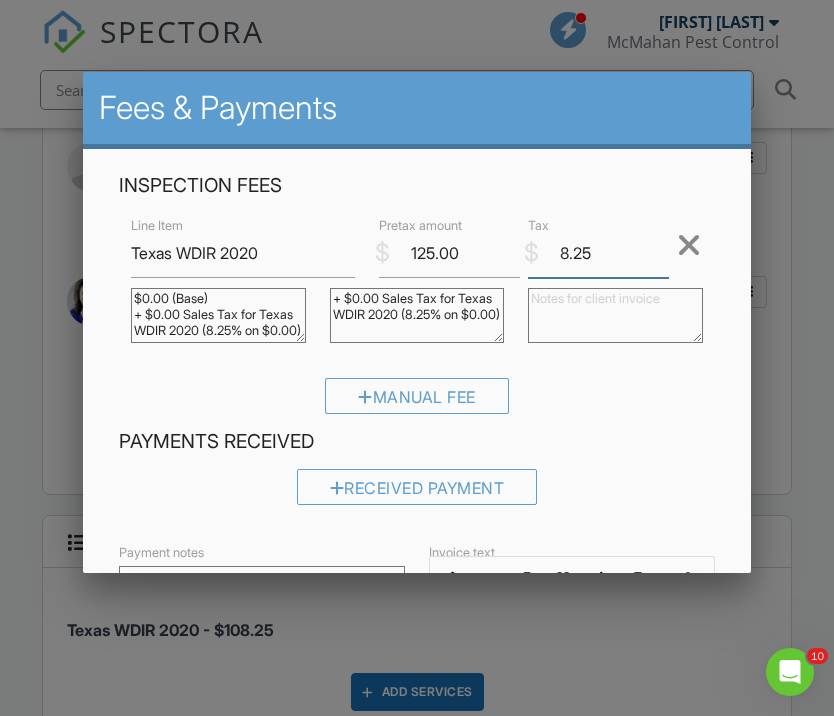click on "8.25" at bounding box center [598, 253] 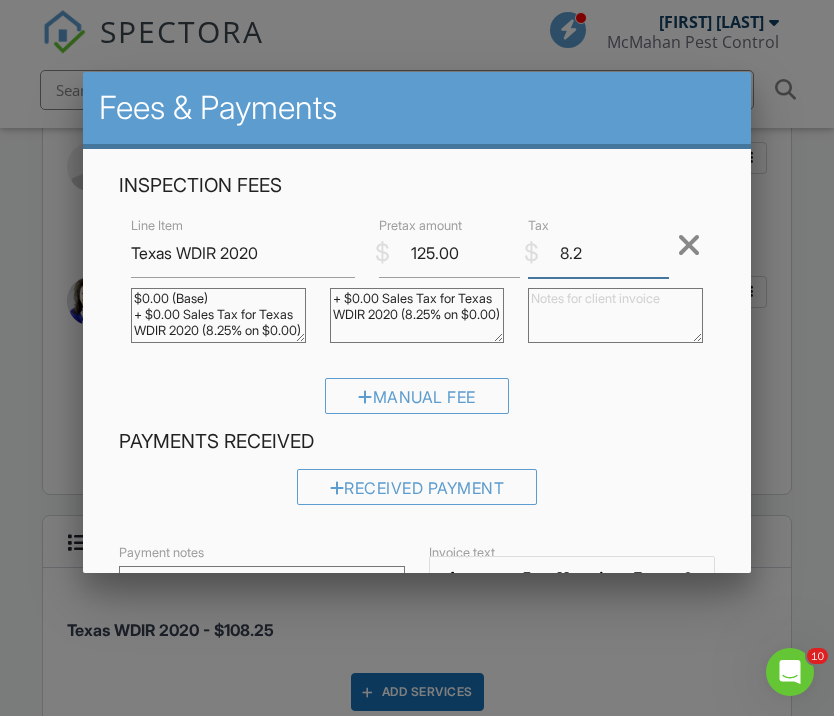 type on "8" 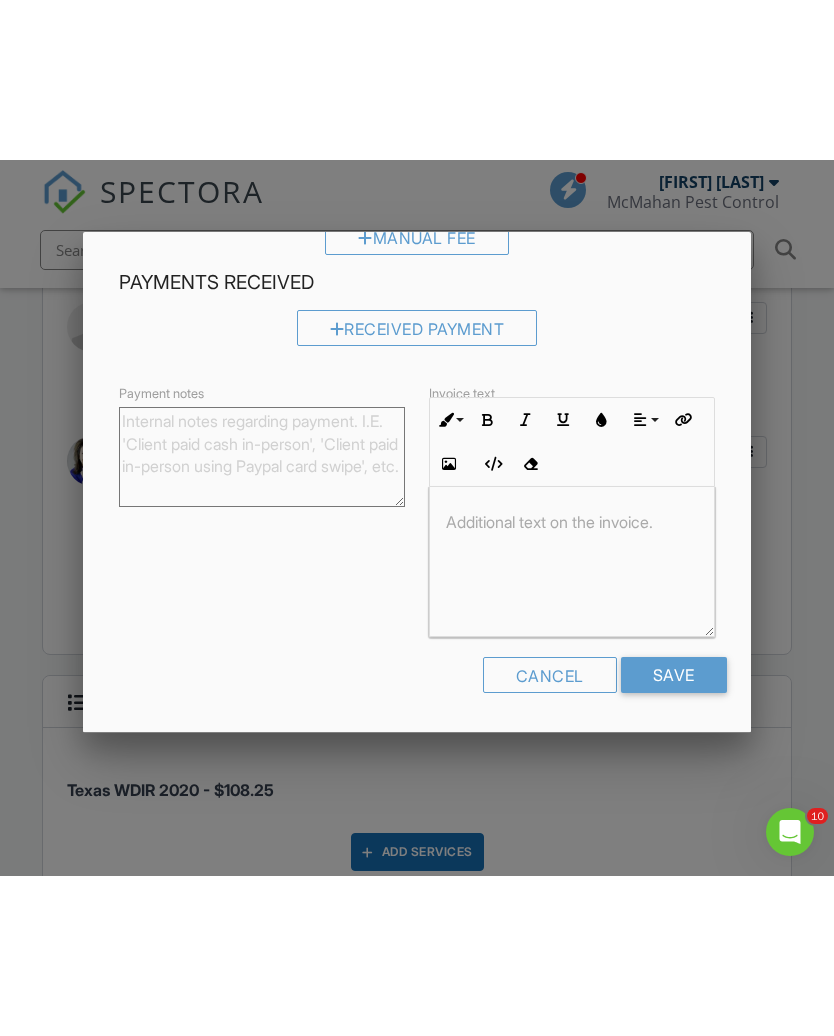 scroll, scrollTop: 317, scrollLeft: 0, axis: vertical 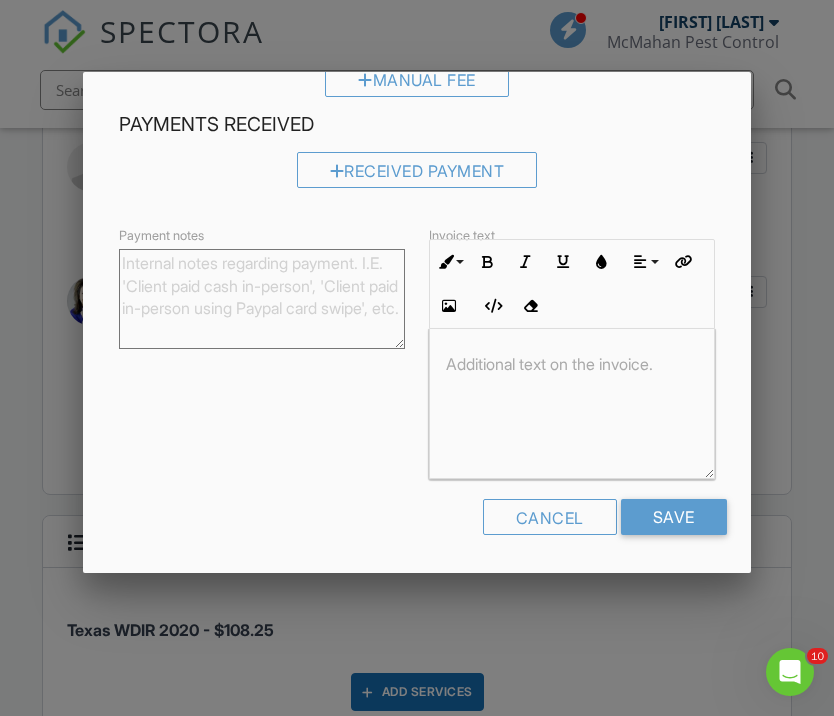type on "10.31" 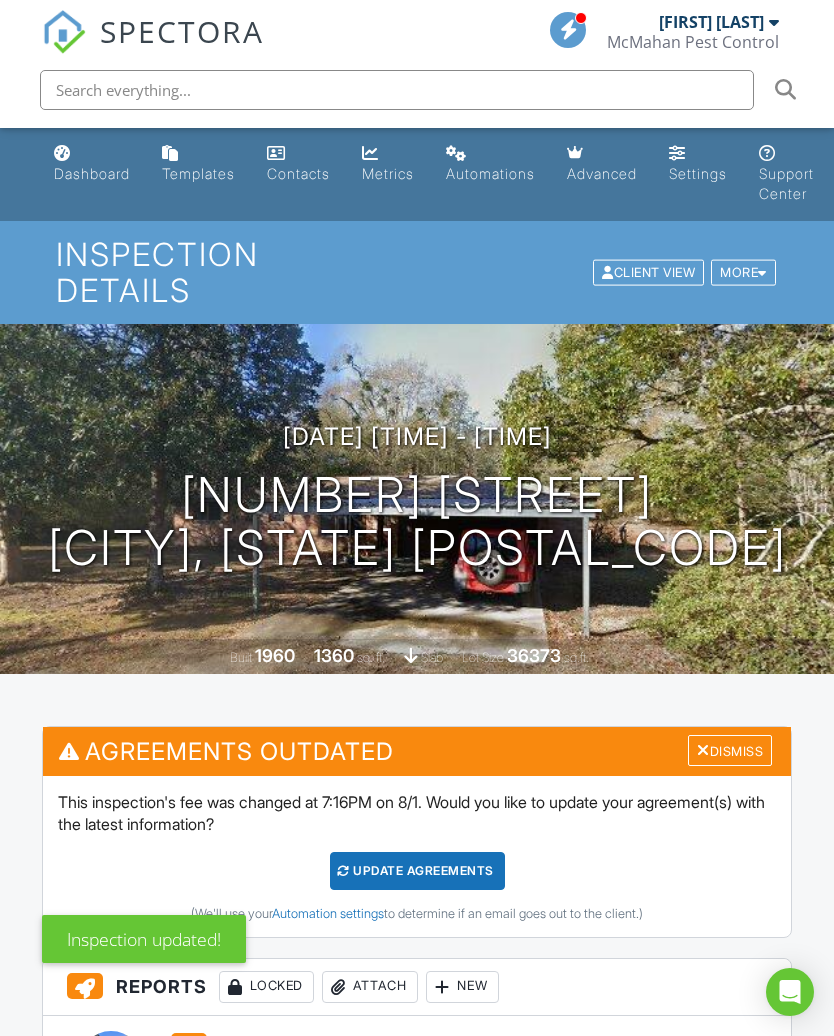 scroll, scrollTop: 0, scrollLeft: 0, axis: both 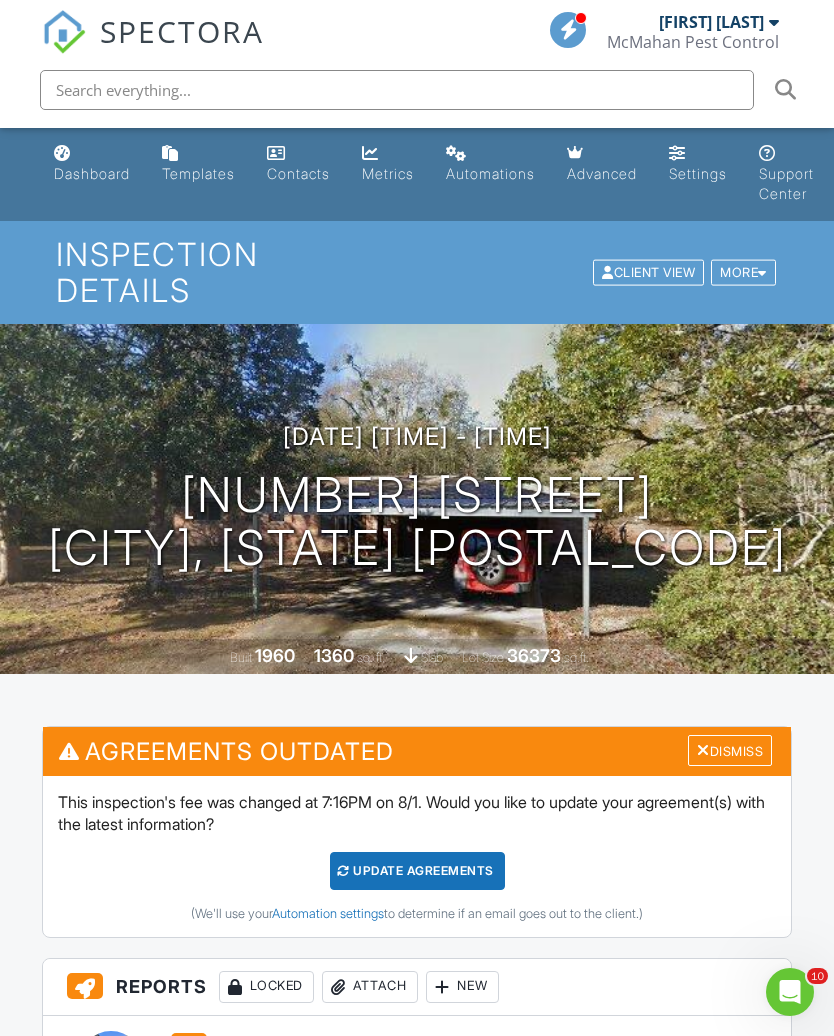 click on "SPECTORA" at bounding box center (182, 31) 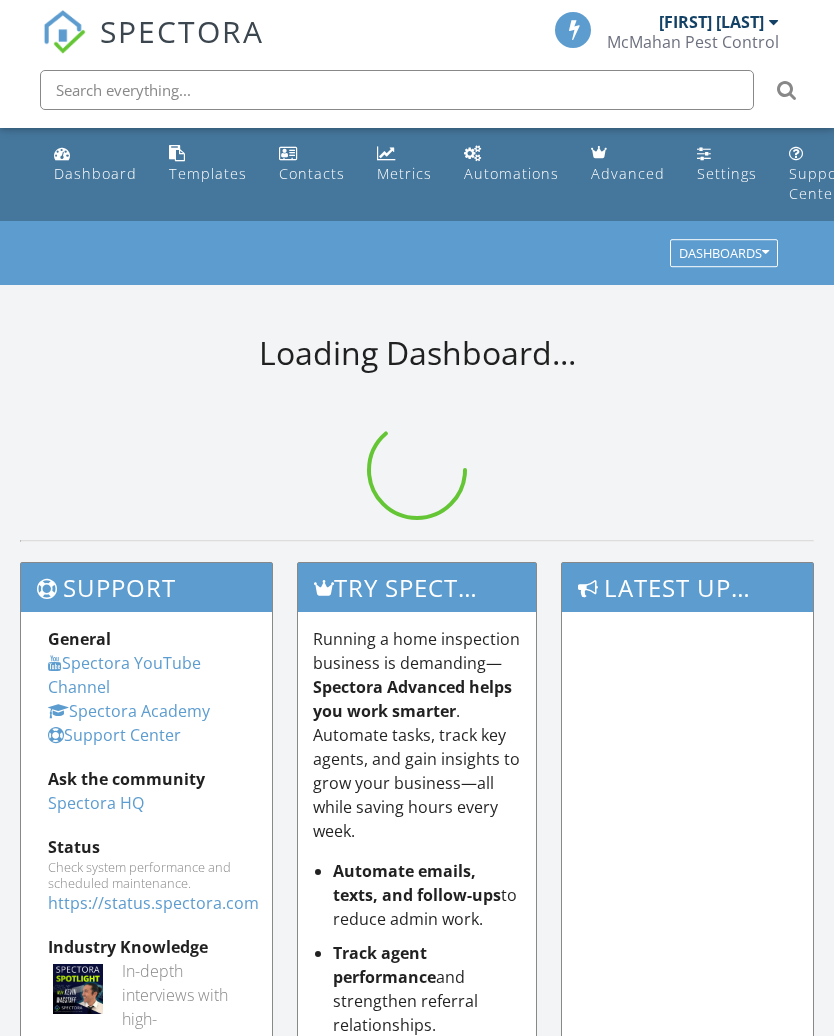 scroll, scrollTop: 0, scrollLeft: 0, axis: both 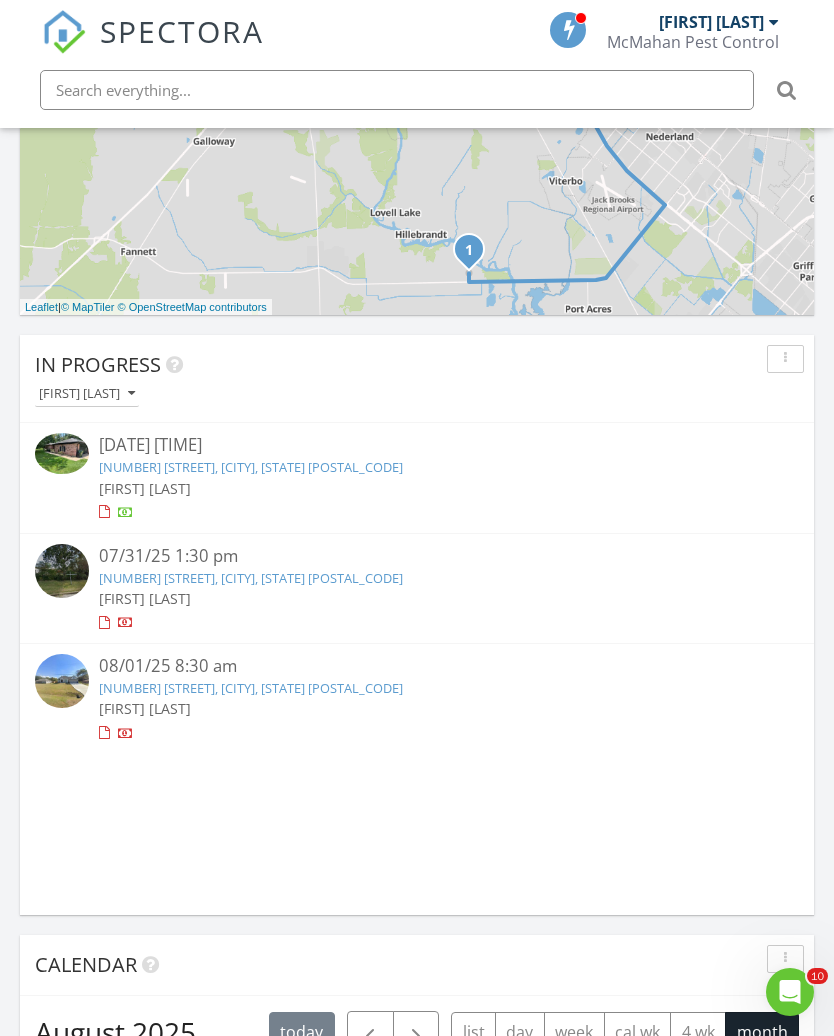 click on "07/30/25 1:00 pm" at bounding box center (417, 445) 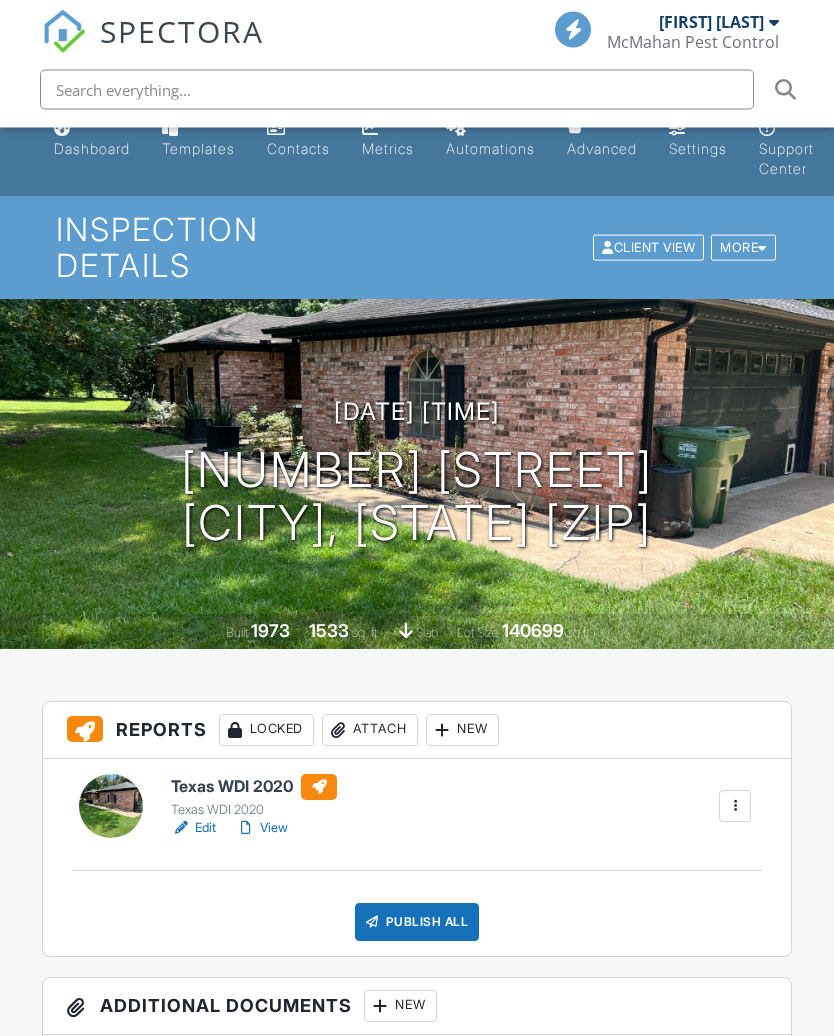scroll, scrollTop: 246, scrollLeft: 0, axis: vertical 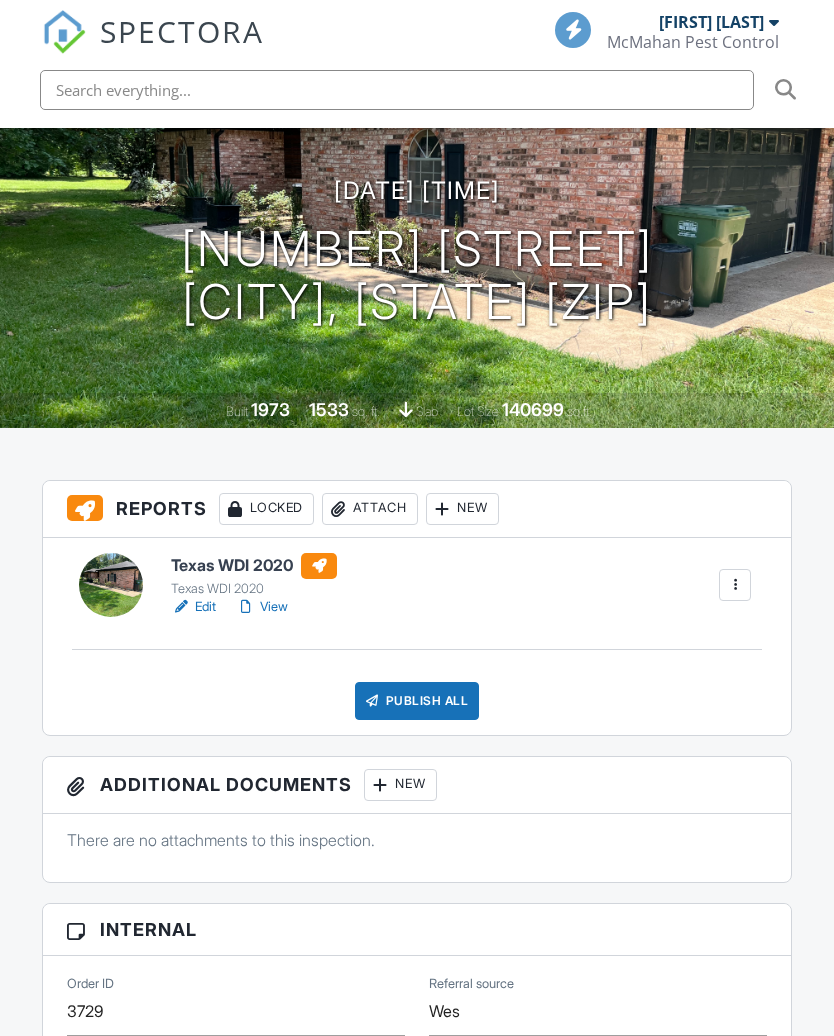 click on "View" at bounding box center (262, 607) 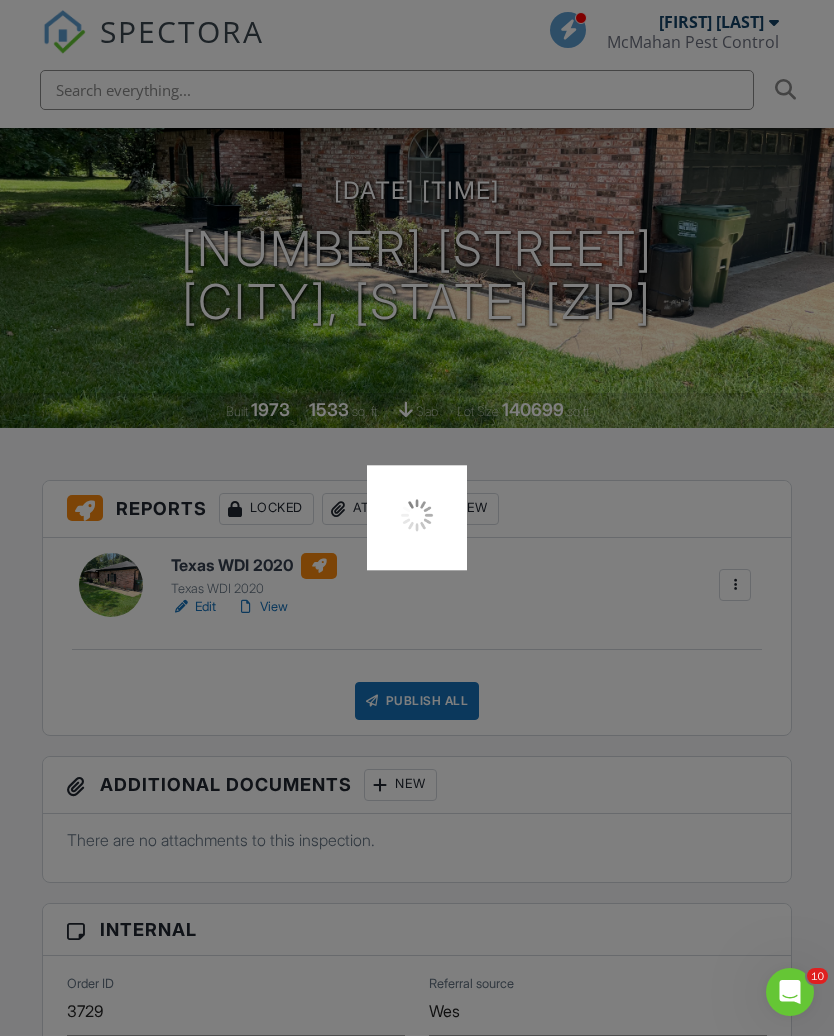 scroll, scrollTop: 0, scrollLeft: 0, axis: both 